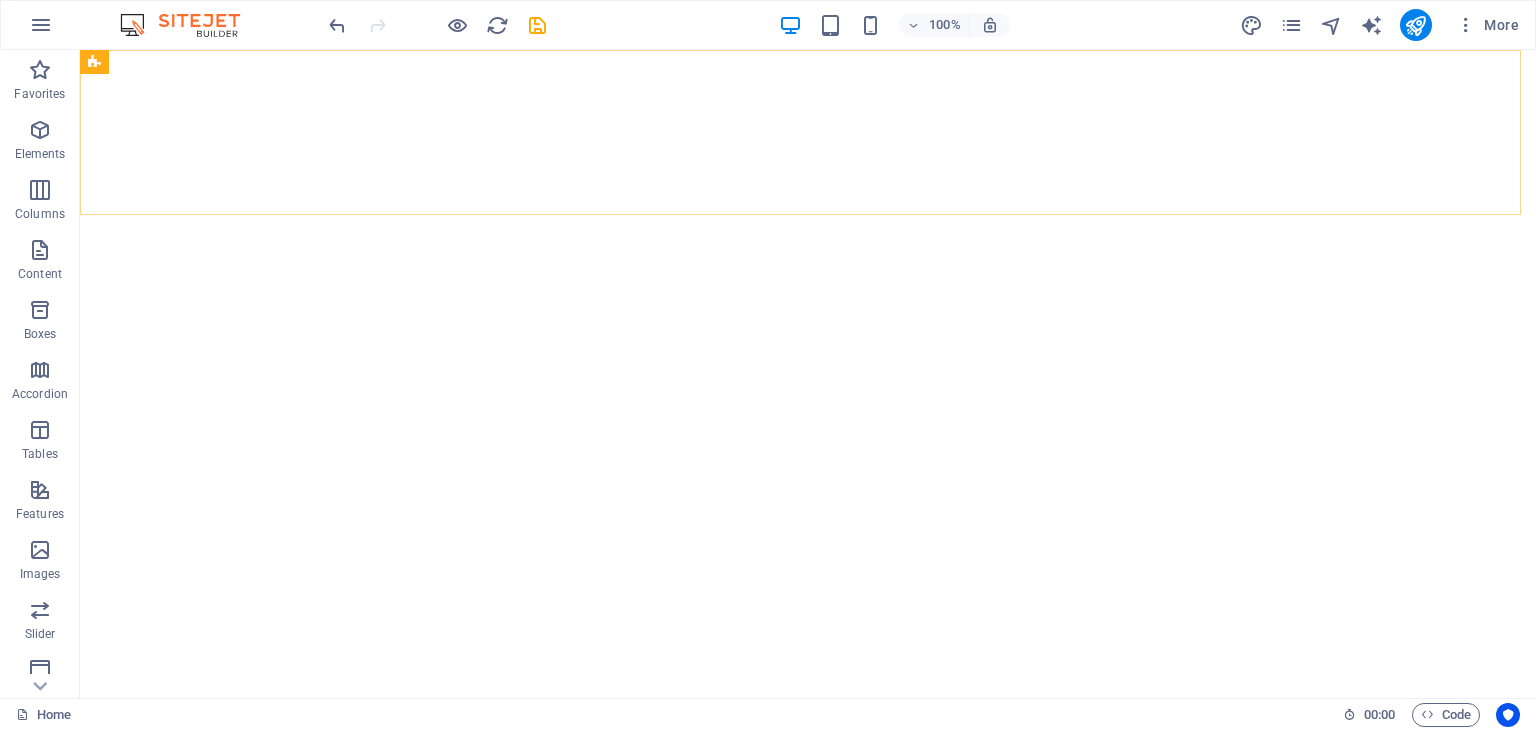 scroll, scrollTop: 0, scrollLeft: 0, axis: both 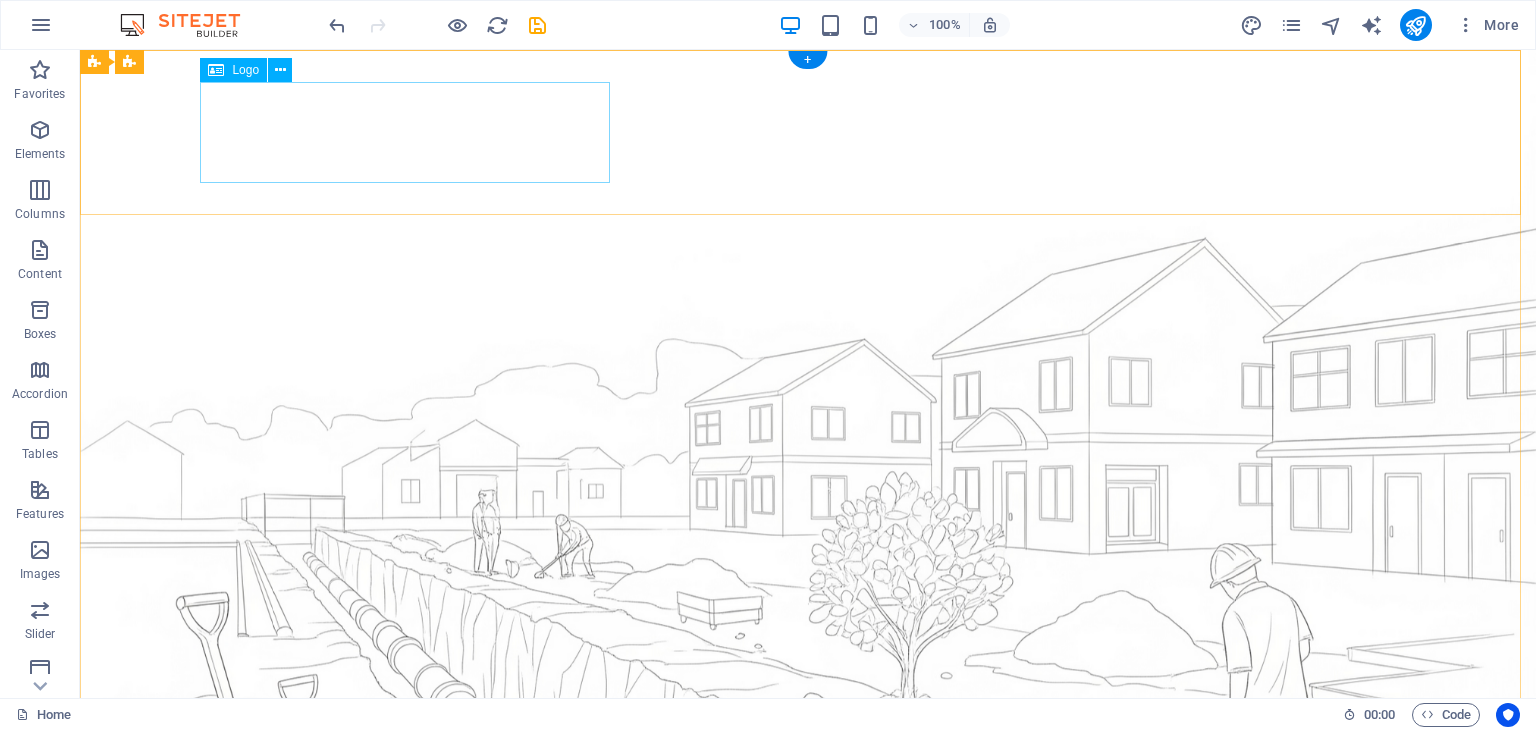 click on "[COMPANY]" at bounding box center [808, 1032] 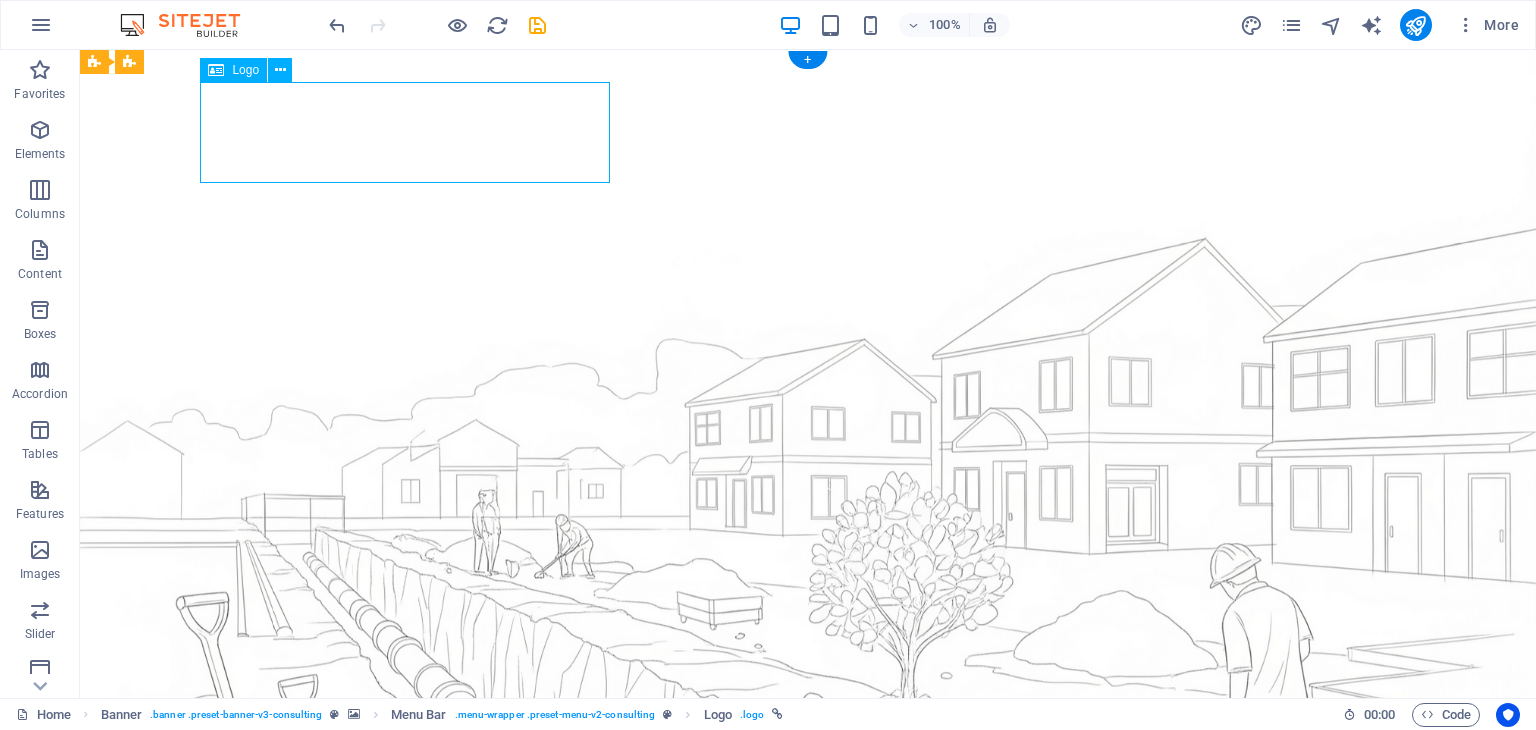 click on "[COMPANY]" at bounding box center [808, 1032] 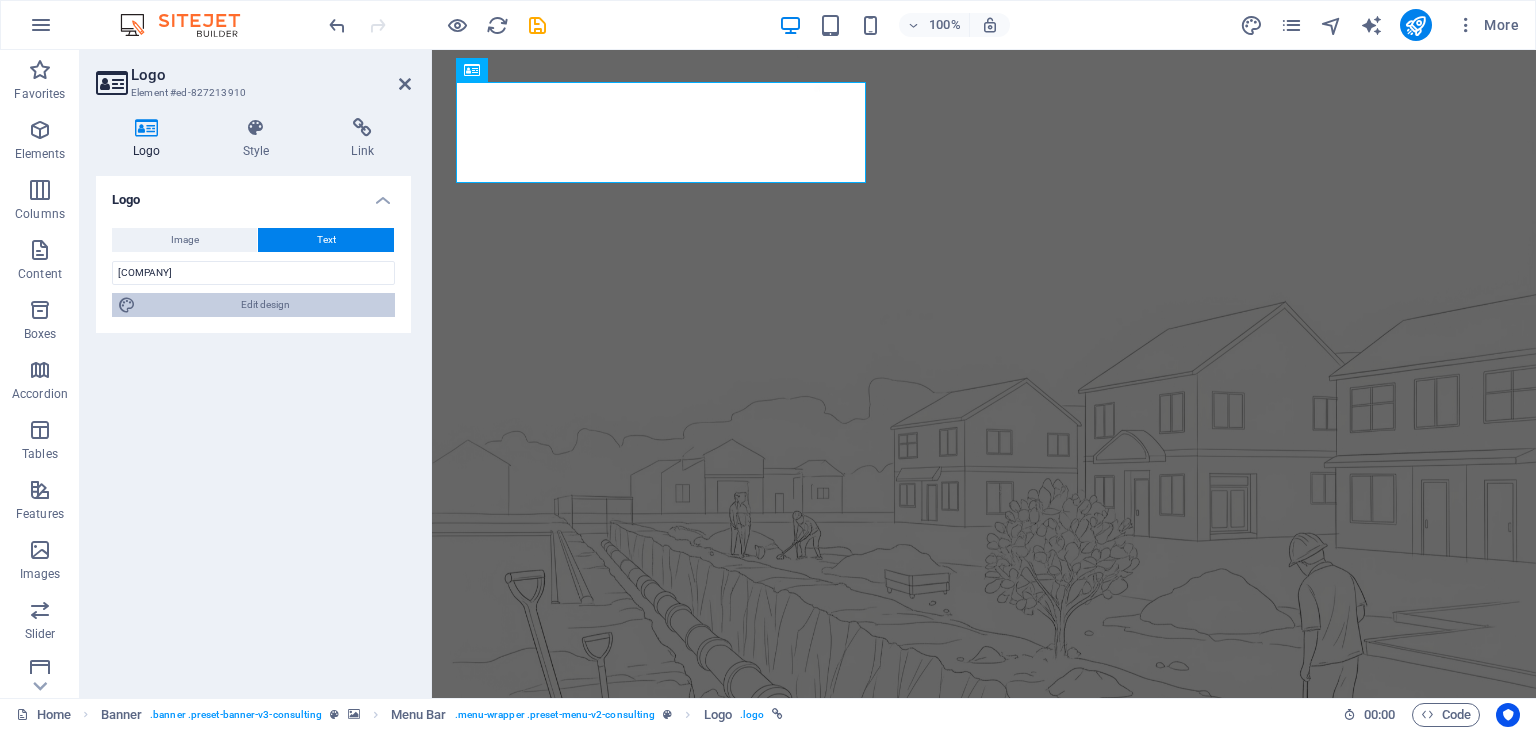 drag, startPoint x: 326, startPoint y: 303, endPoint x: 859, endPoint y: 395, distance: 540.8817 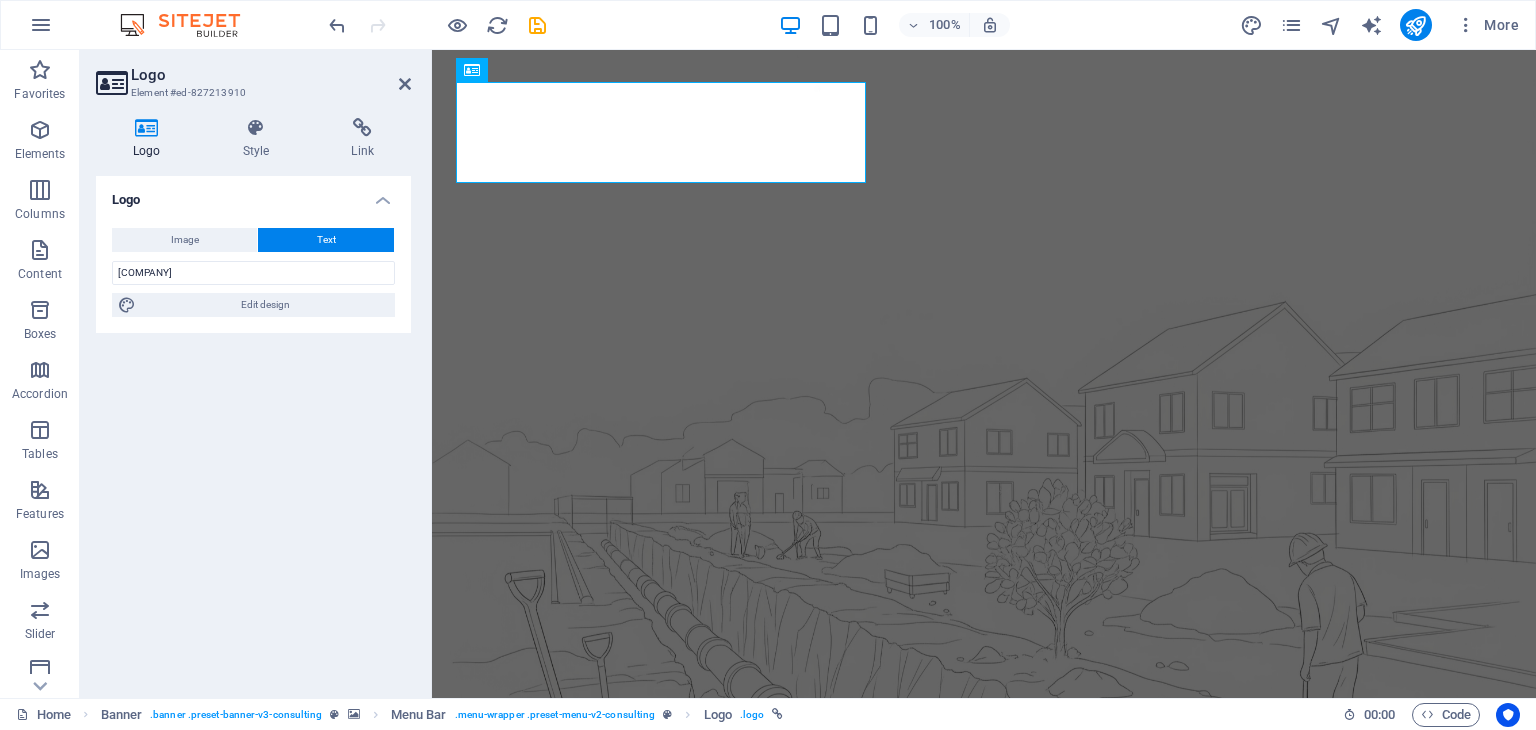 select on "px" 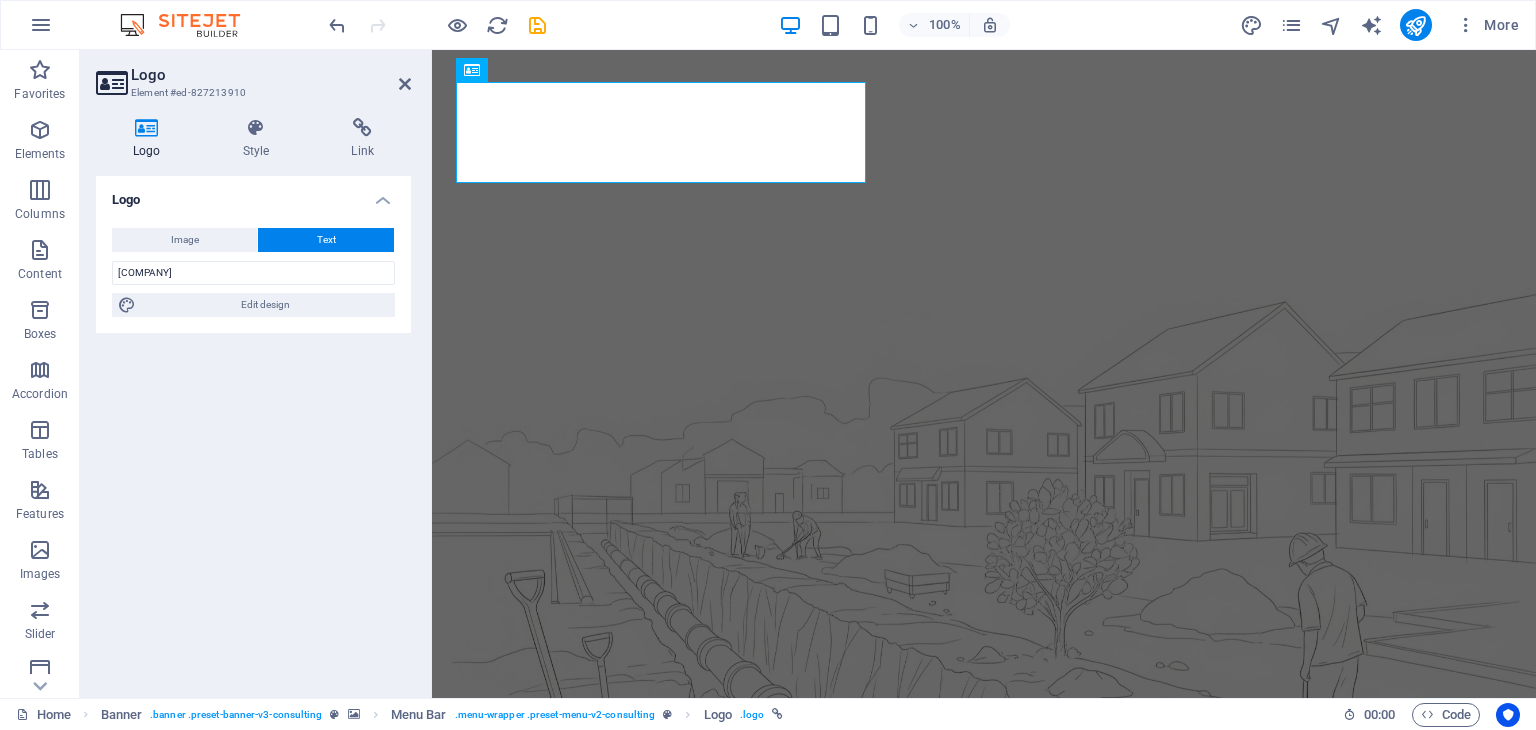 select on "500" 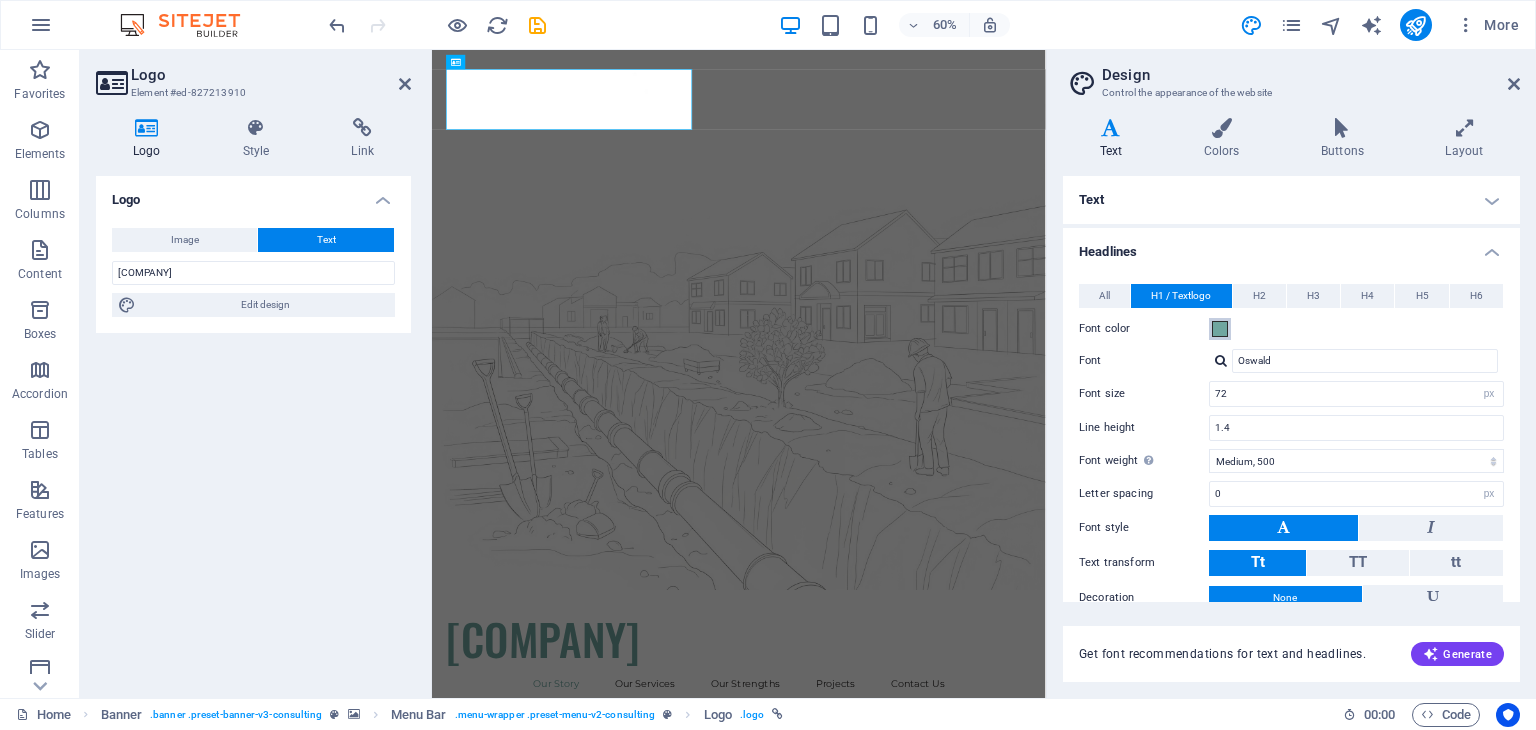 click at bounding box center (1220, 329) 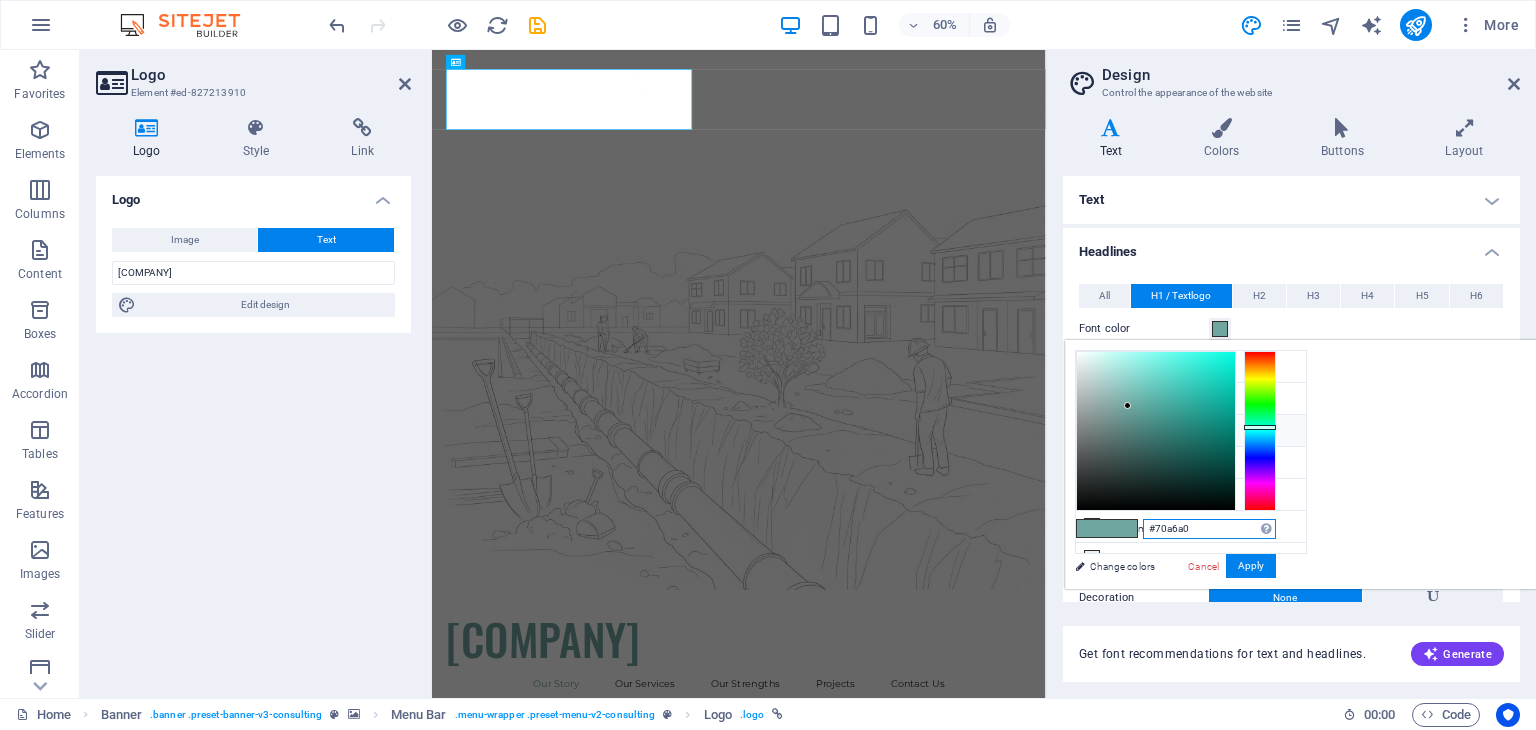 click on "#70a6a0" at bounding box center (1209, 529) 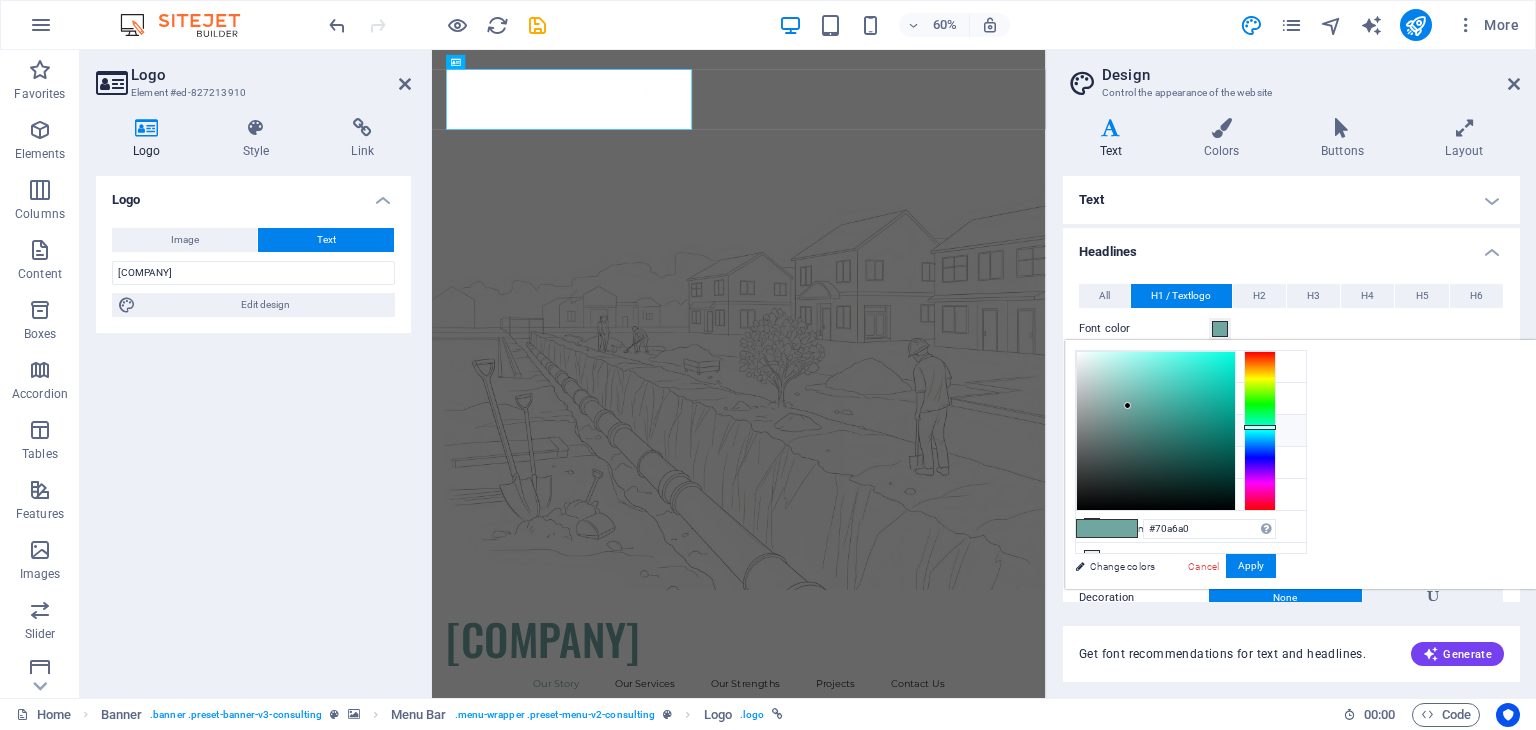 click on "Design Control the appearance of the website Variants  Text  Colors  Buttons  Layout Text Standard Bold Links Font color Font Montserrat Font size 16 rem px Line height 1.4 Font weight To display the font weight correctly, it may need to be enabled.  Manage Fonts Thin, 100 Extra-light, 200 Light, 300 Regular, 400 Medium, 500 Semi-bold, 600 Bold, 700 Extra-bold, 800 Black, 900 Letter spacing 0 rem px Font style Text transform Tt TT tt Text align Font weight To display the font weight correctly, it may need to be enabled.  Manage Fonts Thin, 100 Extra-light, 200 Light, 300 Regular, 400 Medium, 500 Semi-bold, 600 Bold, 700 Extra-bold, 800 Black, 900 Default Hover / Active Font color Font color Decoration None Decoration None Transition duration 0.3 s Transition function Ease Ease In Ease Out Ease In/Ease Out Linear Headlines All H1 / Textlogo H2 H3 H4 H5 H6 Font color Font Oswald Line height 1.4 Font weight To display the font weight correctly, it may need to be enabled.  Manage Fonts Thin, 100 Extra-light, 200" at bounding box center (1291, 374) 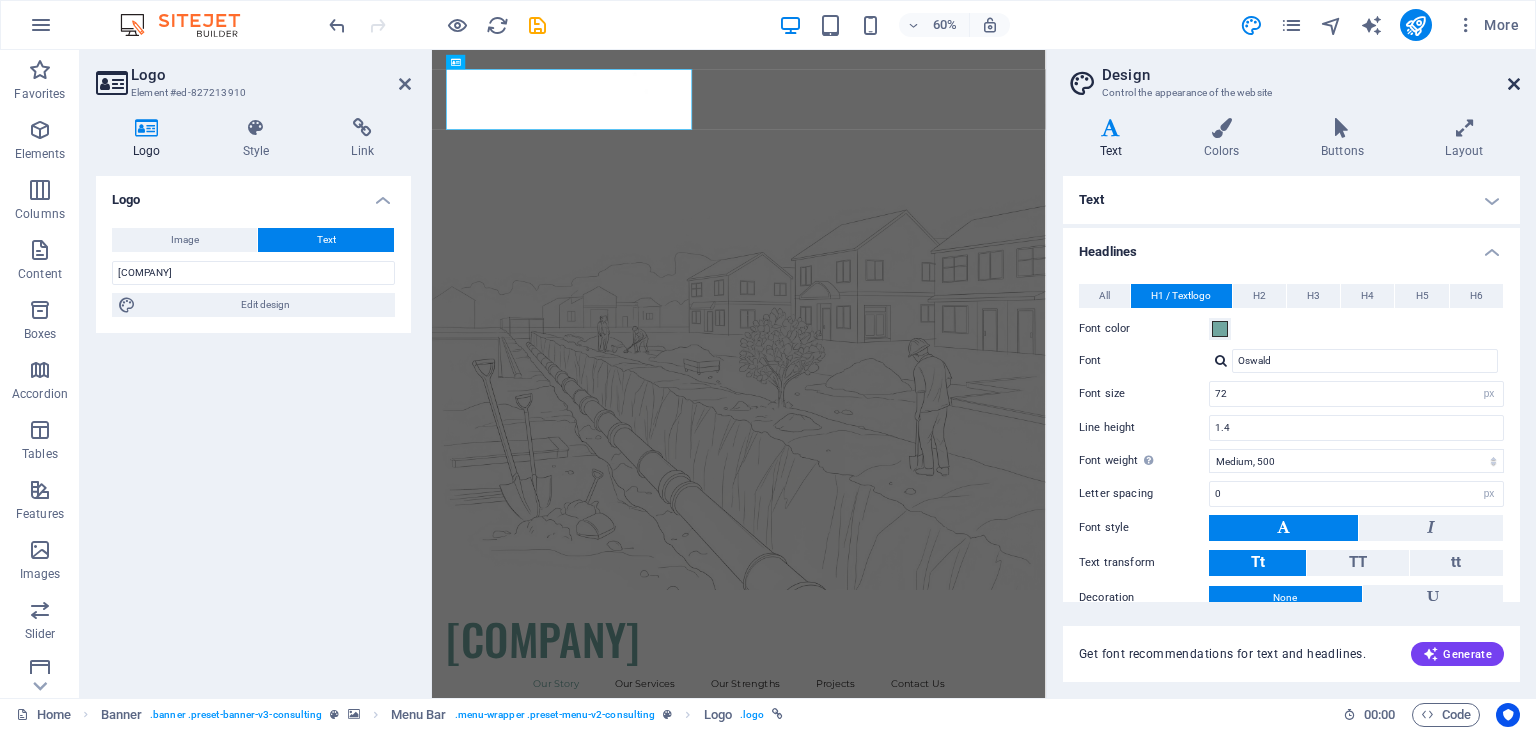 click at bounding box center (1514, 84) 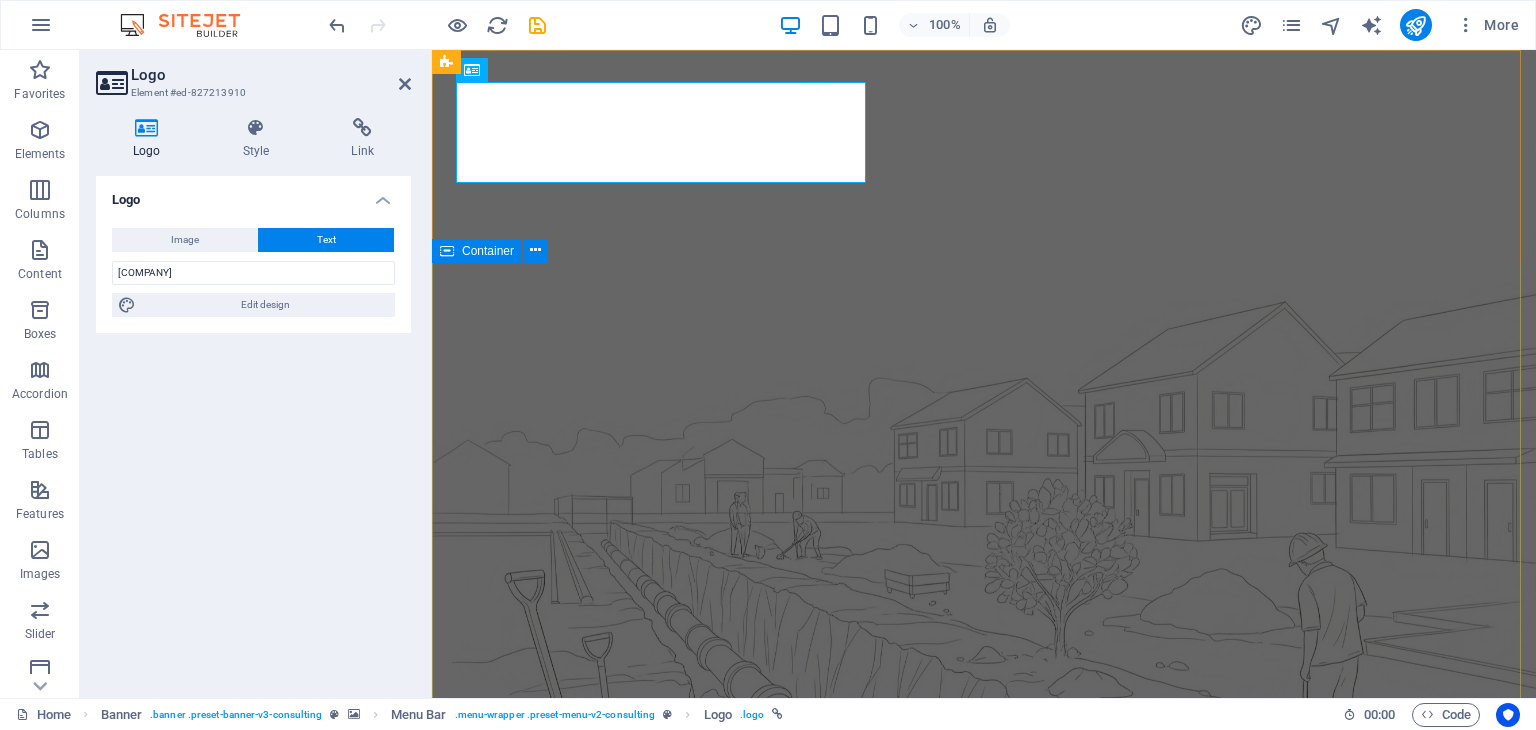 click on "Get Started" at bounding box center [984, 1281] 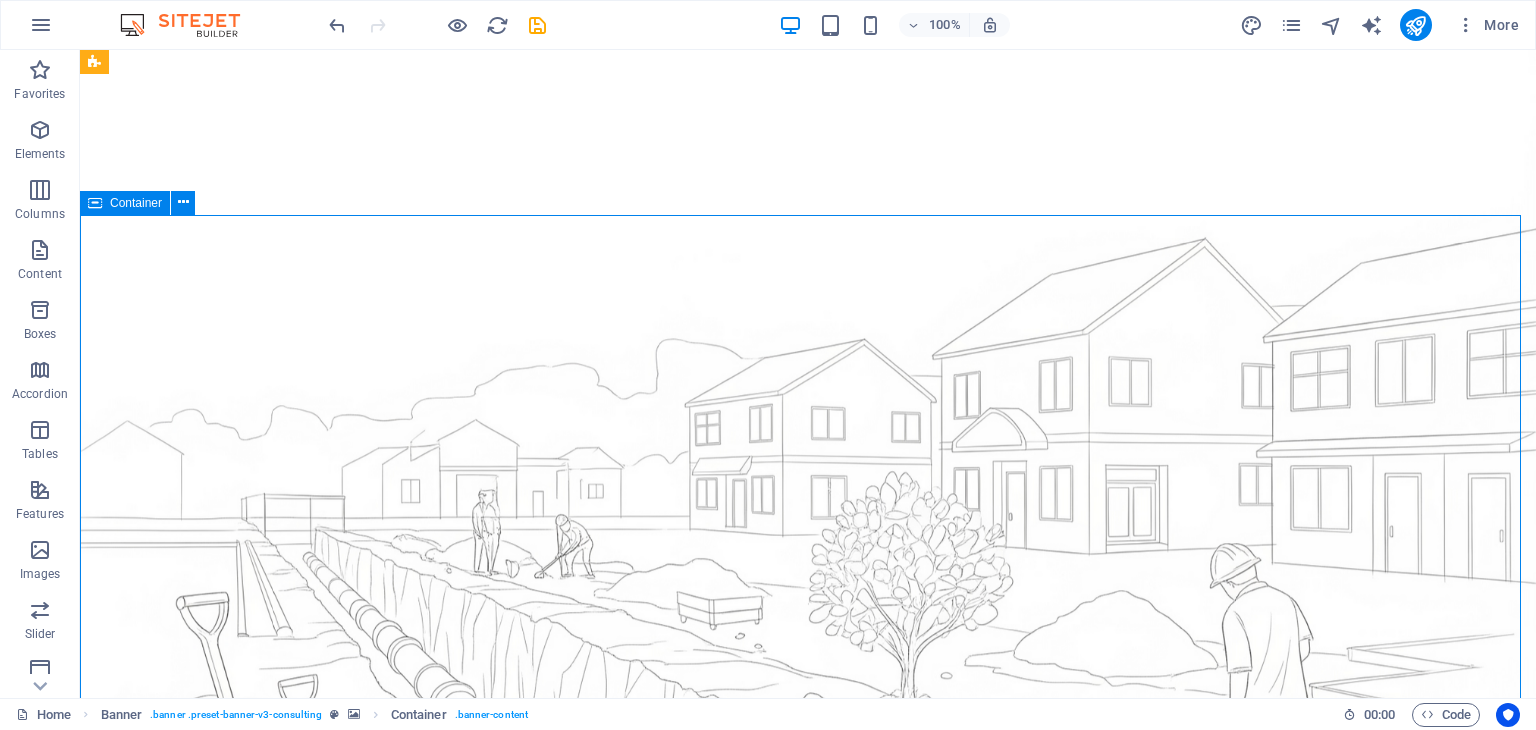 click on "Get Started" at bounding box center [808, 1281] 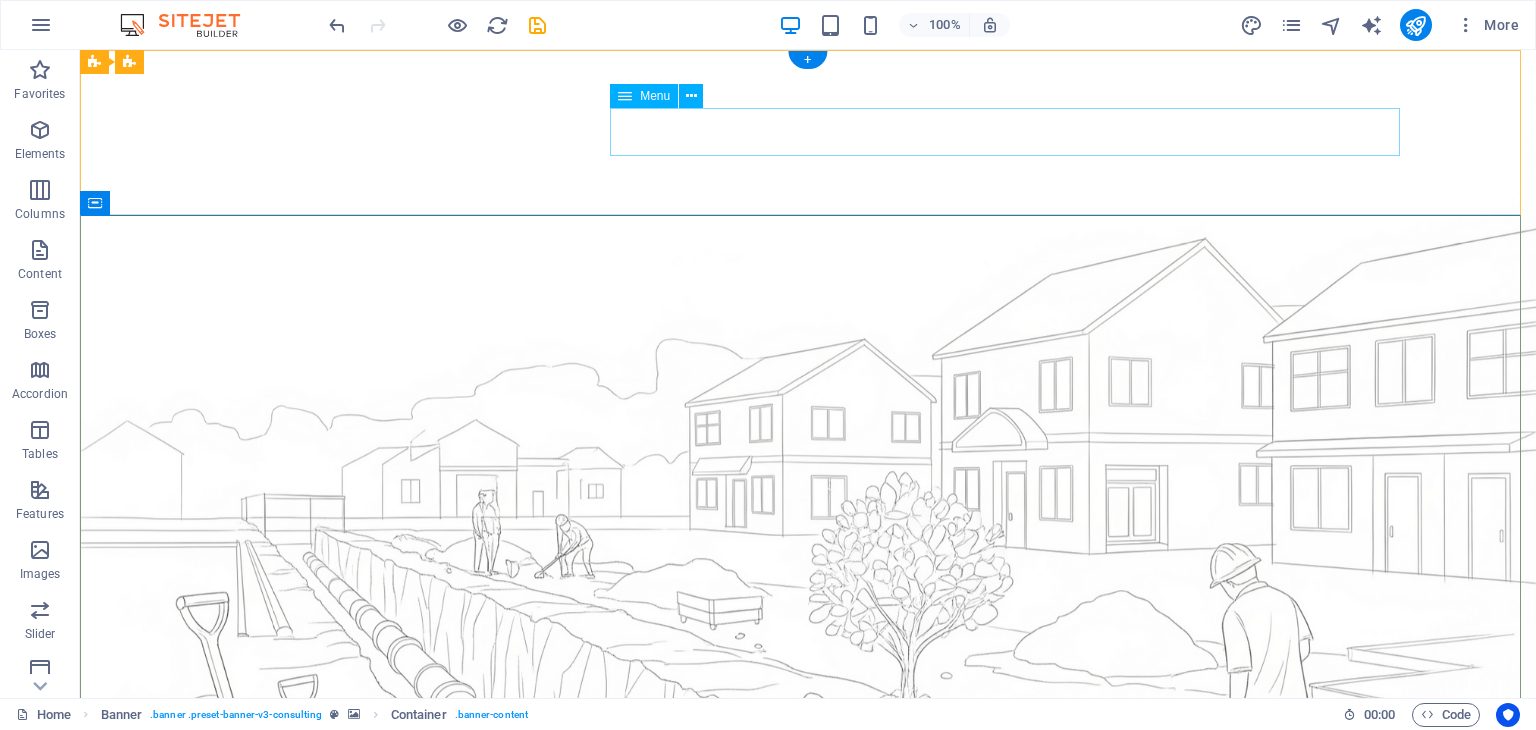 click on "Our Story Our Services Our Strengths Projects Contact Us" at bounding box center (808, 1107) 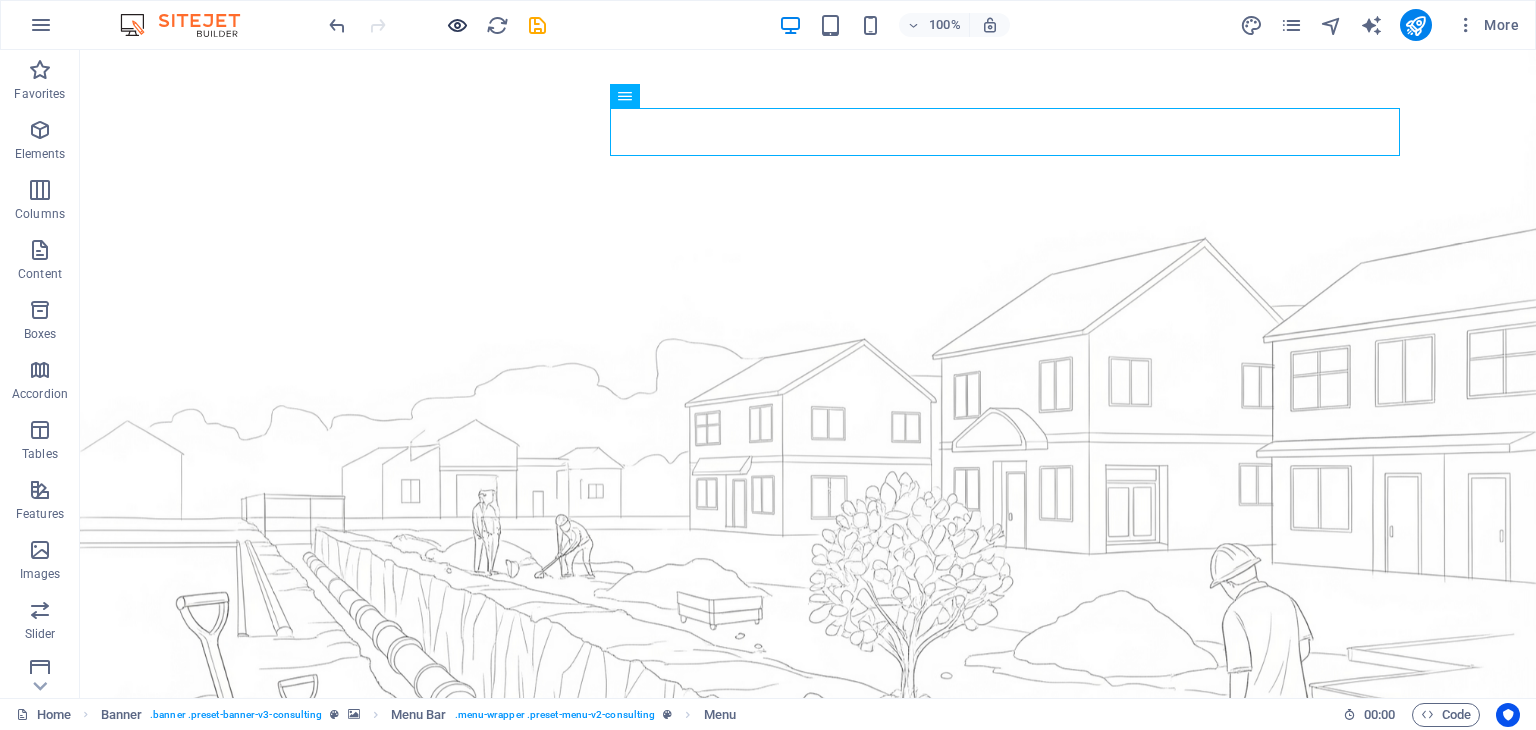 click at bounding box center [457, 25] 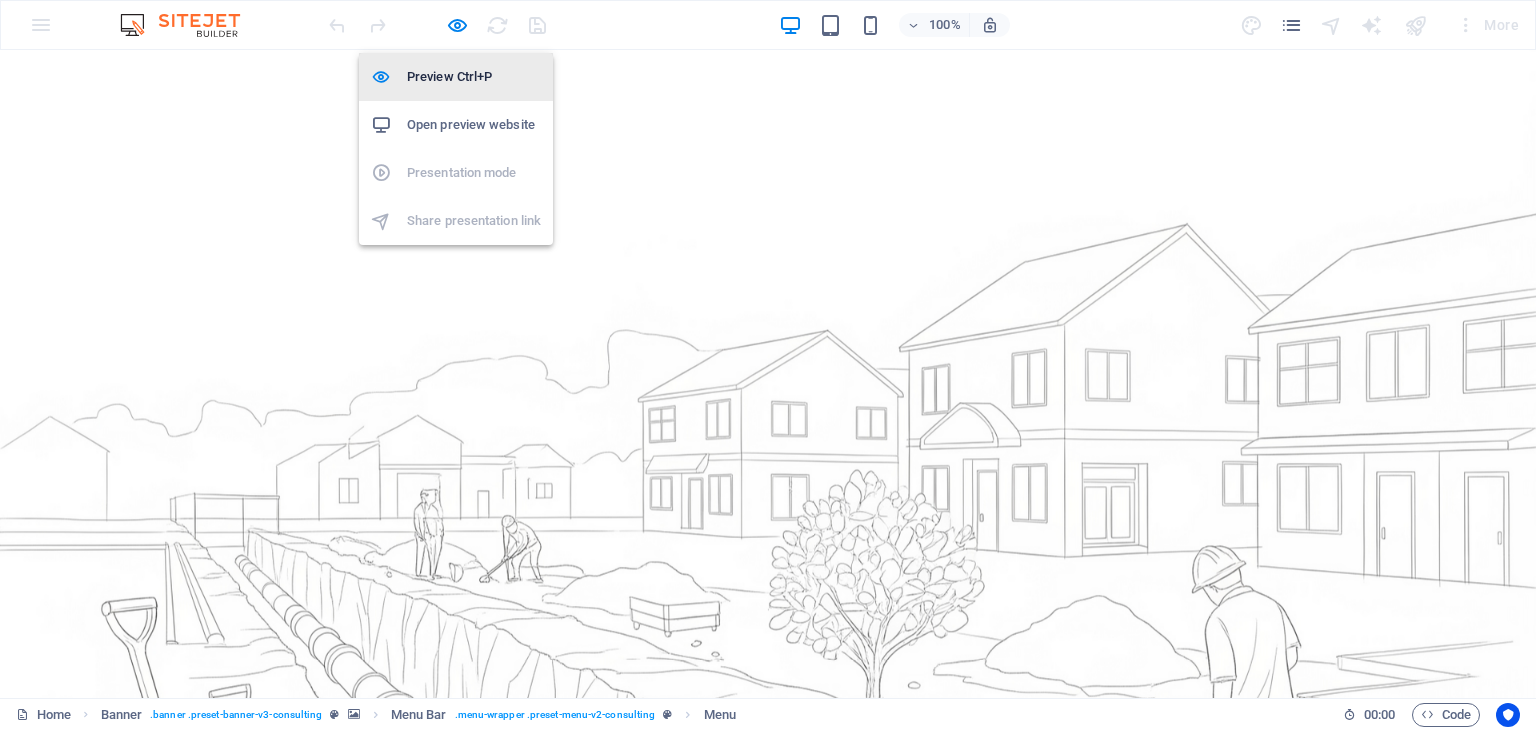 click on "Preview Ctrl+P" at bounding box center [456, 77] 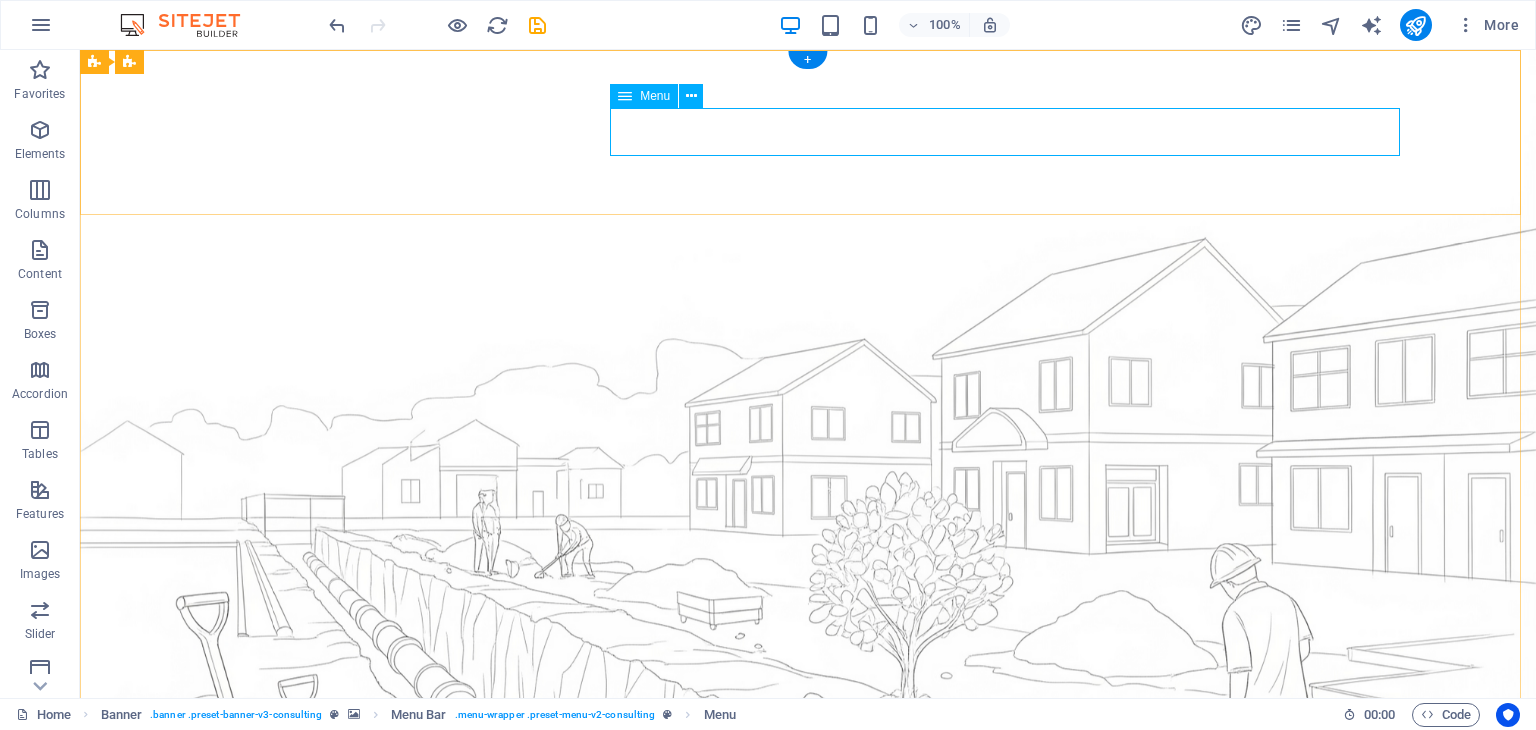 click on "Our Story Our Services Our Strengths Projects Contact Us" at bounding box center [808, 1107] 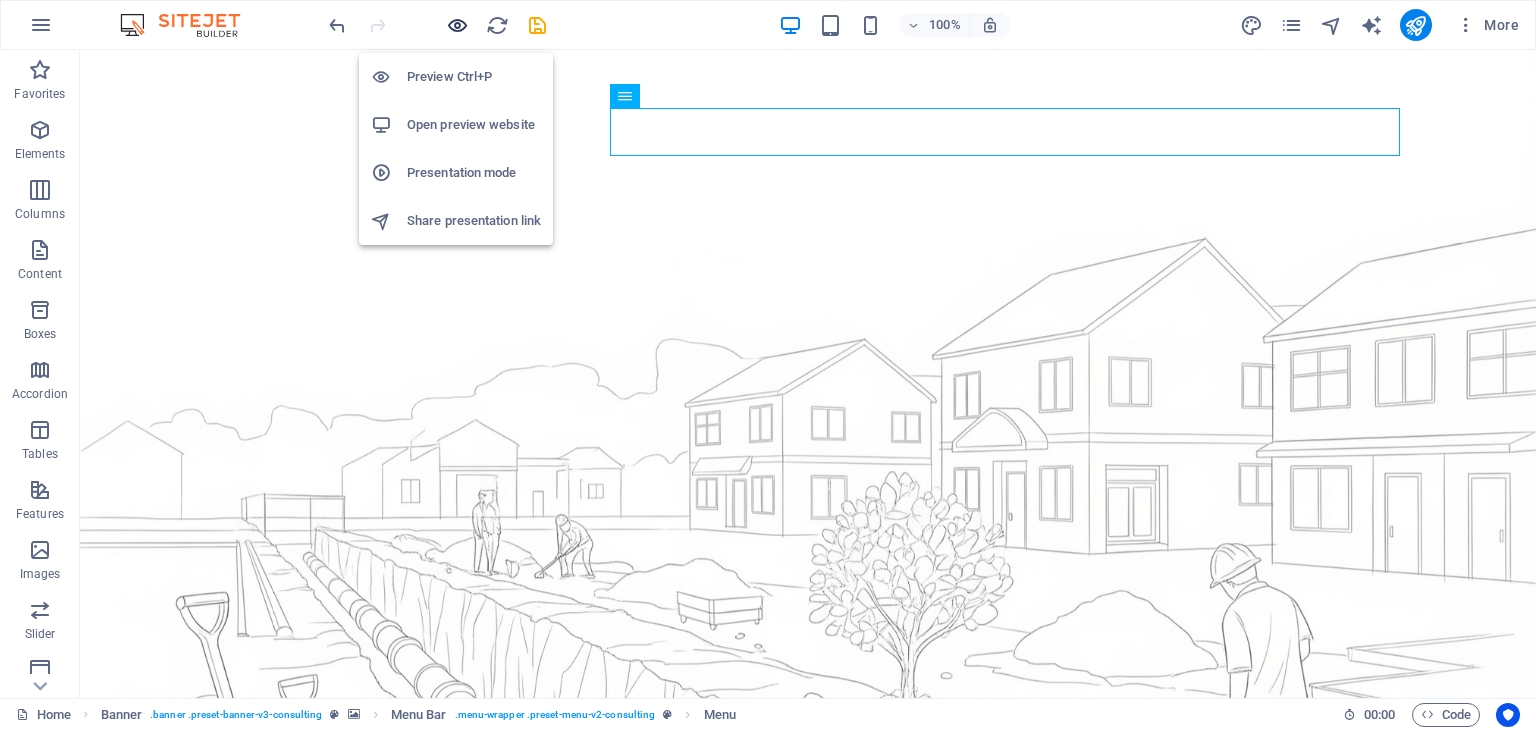click at bounding box center [457, 25] 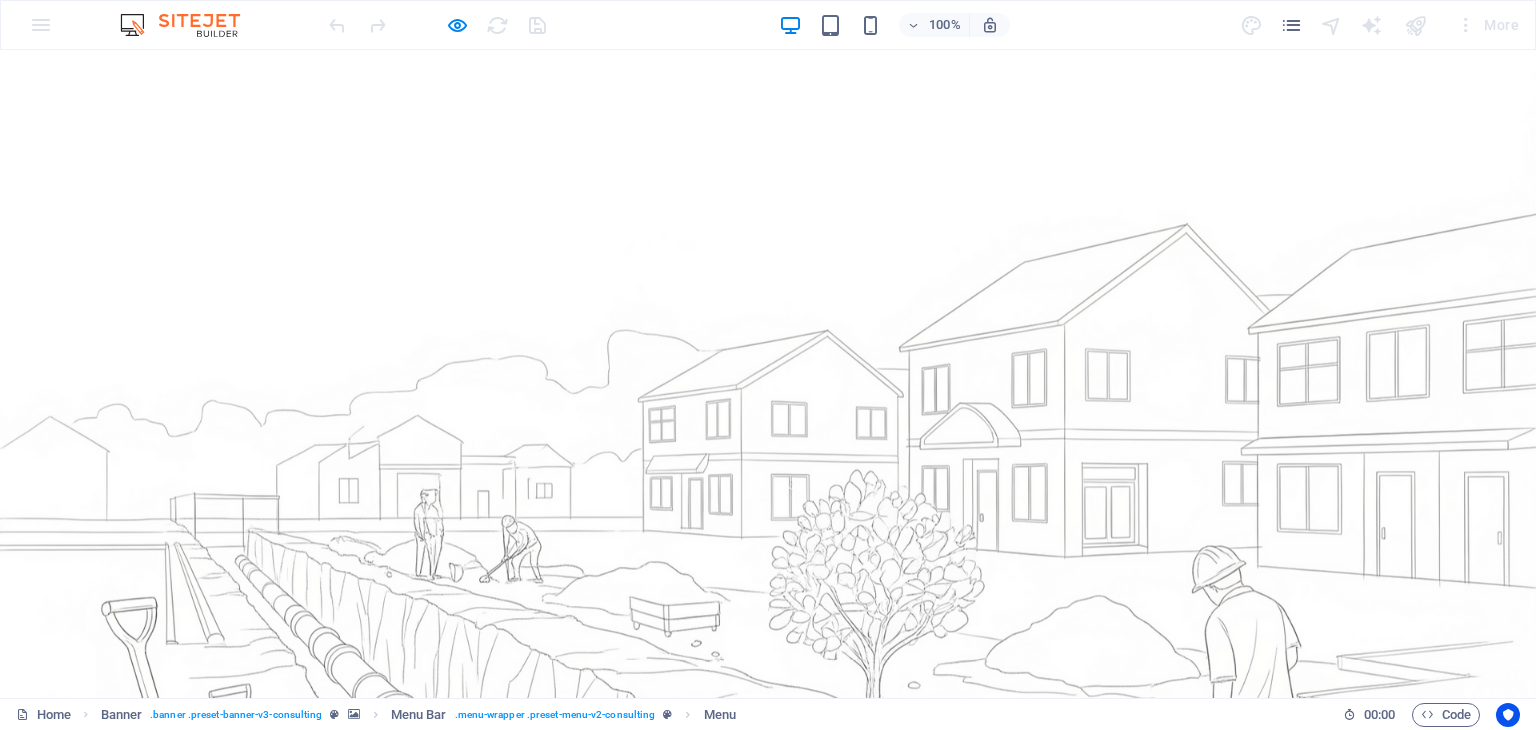 click on "Our Story" at bounding box center (464, 1107) 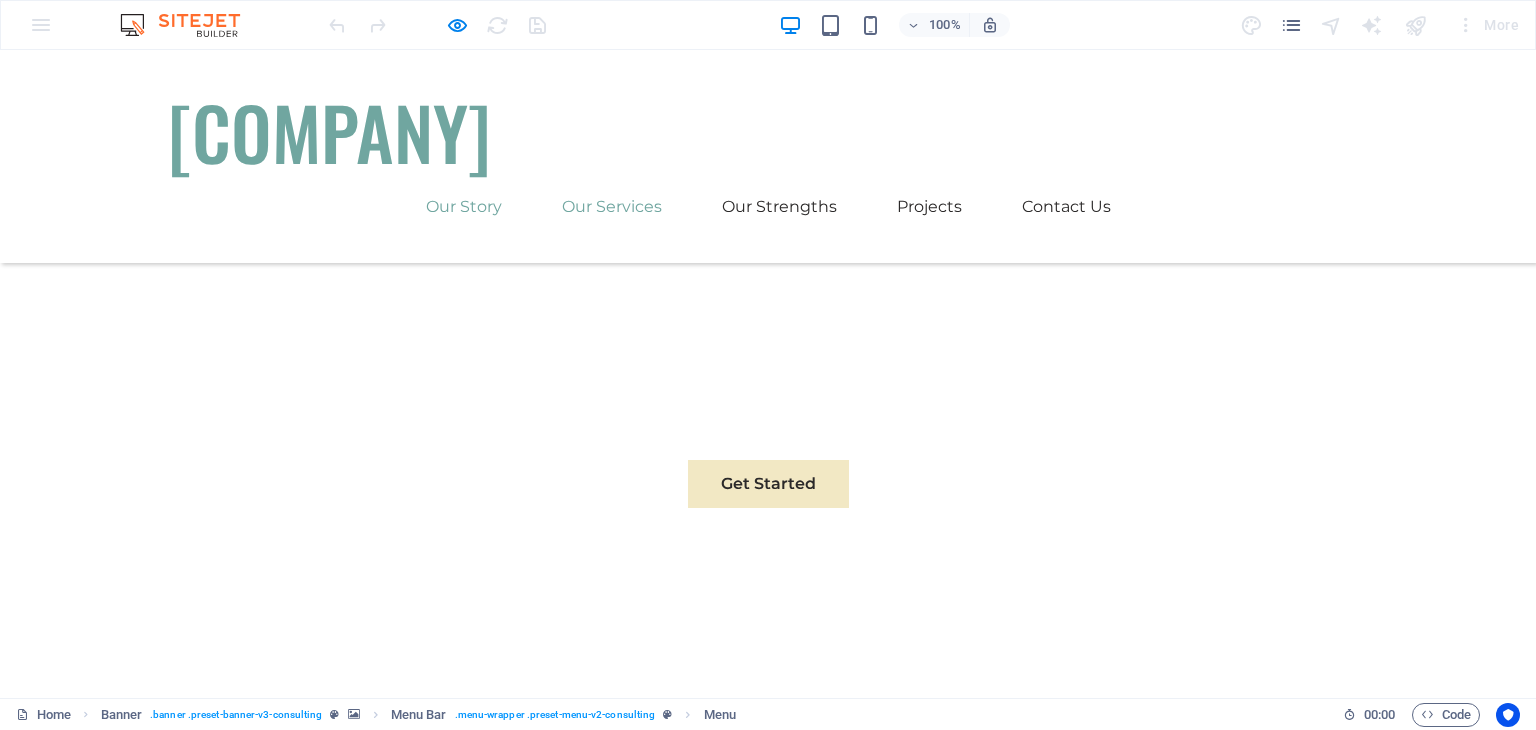click on "Our Services" at bounding box center [612, 207] 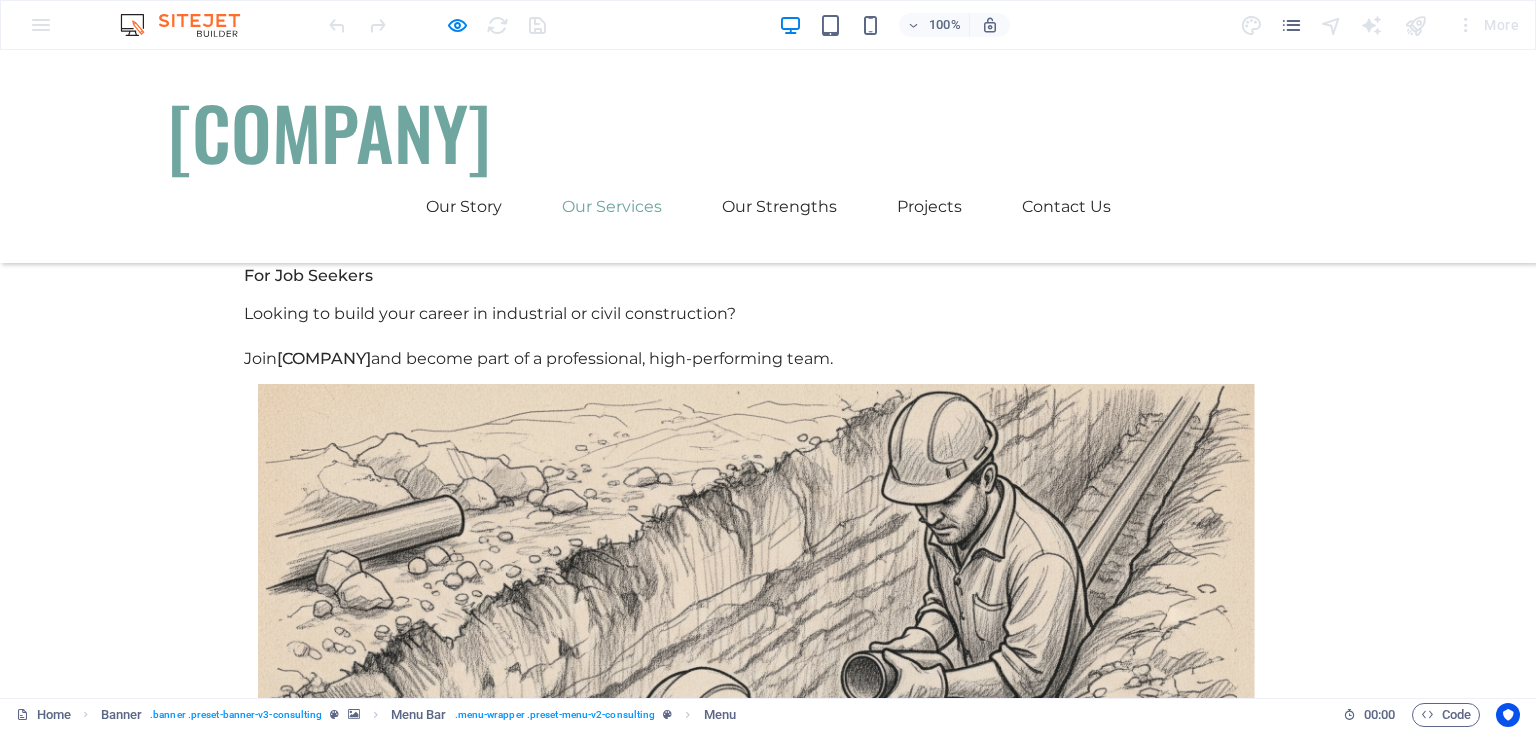 scroll, scrollTop: 1568, scrollLeft: 0, axis: vertical 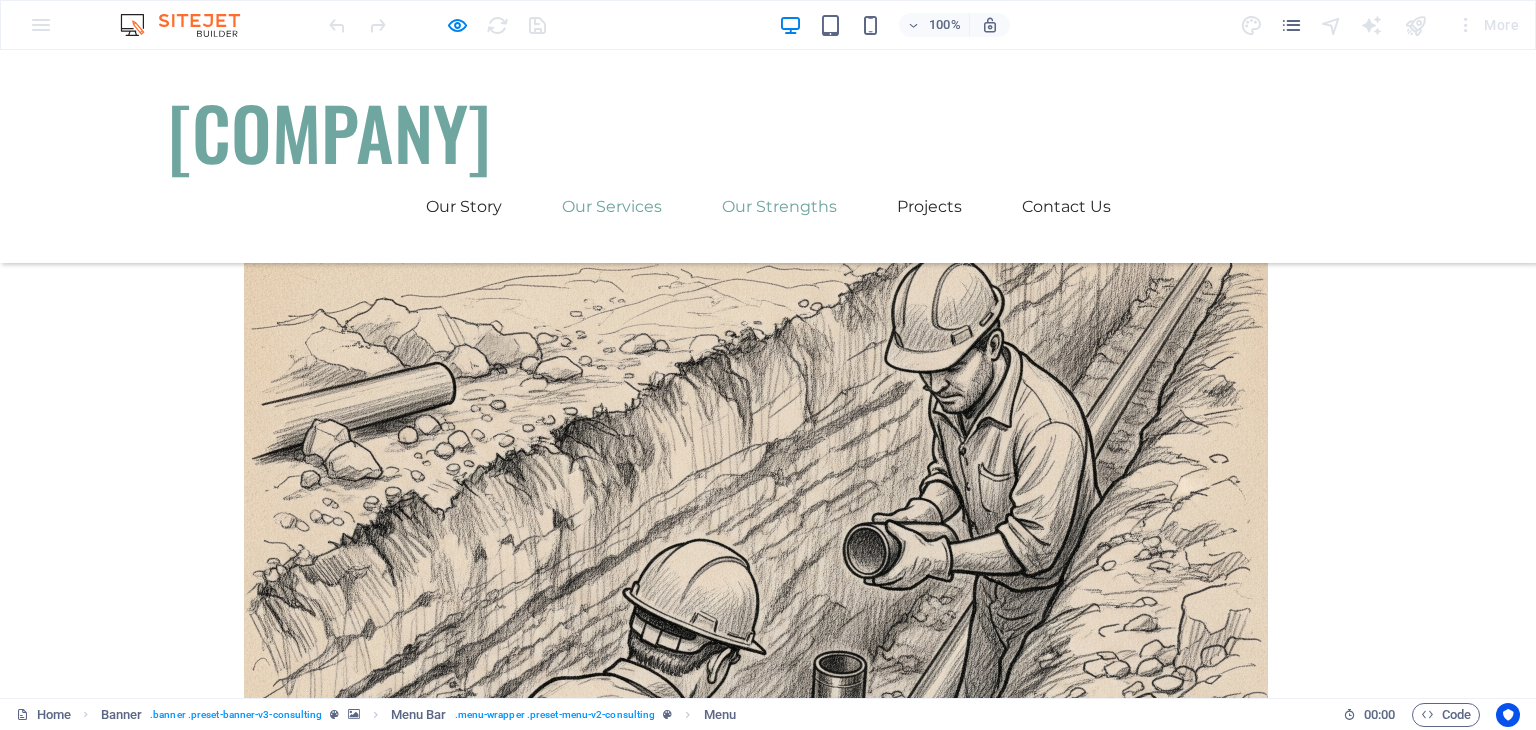 click on "Our Strengths" at bounding box center (779, 207) 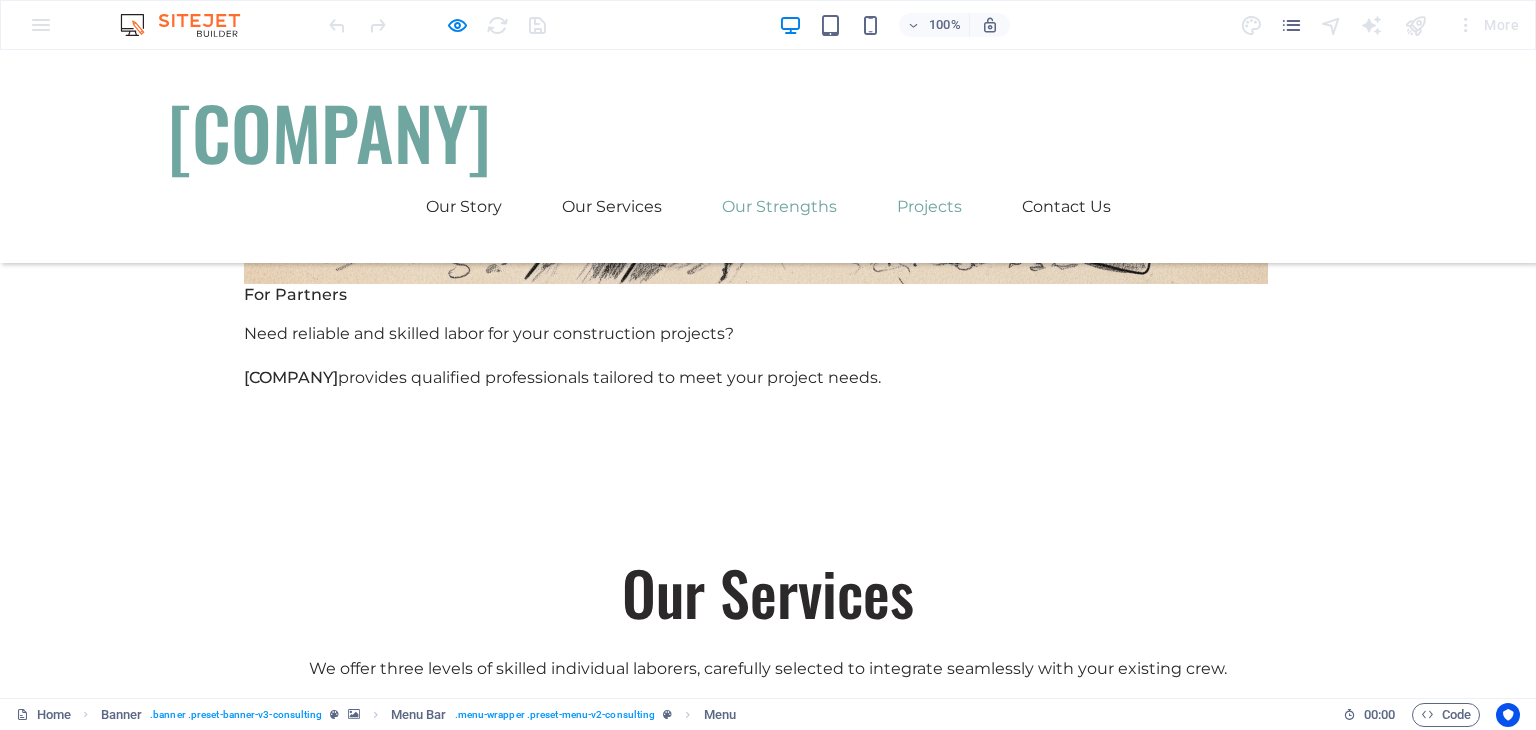 click on "Projects" at bounding box center [929, 207] 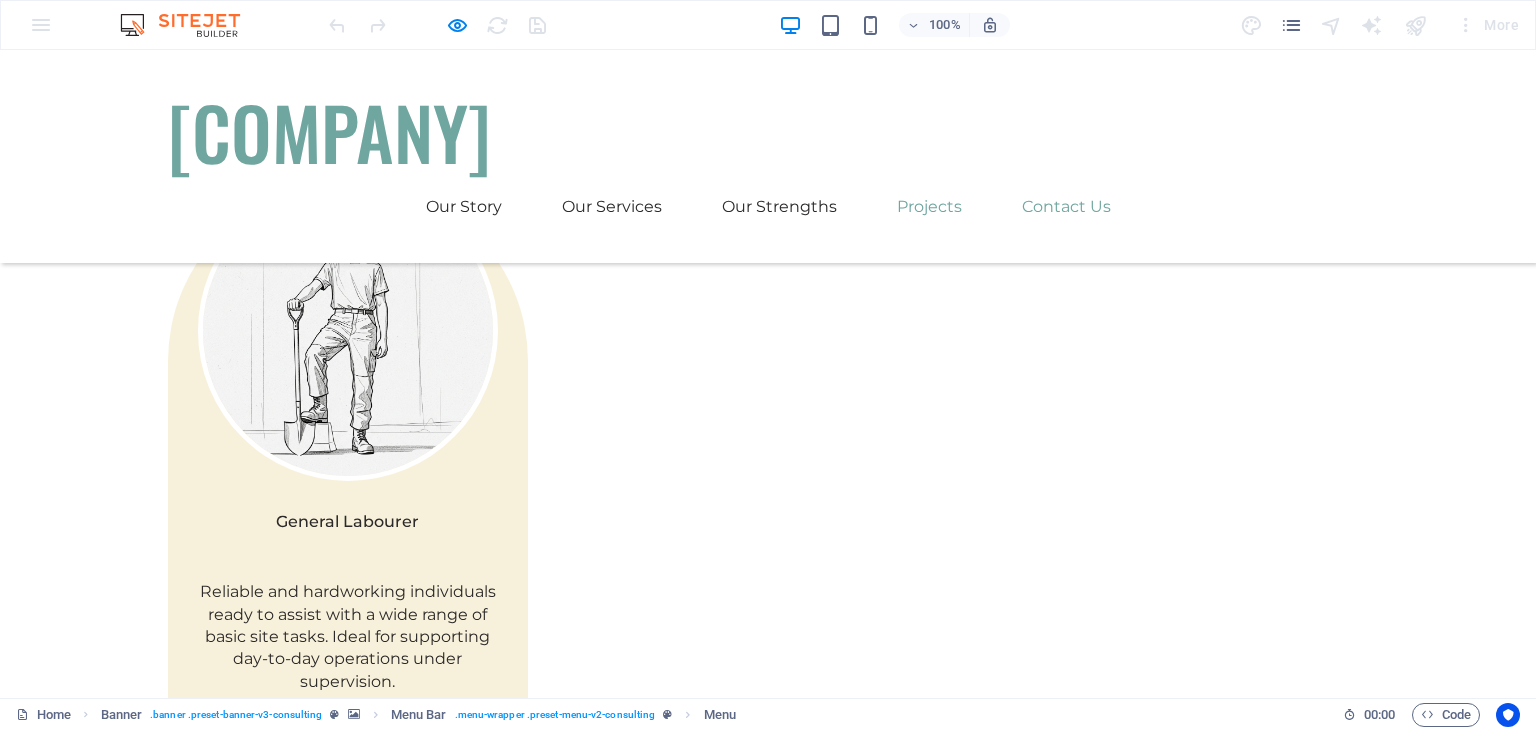 click on "Contact Us" at bounding box center [1066, 207] 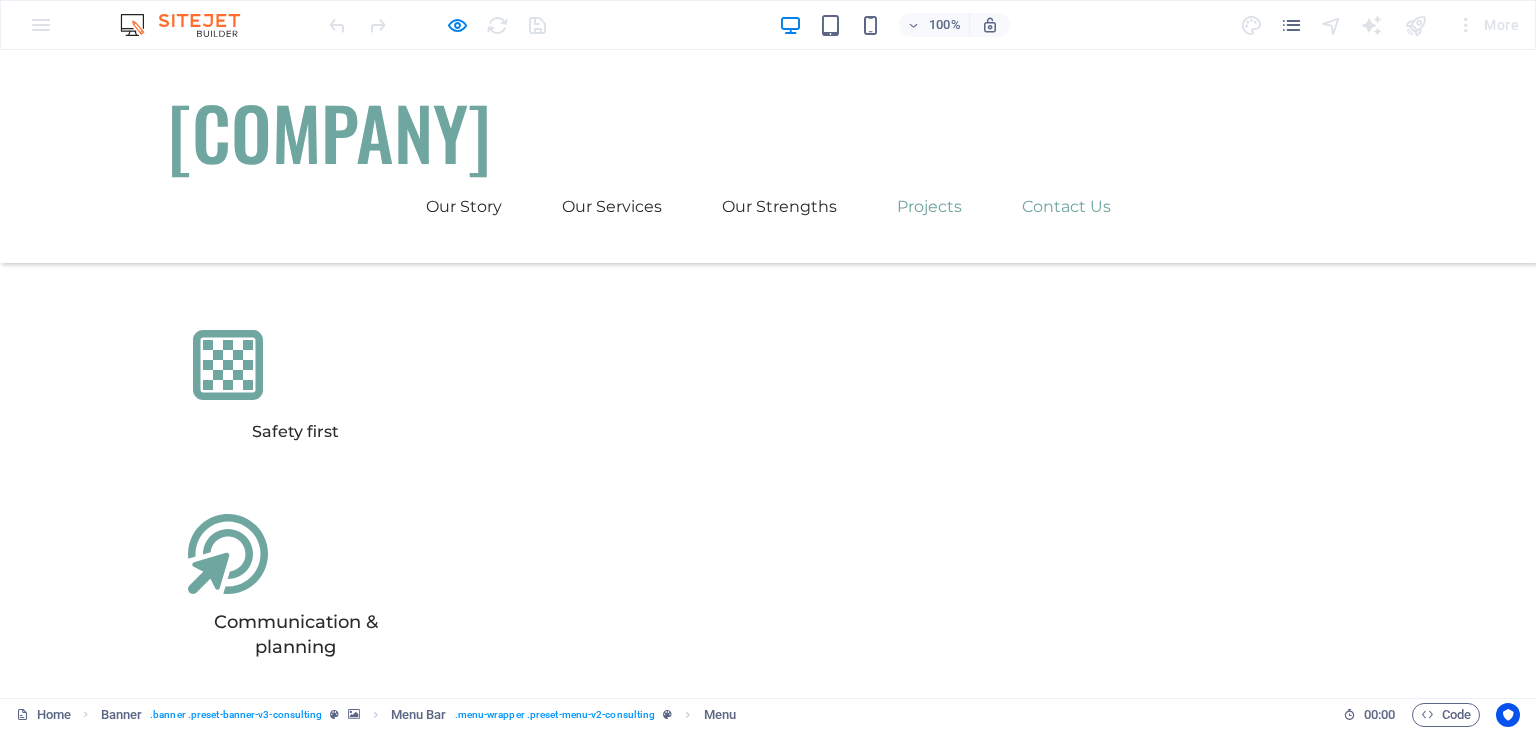 scroll, scrollTop: 5343, scrollLeft: 0, axis: vertical 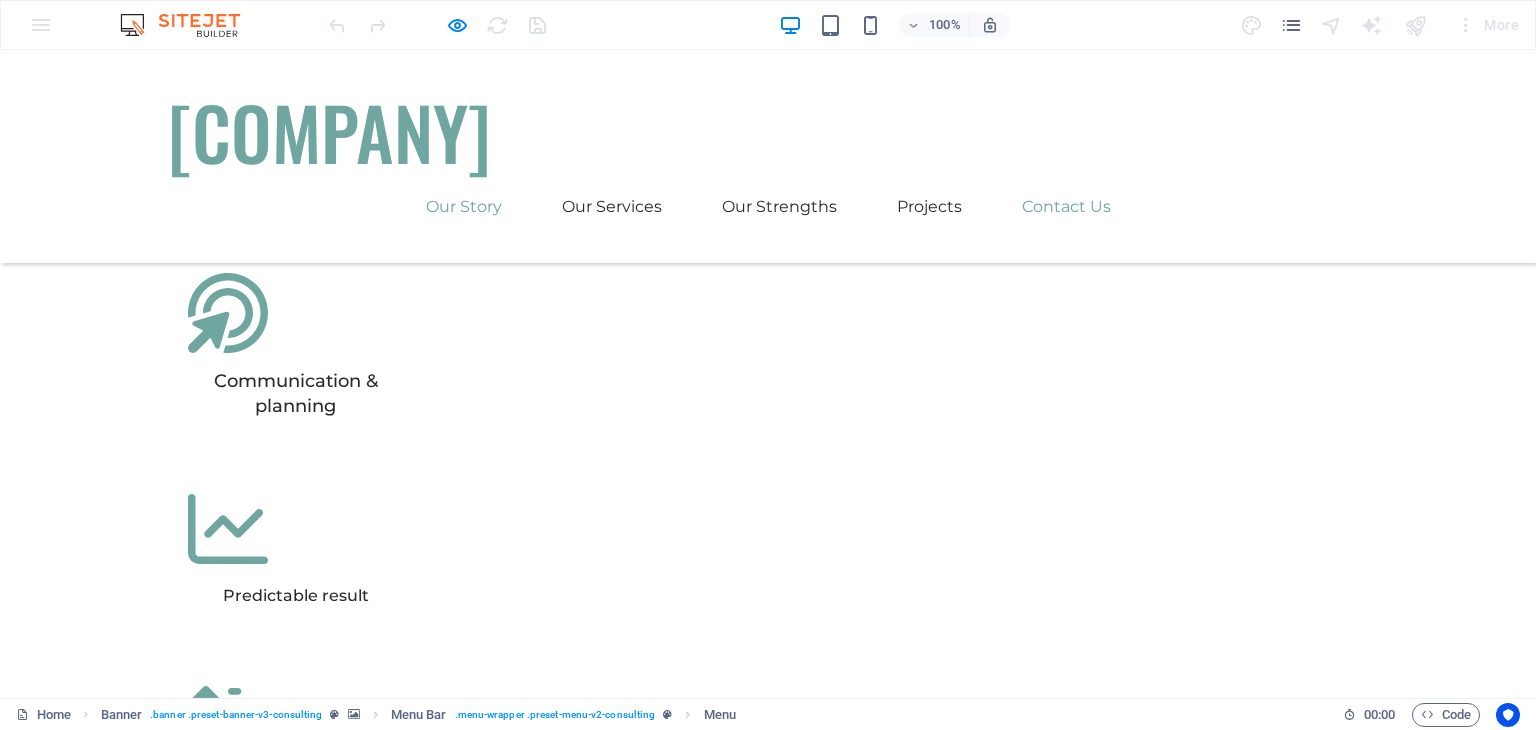 click on "Our Story" at bounding box center [464, 207] 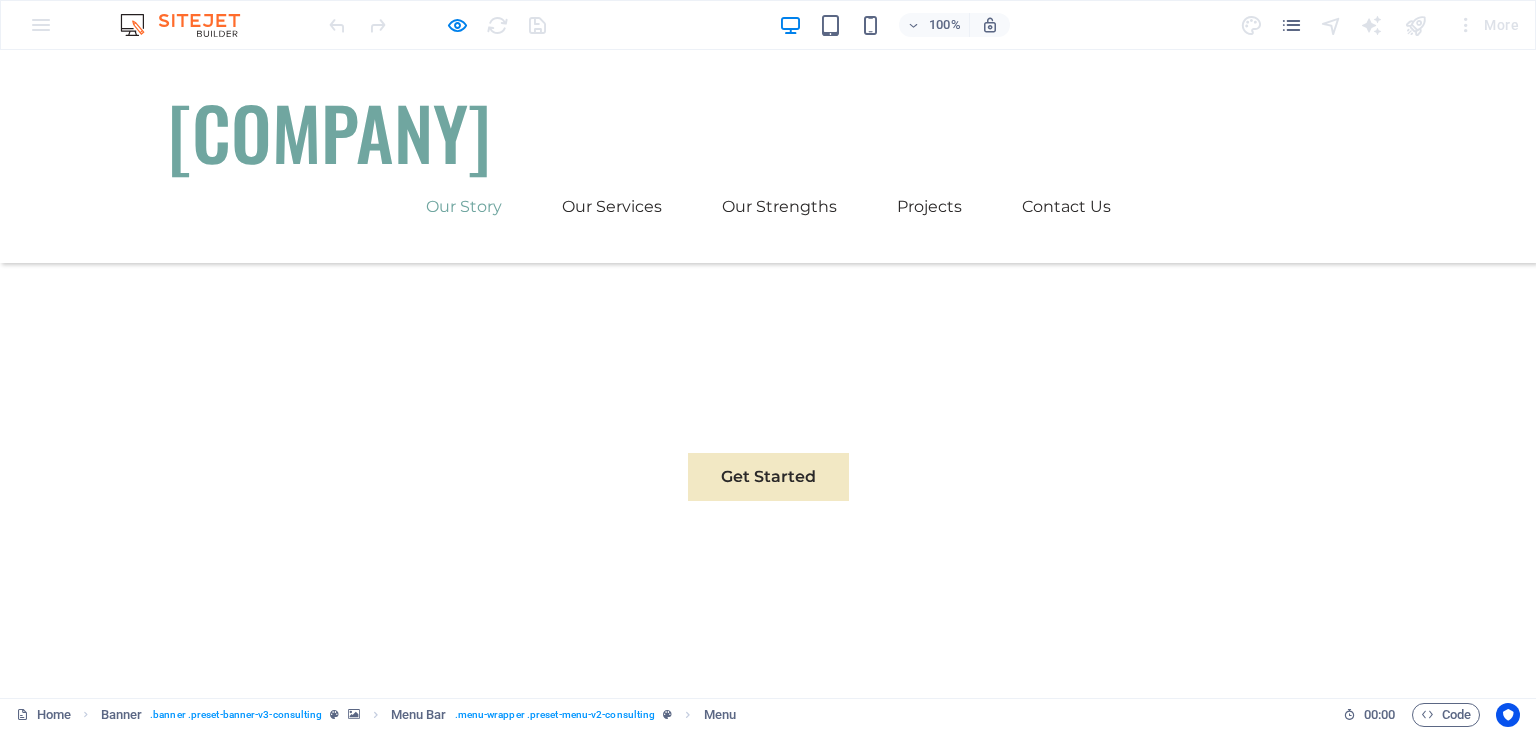 scroll, scrollTop: 735, scrollLeft: 0, axis: vertical 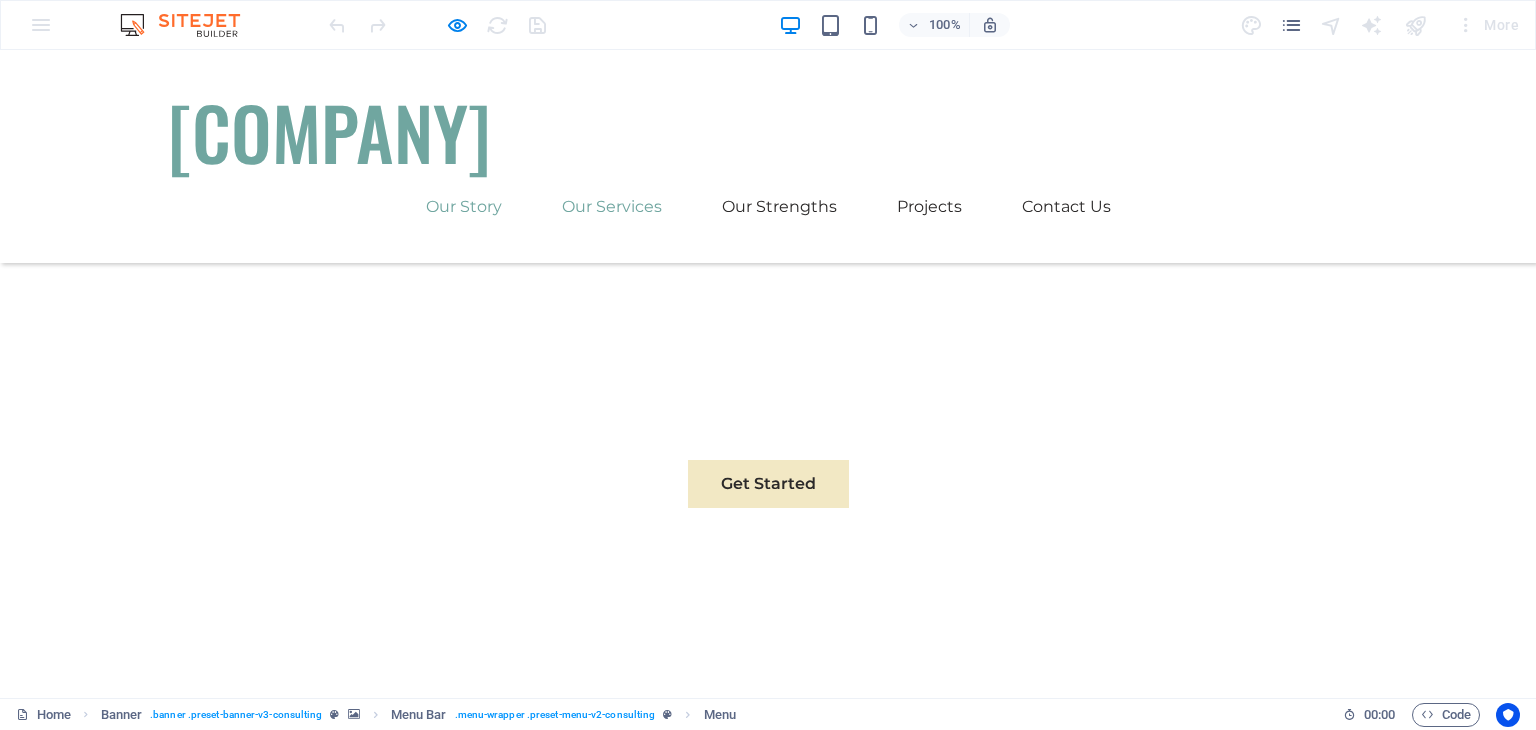 click on "Our Services" at bounding box center (612, 207) 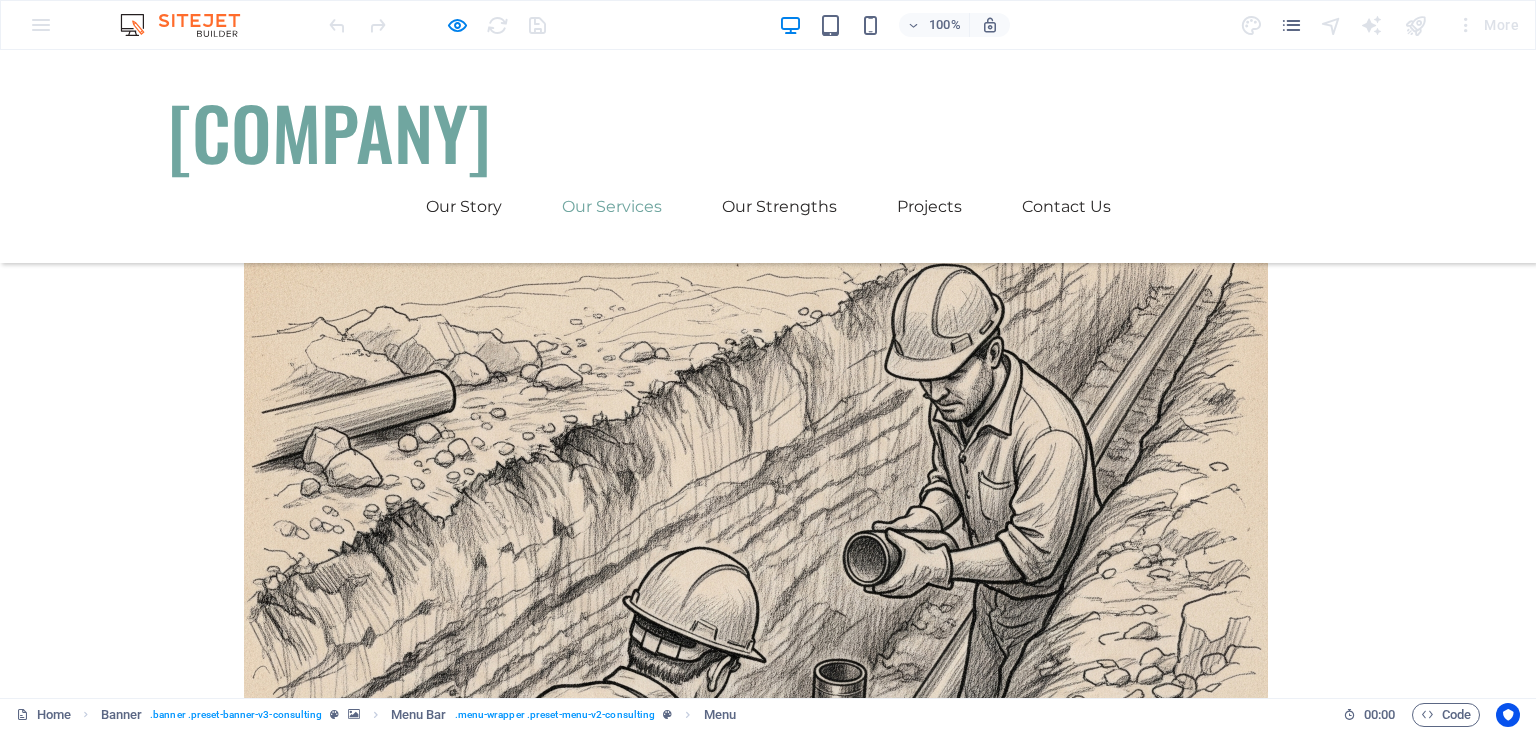 scroll, scrollTop: 1568, scrollLeft: 0, axis: vertical 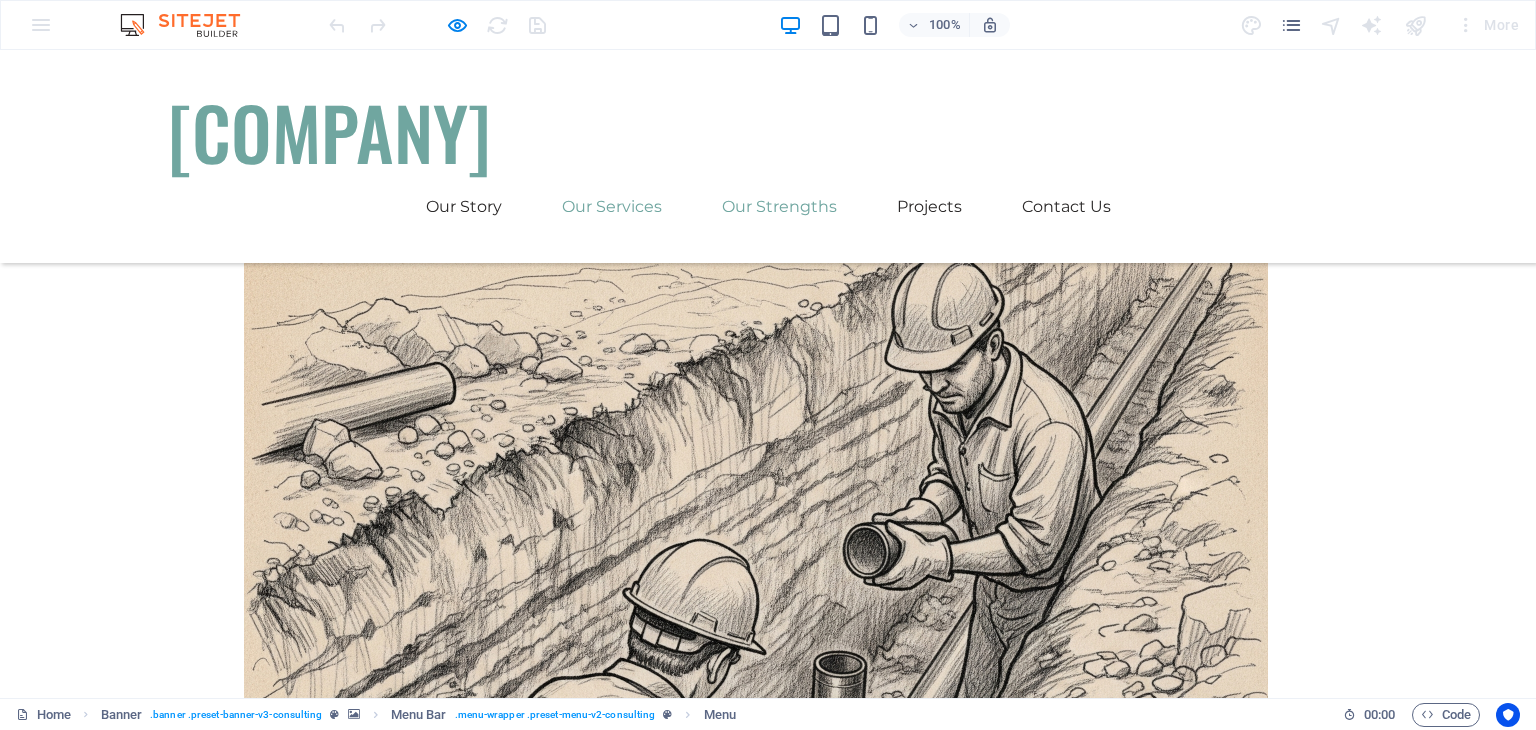 click on "Our Strengths" at bounding box center (779, 207) 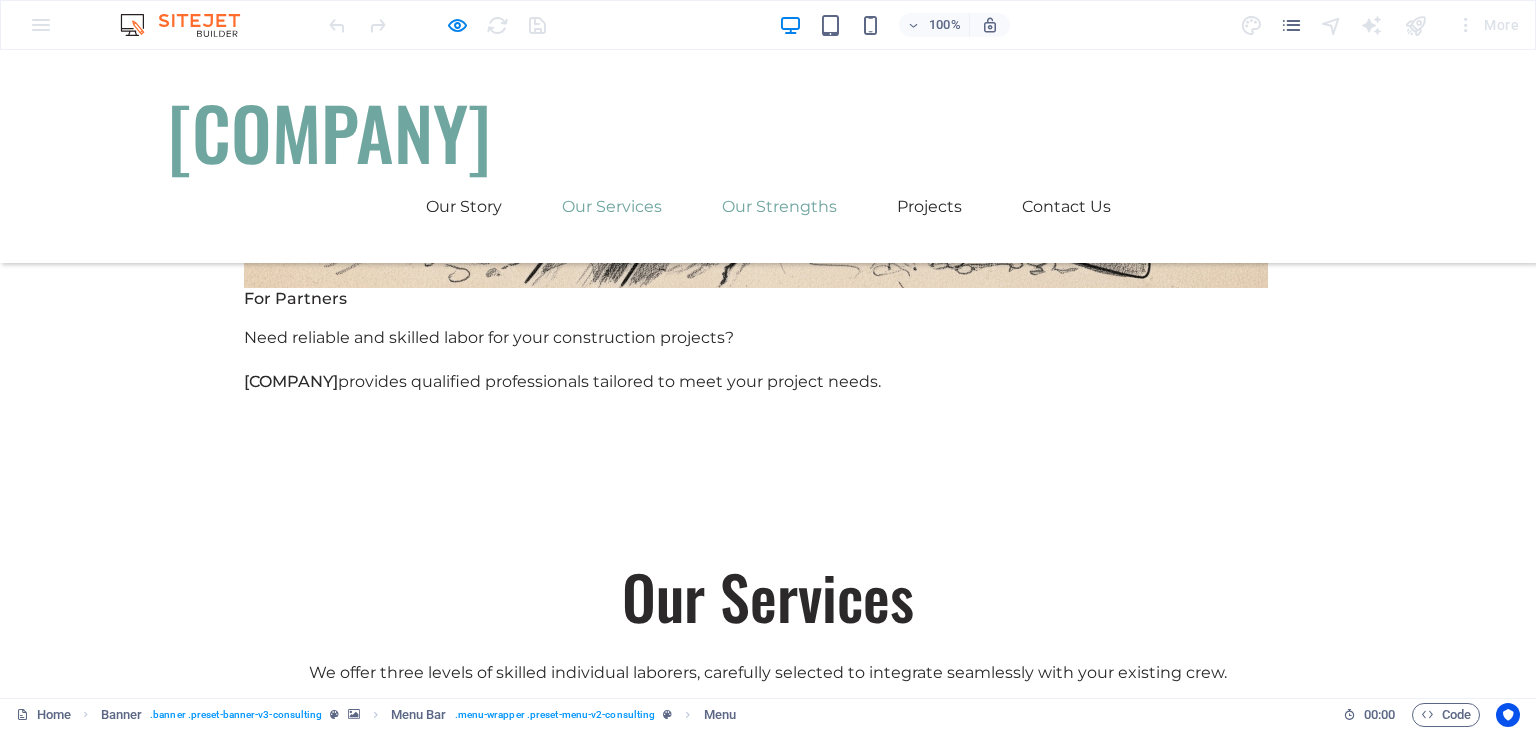 scroll, scrollTop: 2556, scrollLeft: 0, axis: vertical 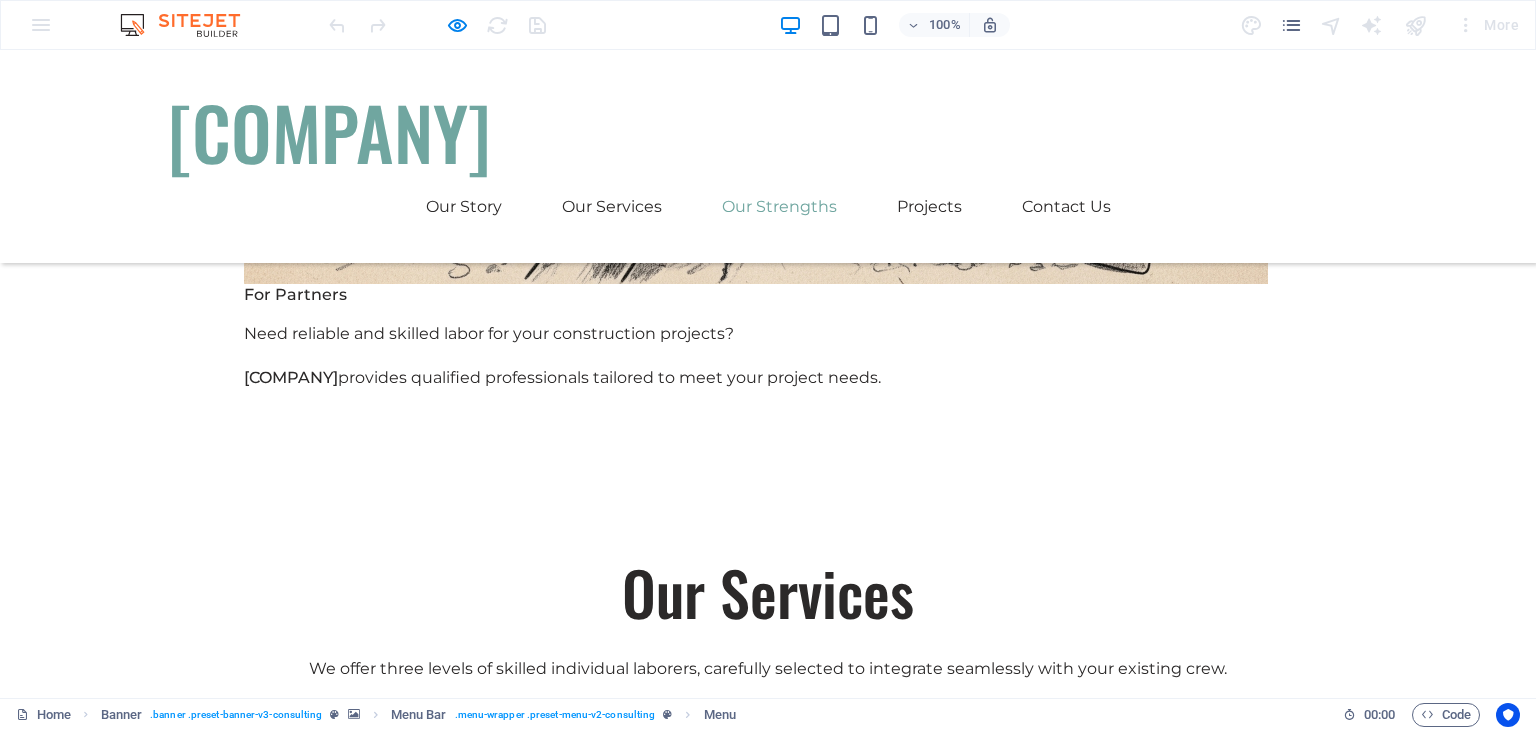 click on "Our Strengths" at bounding box center (779, 207) 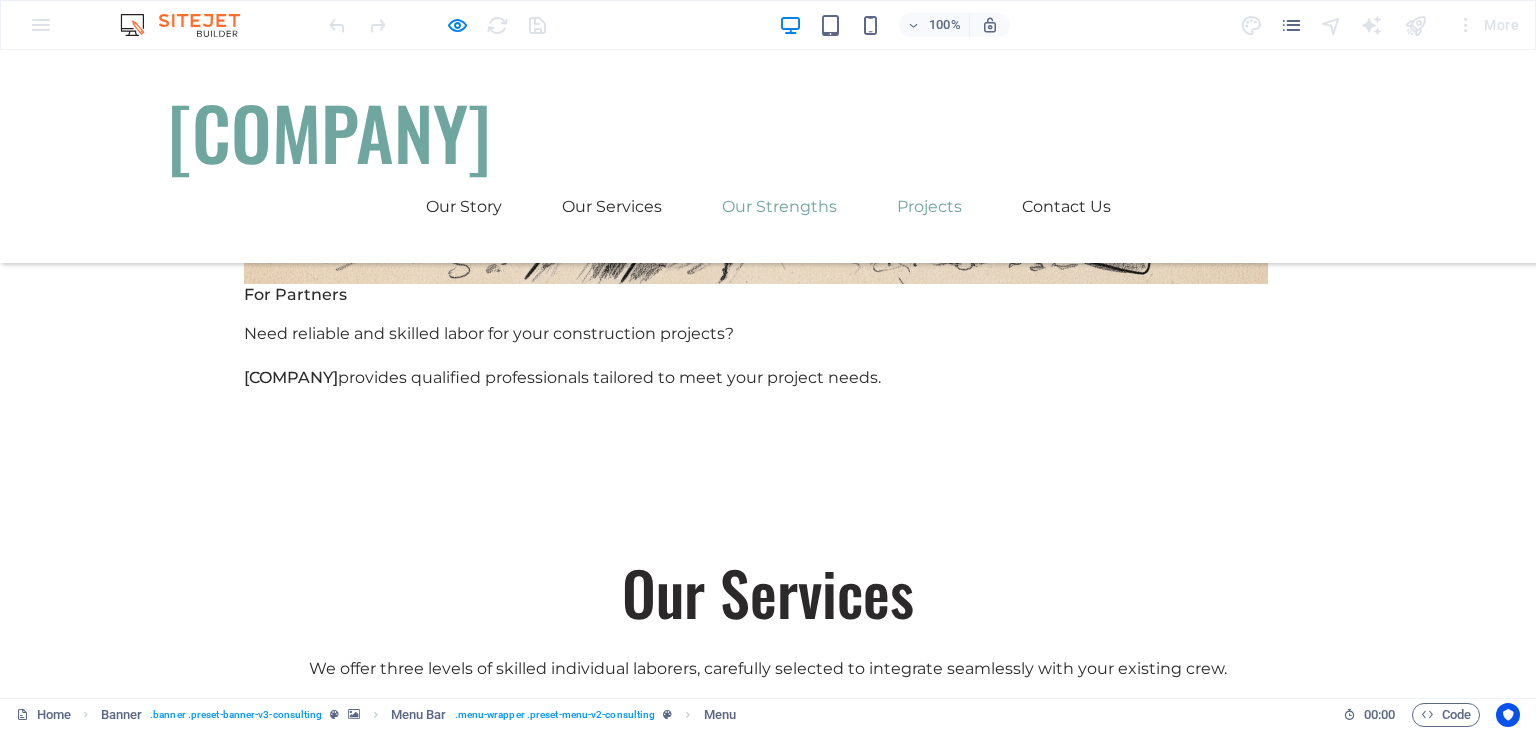 click on "Projects" at bounding box center (929, 207) 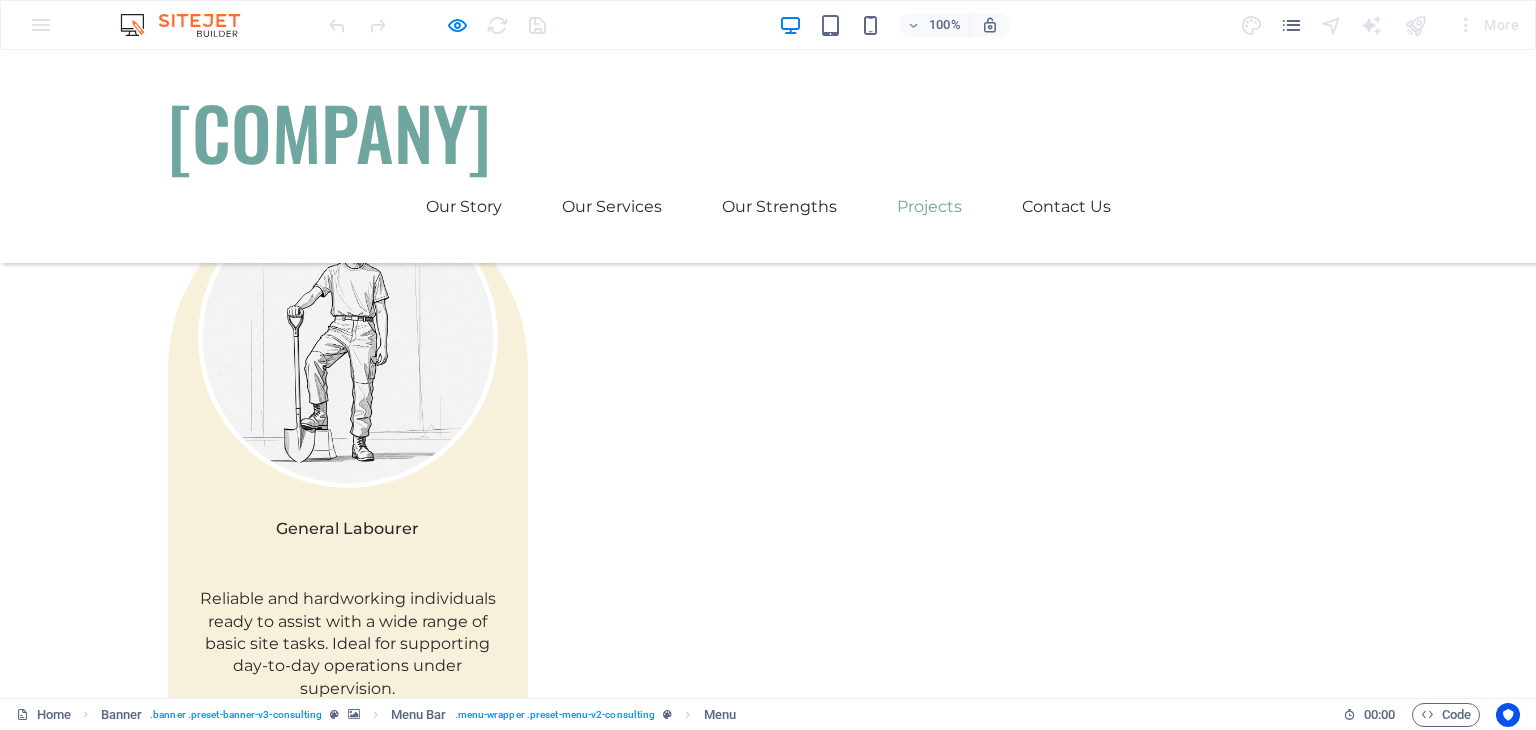 scroll, scrollTop: 3096, scrollLeft: 0, axis: vertical 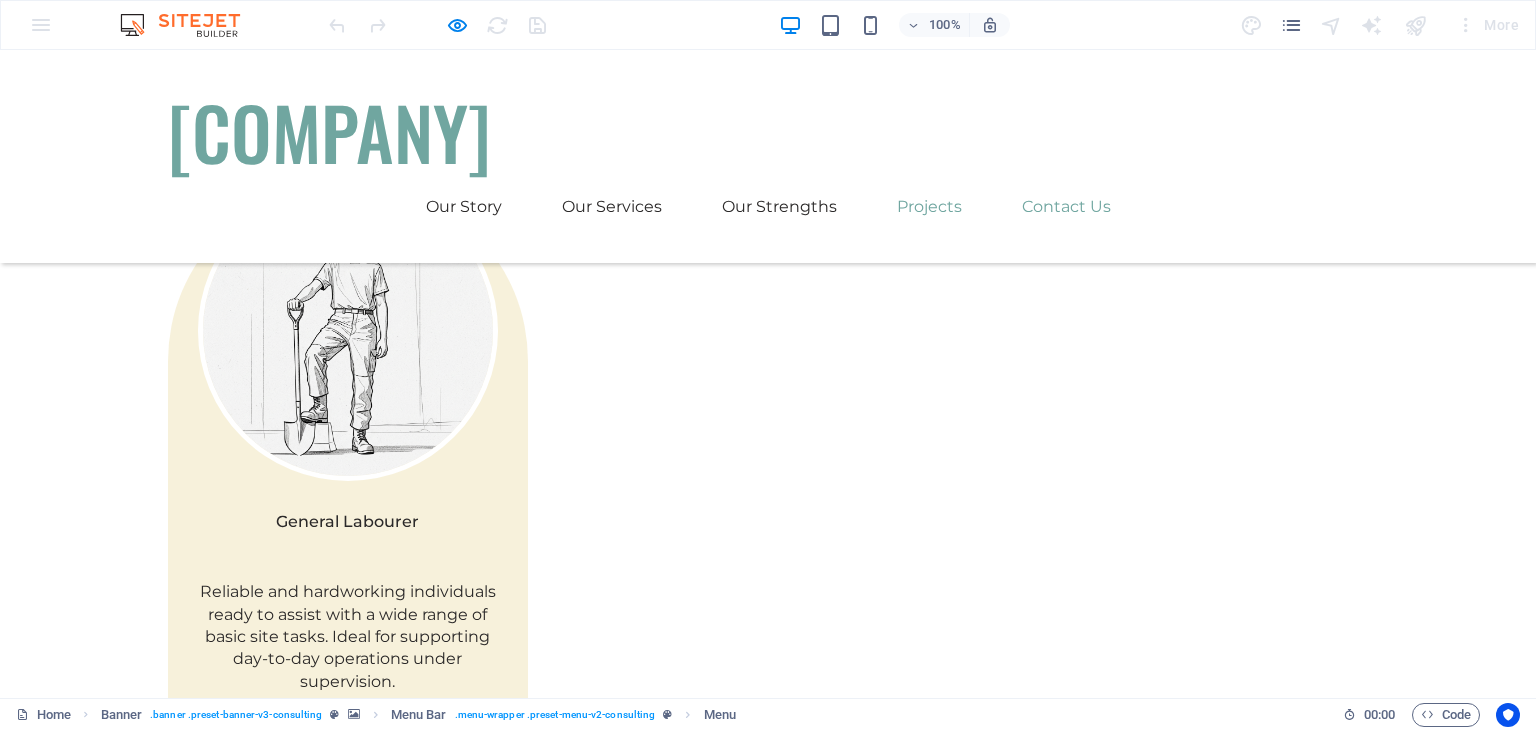 click on "Contact Us" at bounding box center [1066, 207] 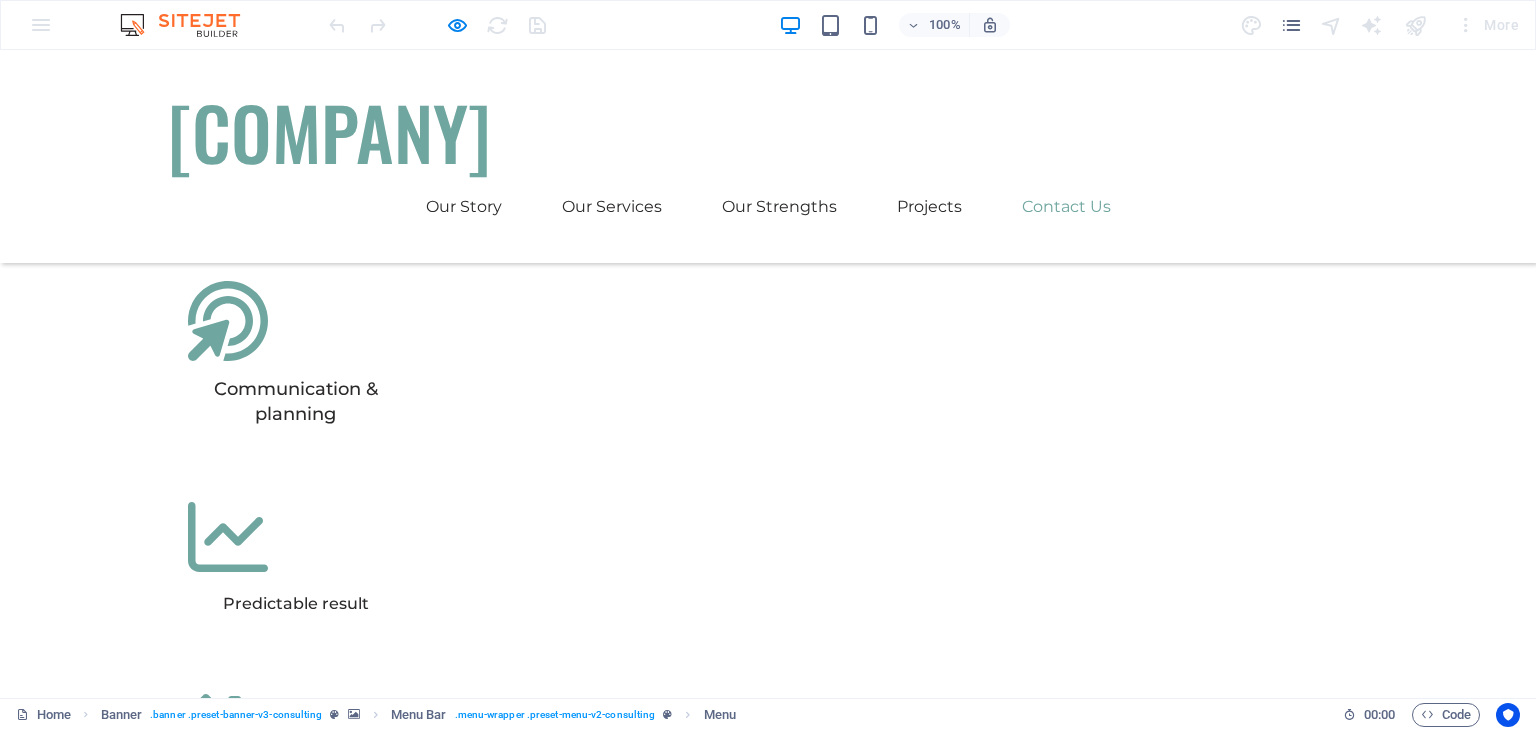 scroll, scrollTop: 5343, scrollLeft: 0, axis: vertical 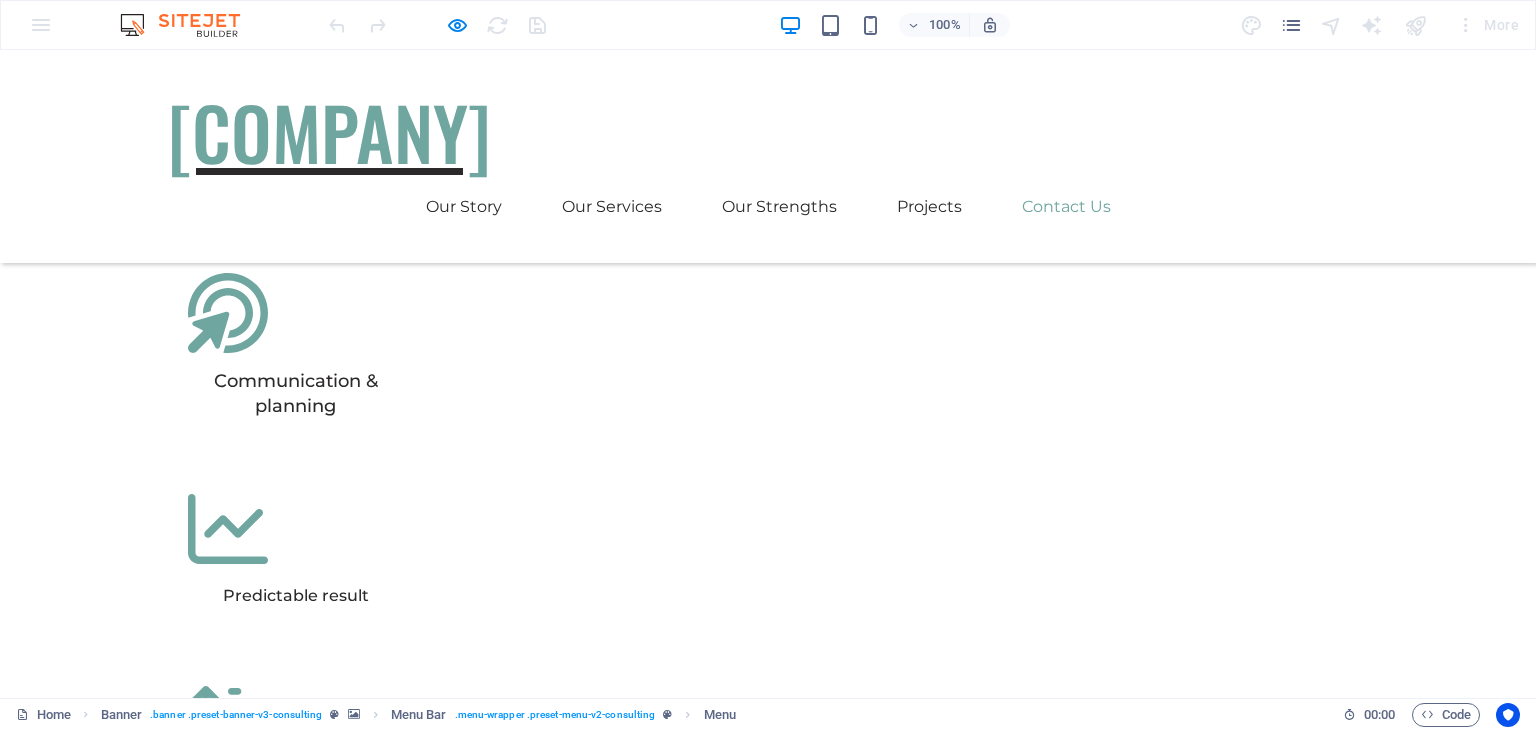 click on "[COMPANY]" at bounding box center (768, 132) 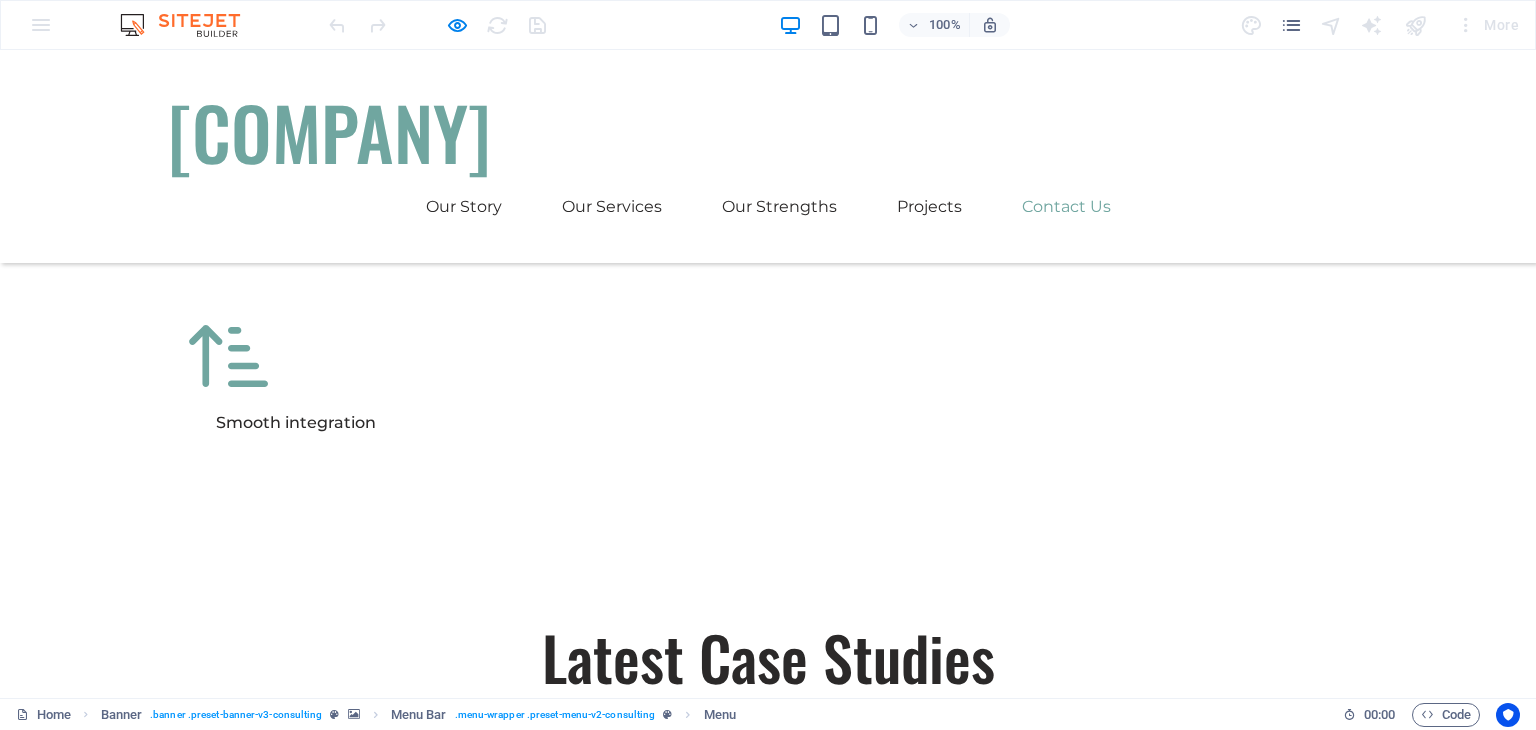 scroll, scrollTop: 5943, scrollLeft: 0, axis: vertical 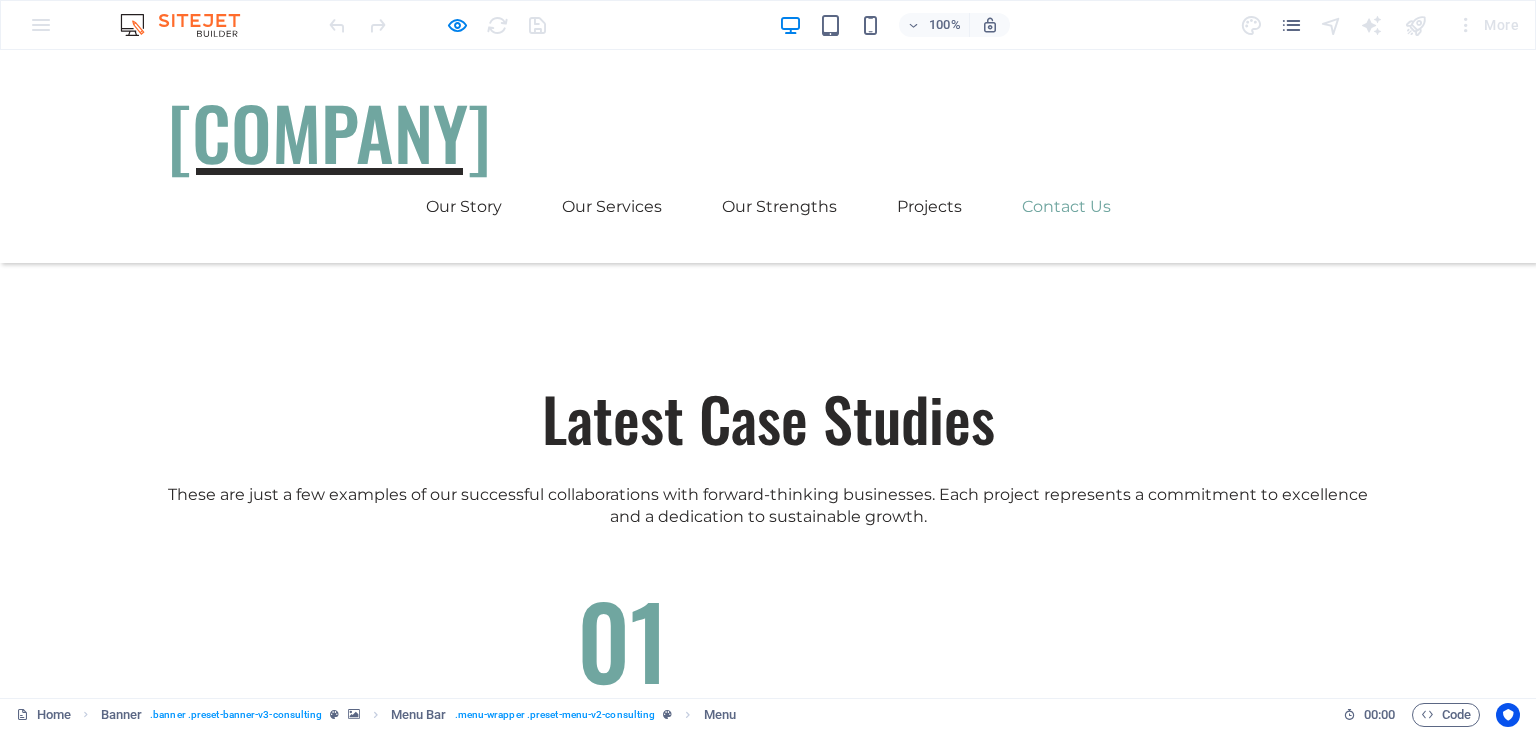 click on "[COMPANY]" at bounding box center (768, 132) 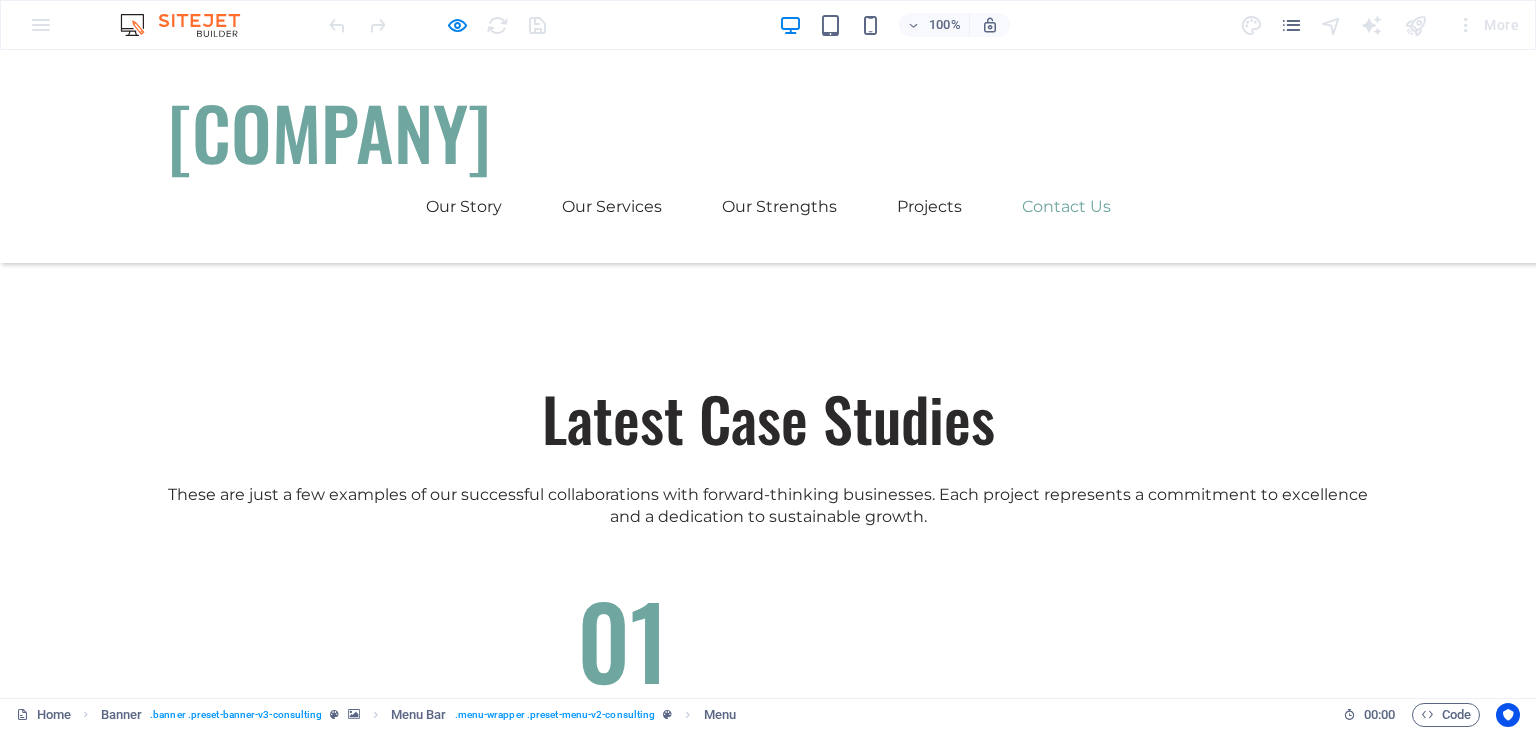click on "[COMPANY]" at bounding box center (464, 5753) 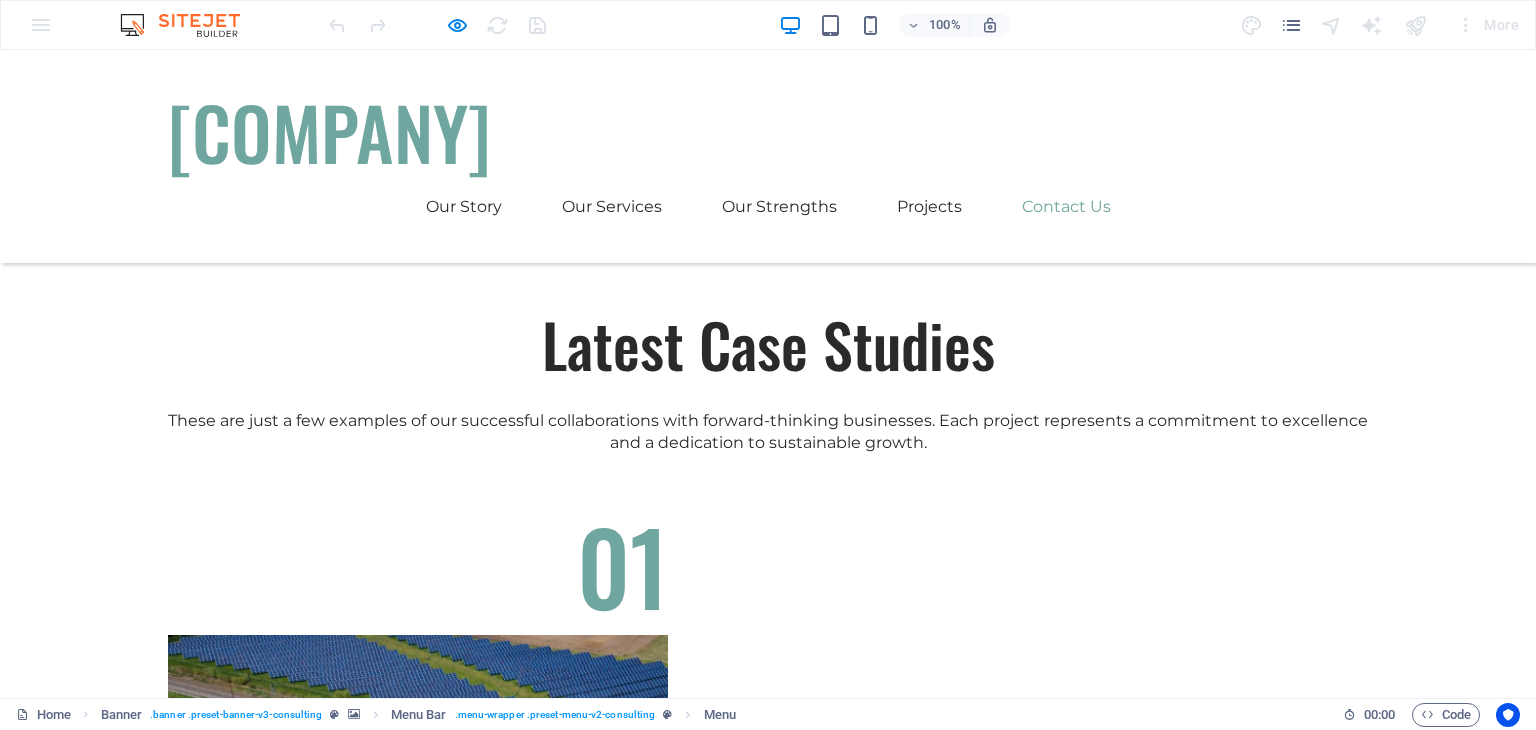 click on "Our Story" at bounding box center [206, 5879] 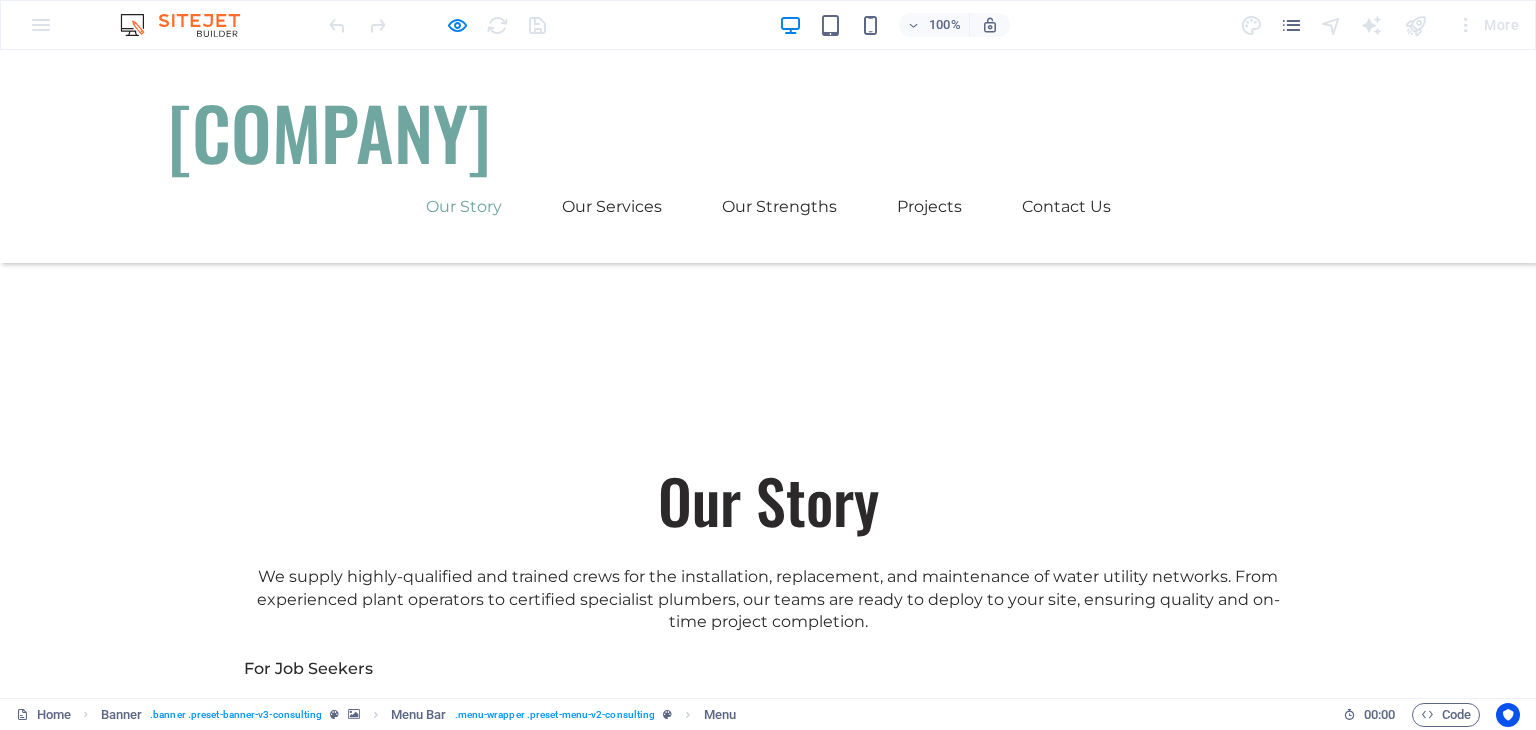 scroll, scrollTop: 1135, scrollLeft: 0, axis: vertical 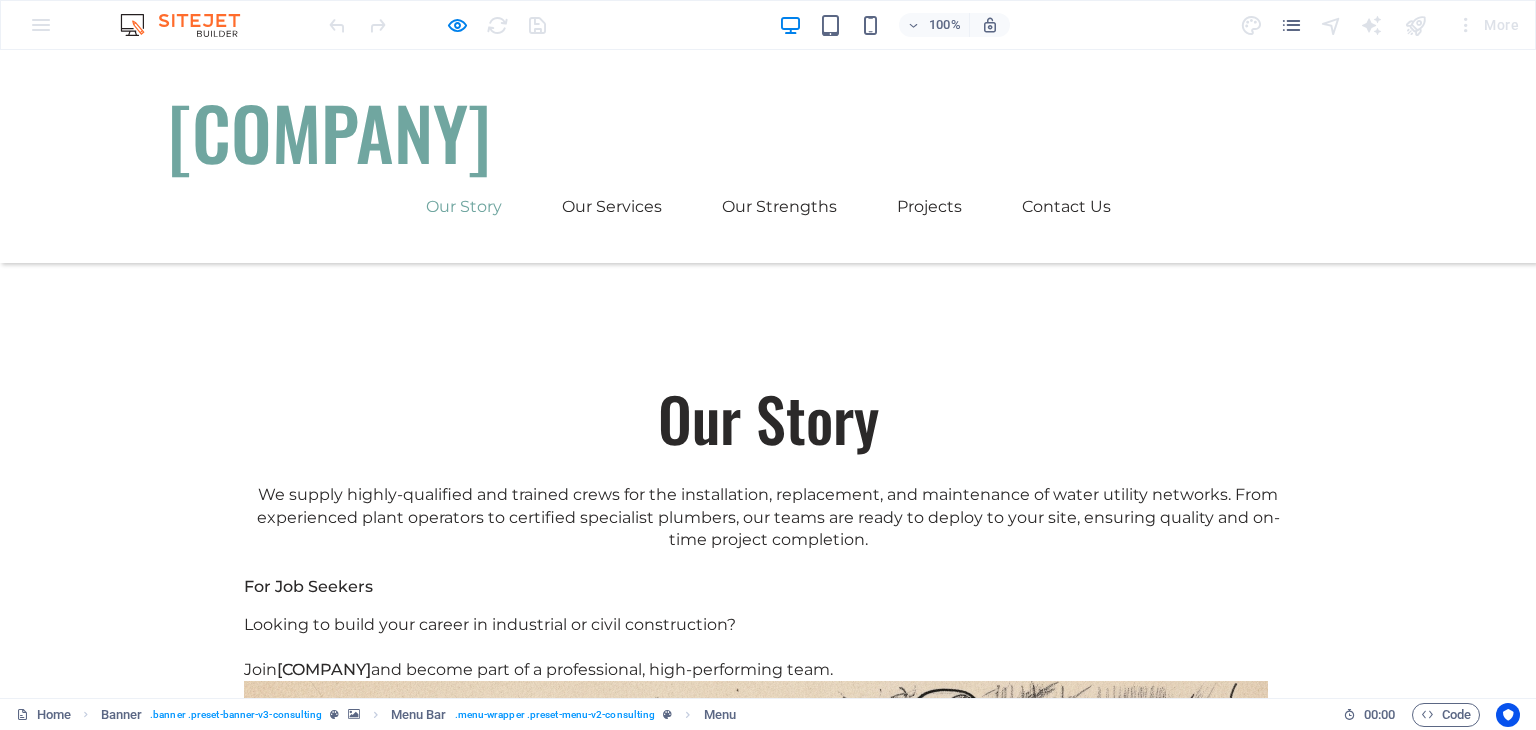 click at bounding box center [756, 1193] 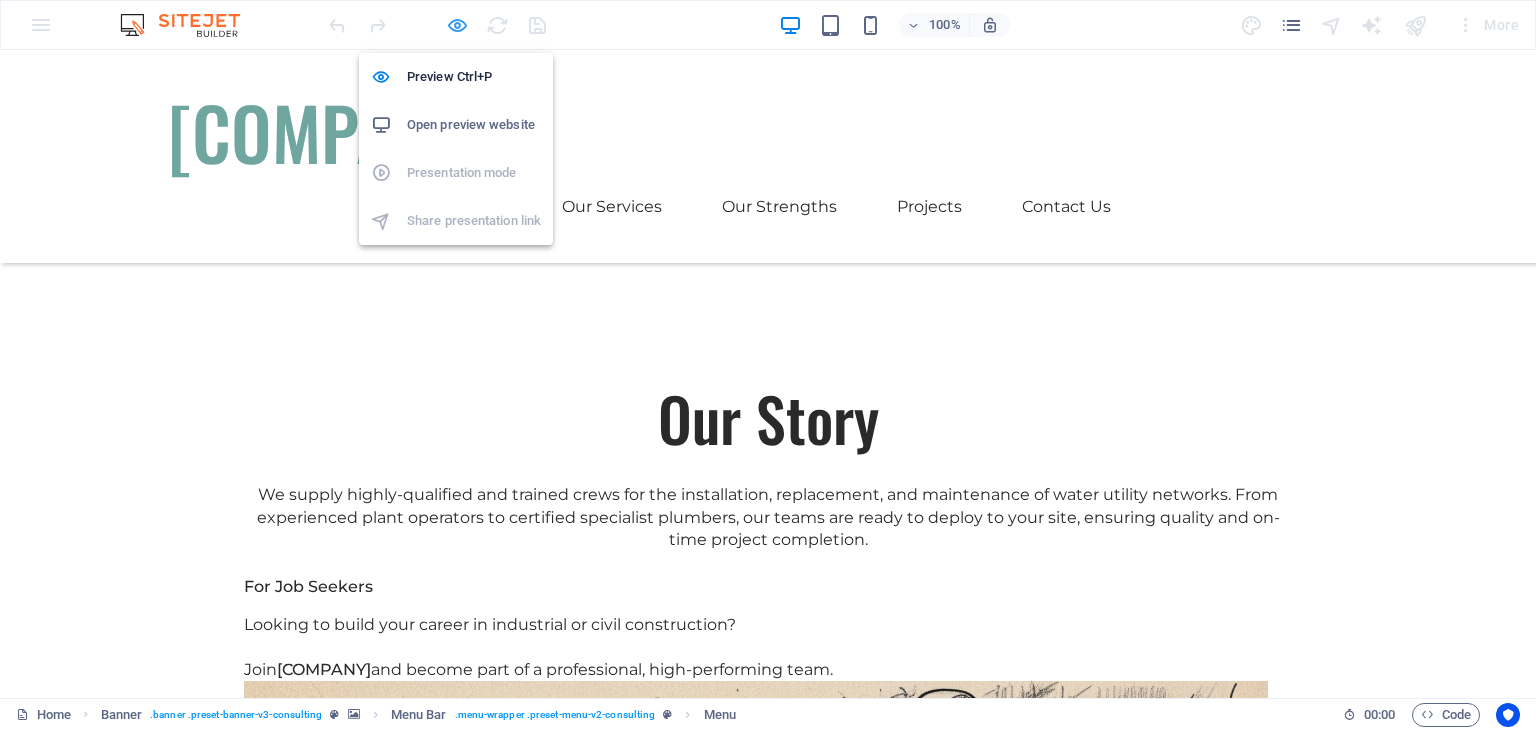click at bounding box center (457, 25) 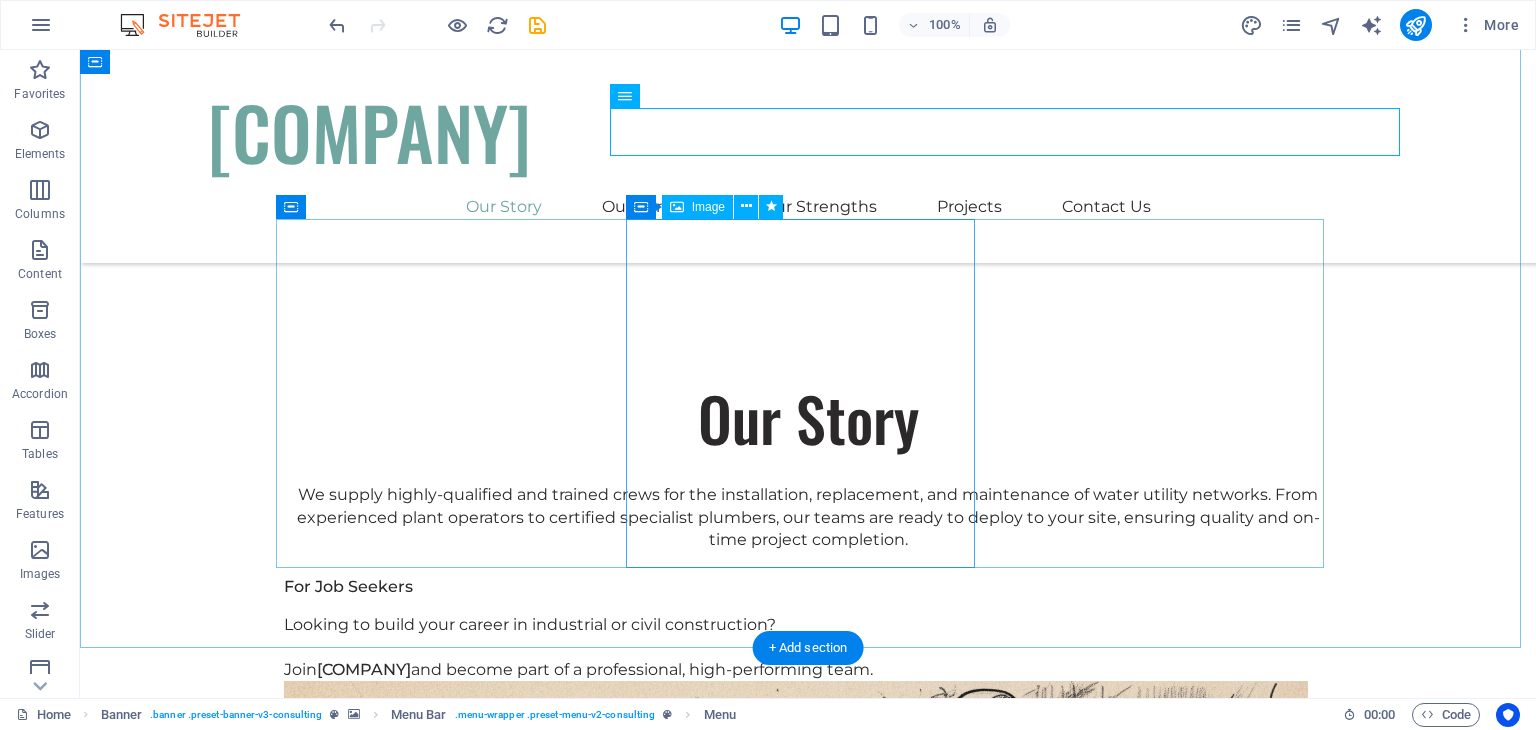 click at bounding box center (808, 1193) 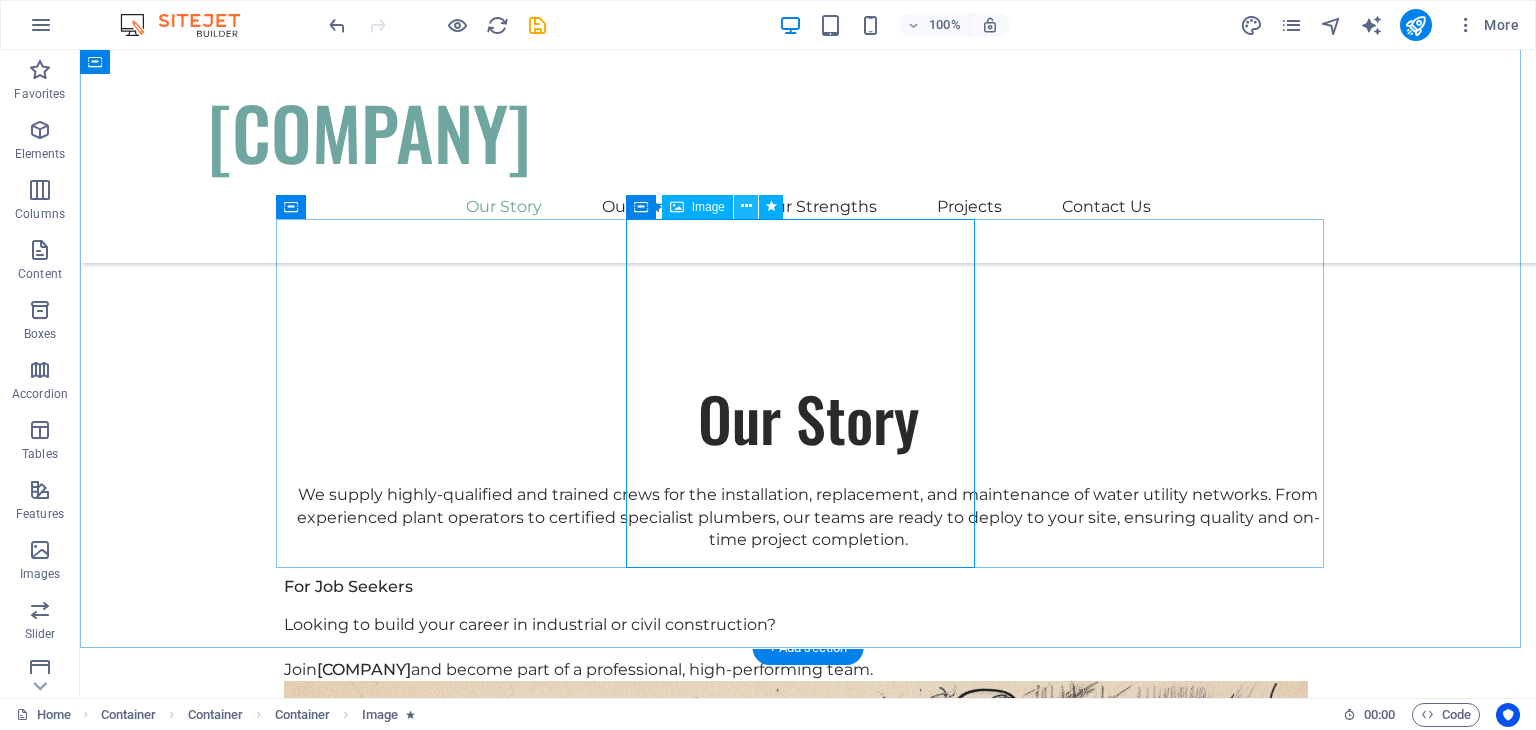 click at bounding box center (746, 206) 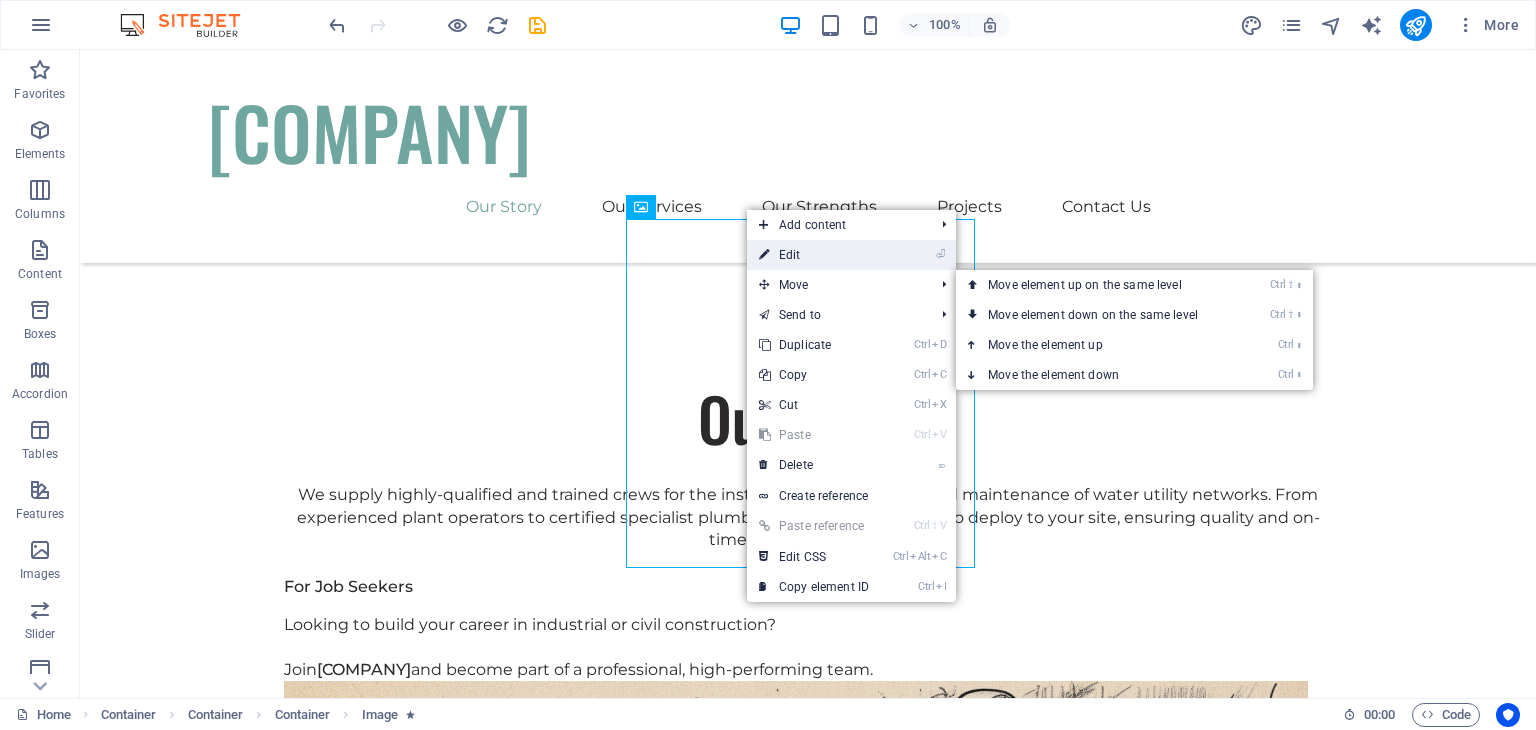 click on "⏎  Edit" at bounding box center (814, 255) 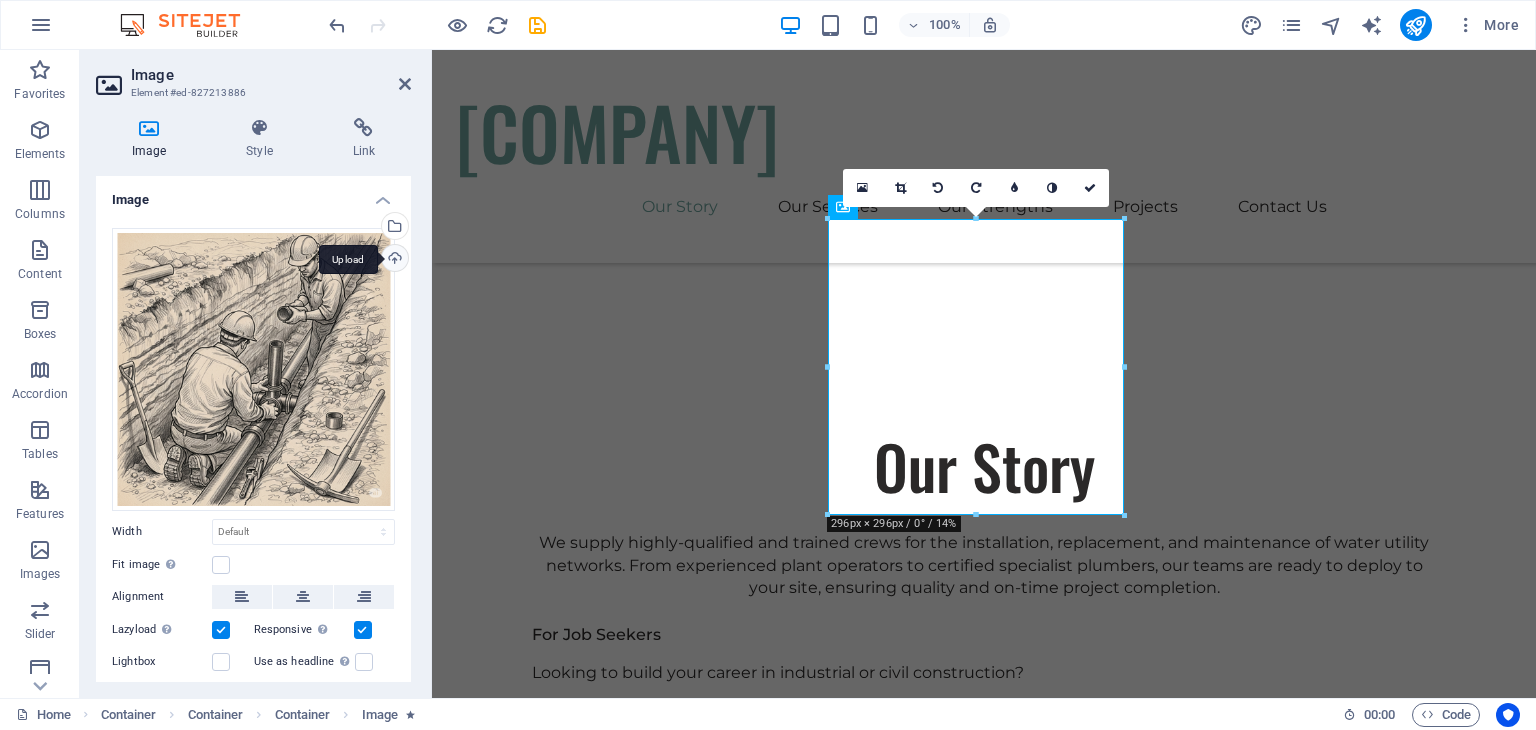 click on "Upload" at bounding box center [393, 260] 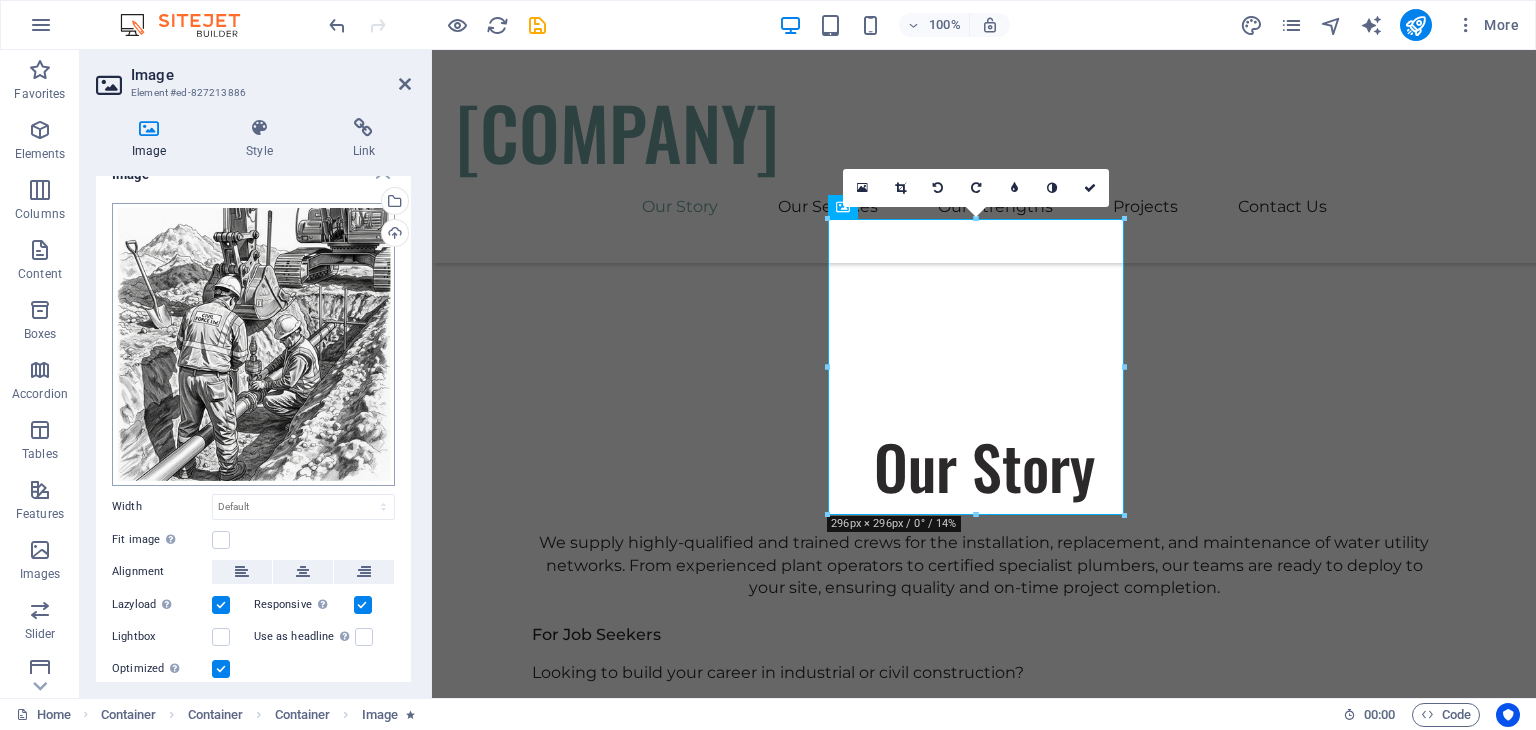 scroll, scrollTop: 0, scrollLeft: 0, axis: both 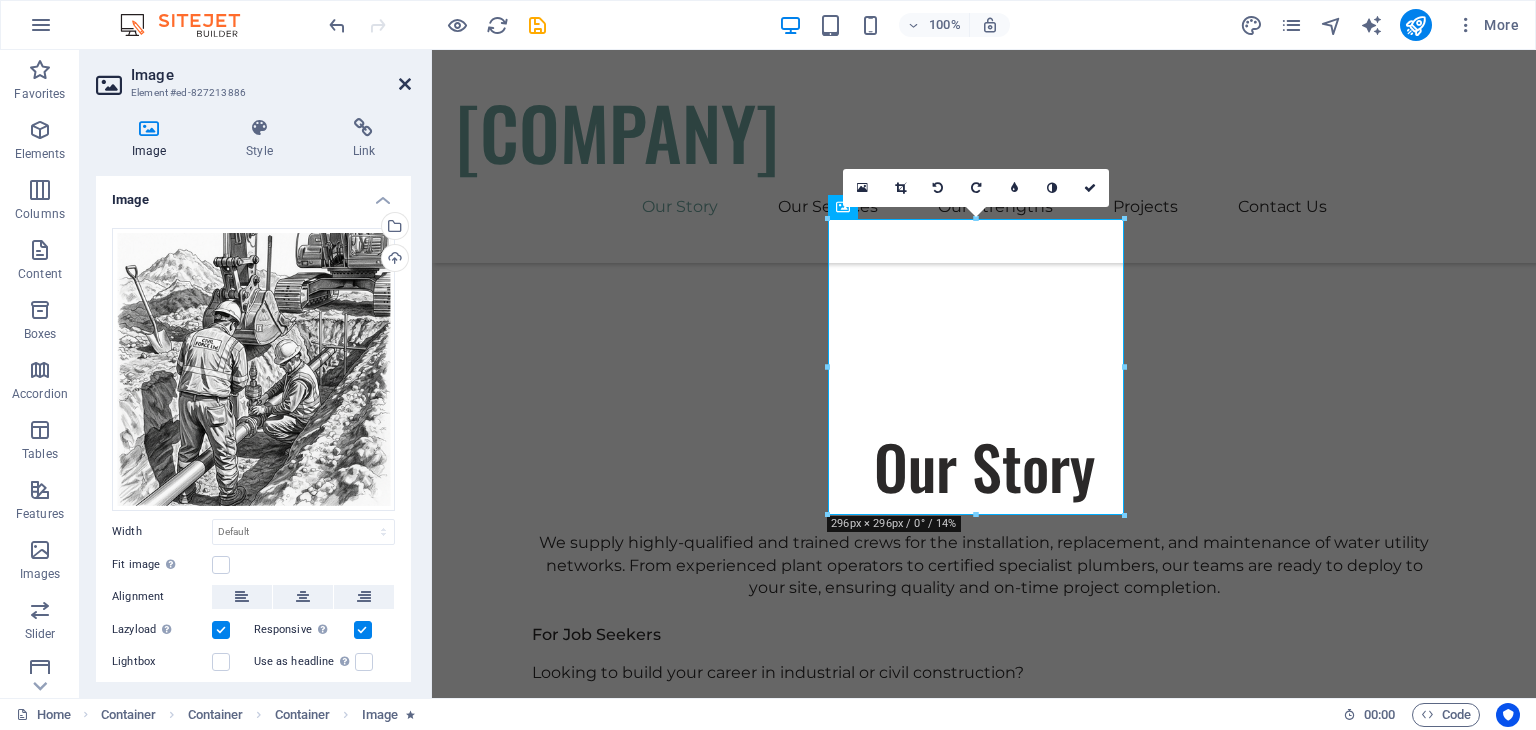 click at bounding box center (405, 84) 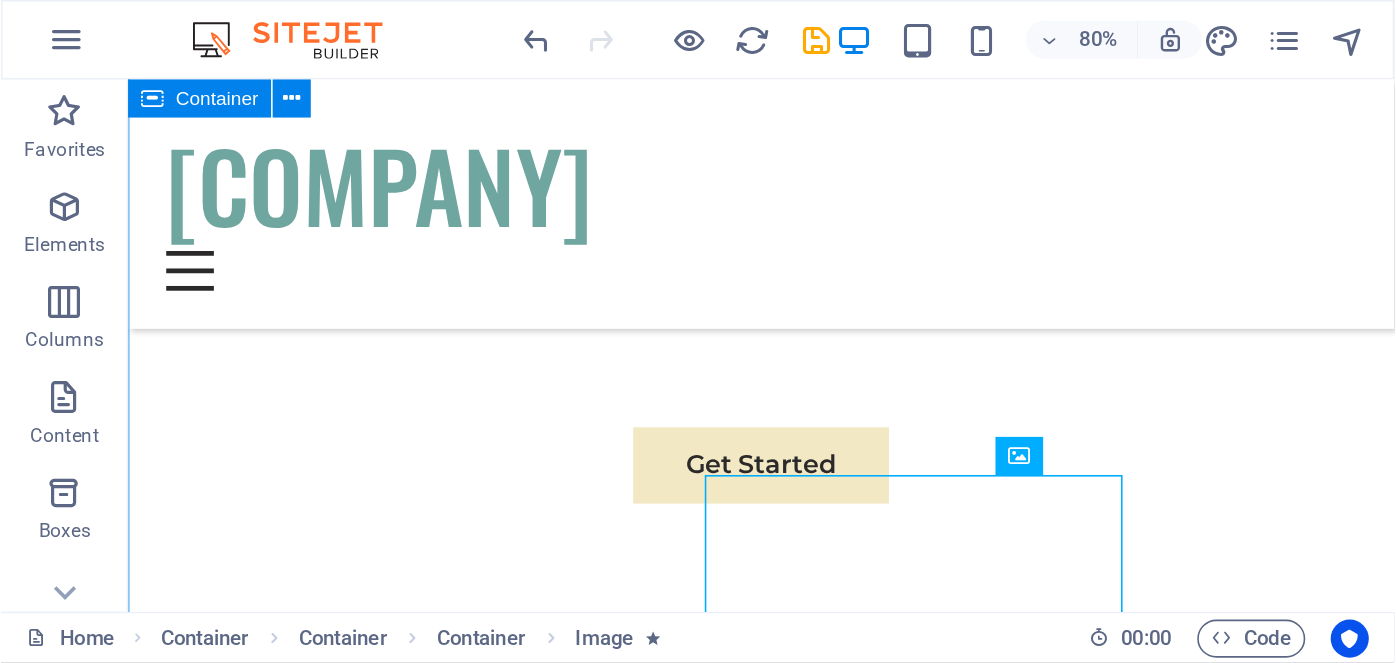 scroll, scrollTop: 1054, scrollLeft: 0, axis: vertical 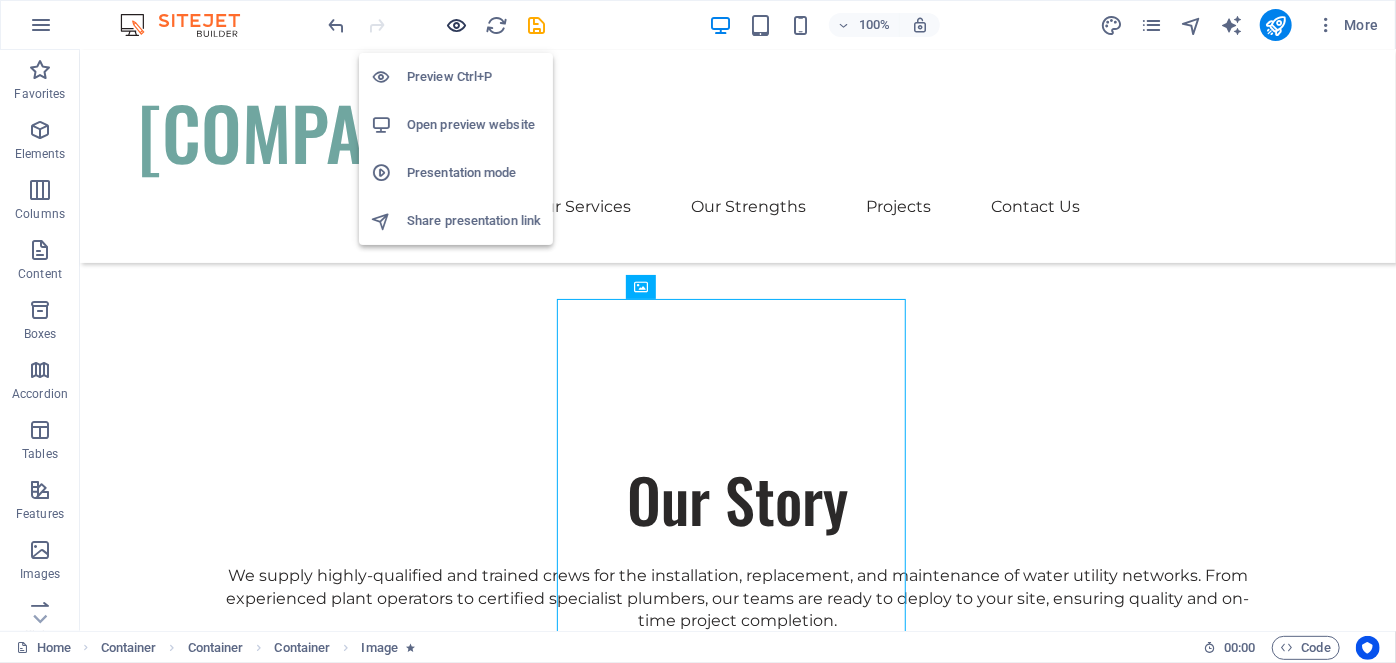click at bounding box center [457, 25] 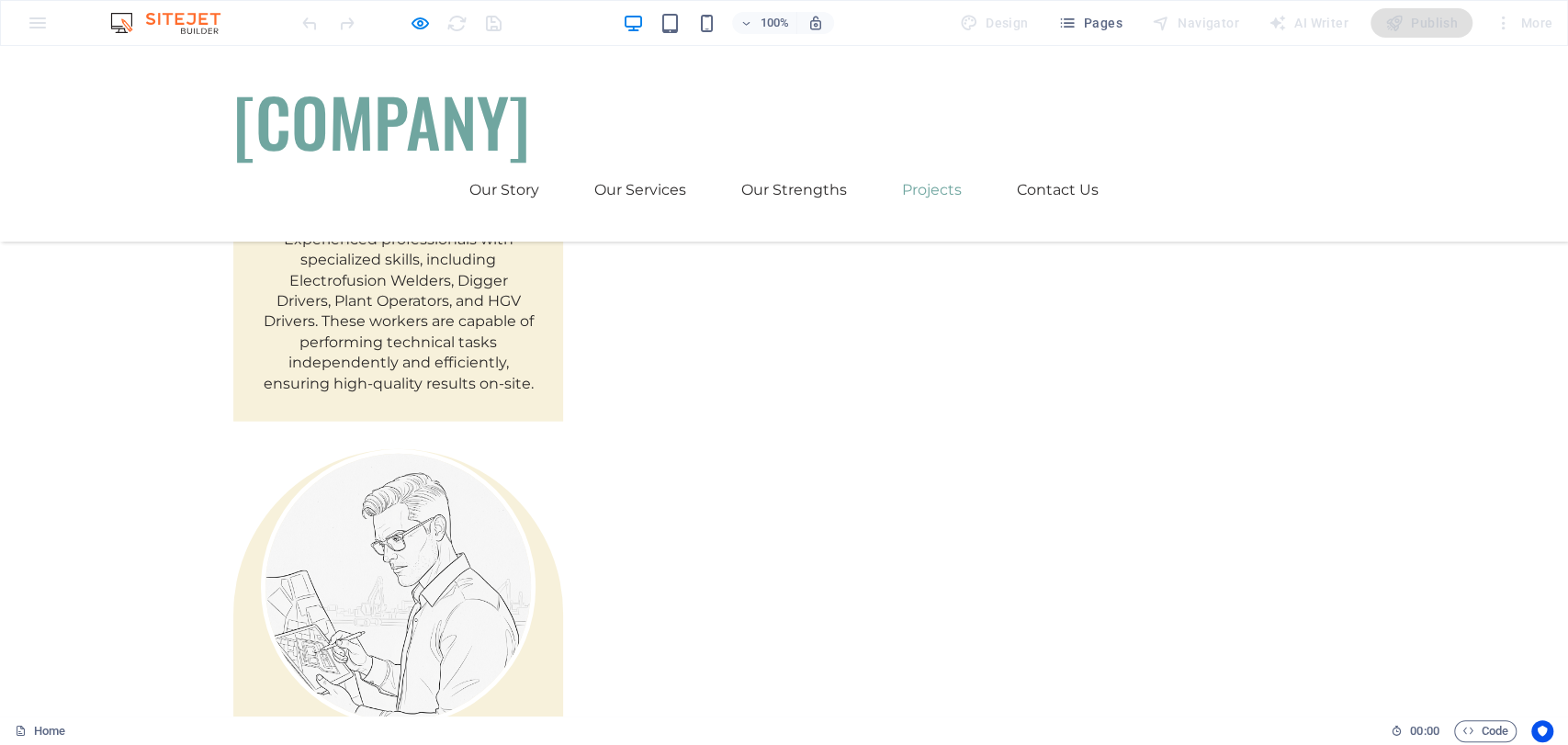 scroll, scrollTop: 3980, scrollLeft: 0, axis: vertical 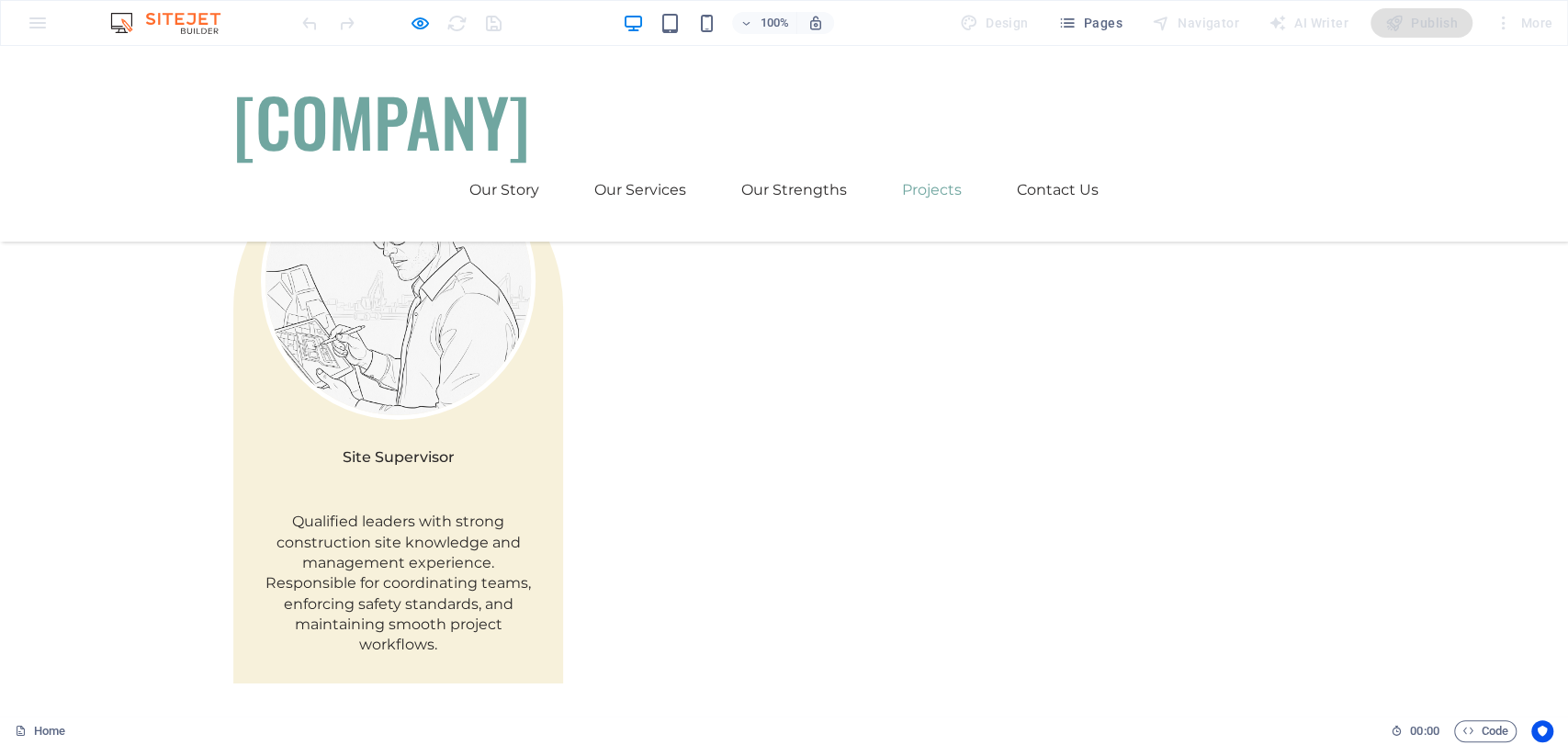 click at bounding box center [784, 4029] 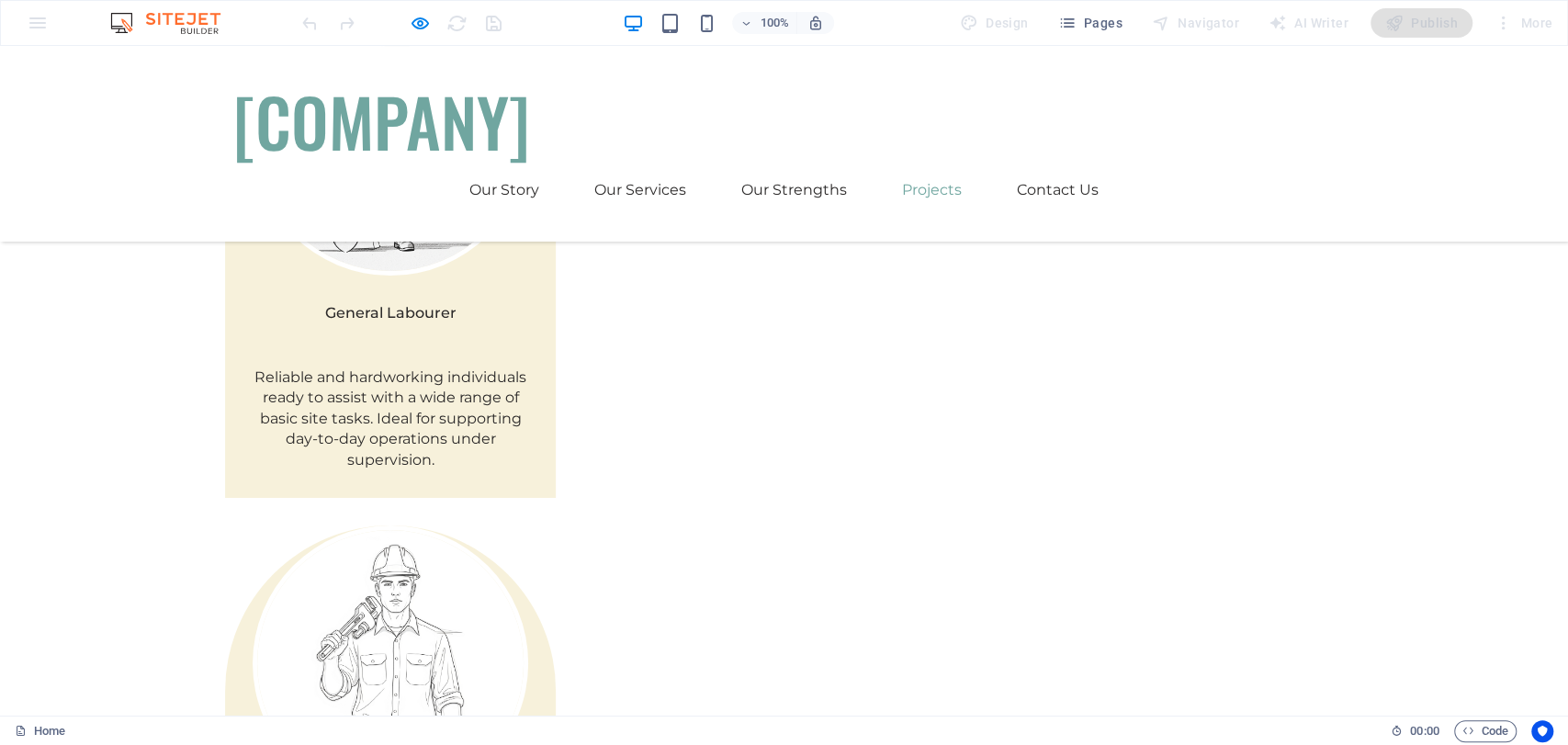 scroll, scrollTop: 0, scrollLeft: 0, axis: both 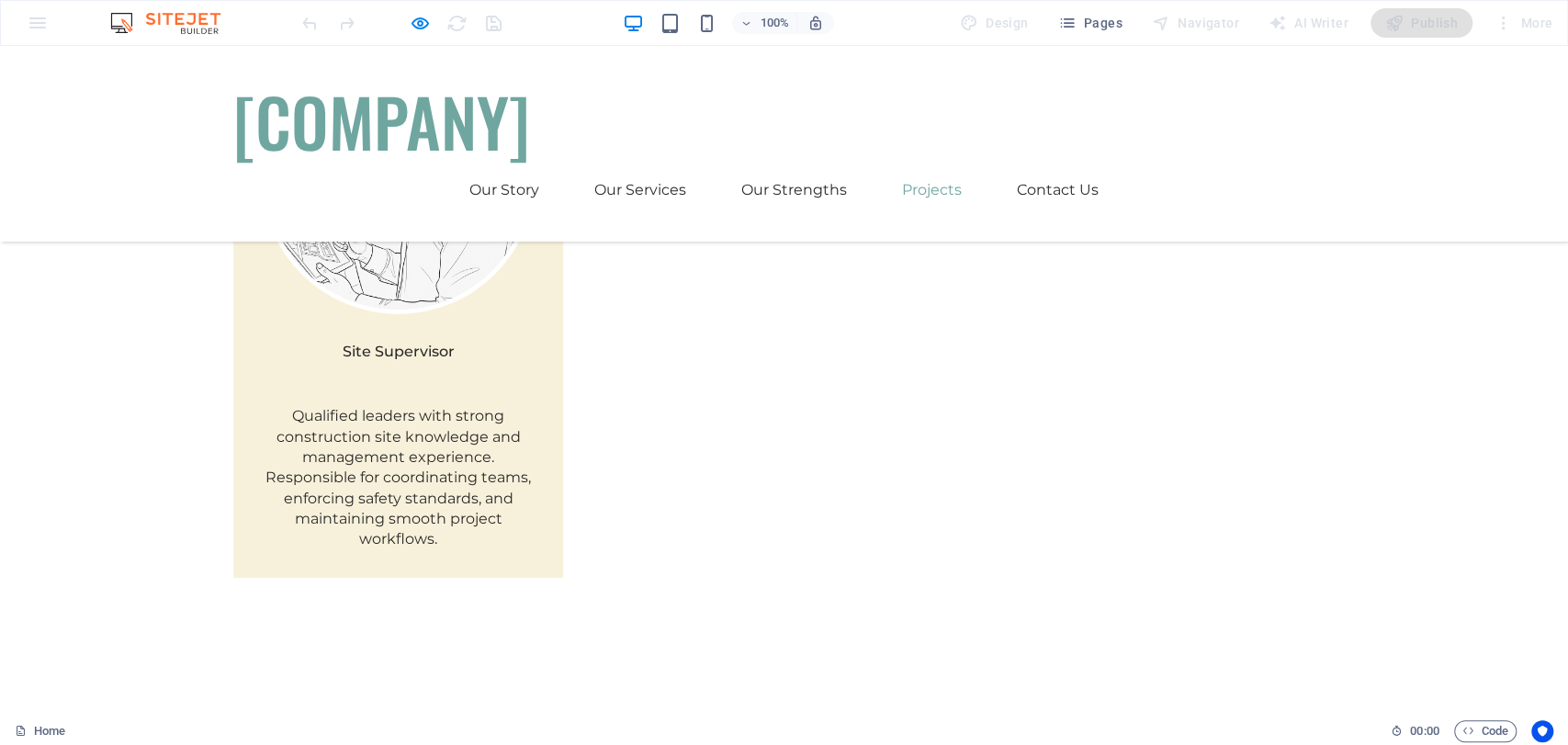 click at bounding box center [463, 4737] 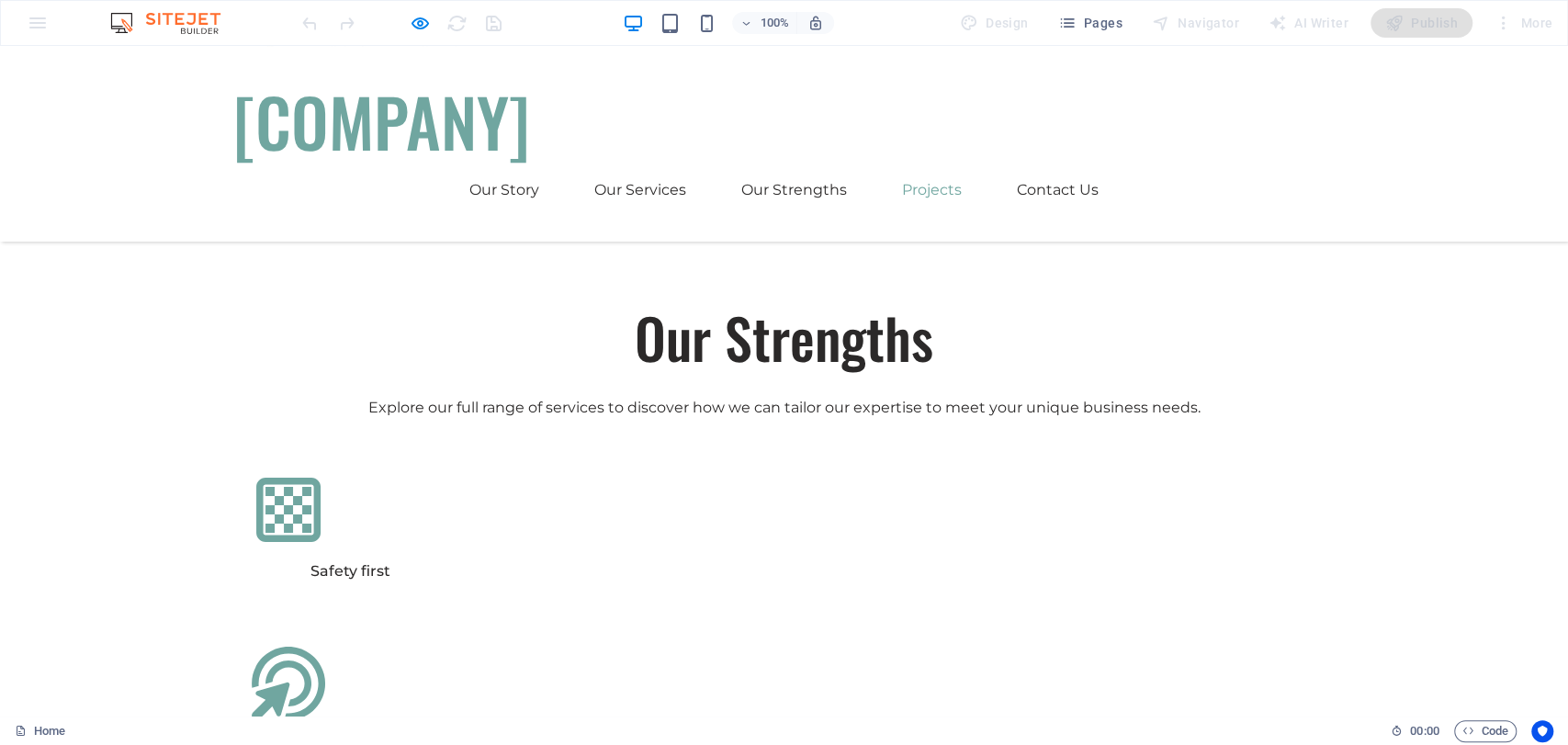 scroll, scrollTop: 4393, scrollLeft: 0, axis: vertical 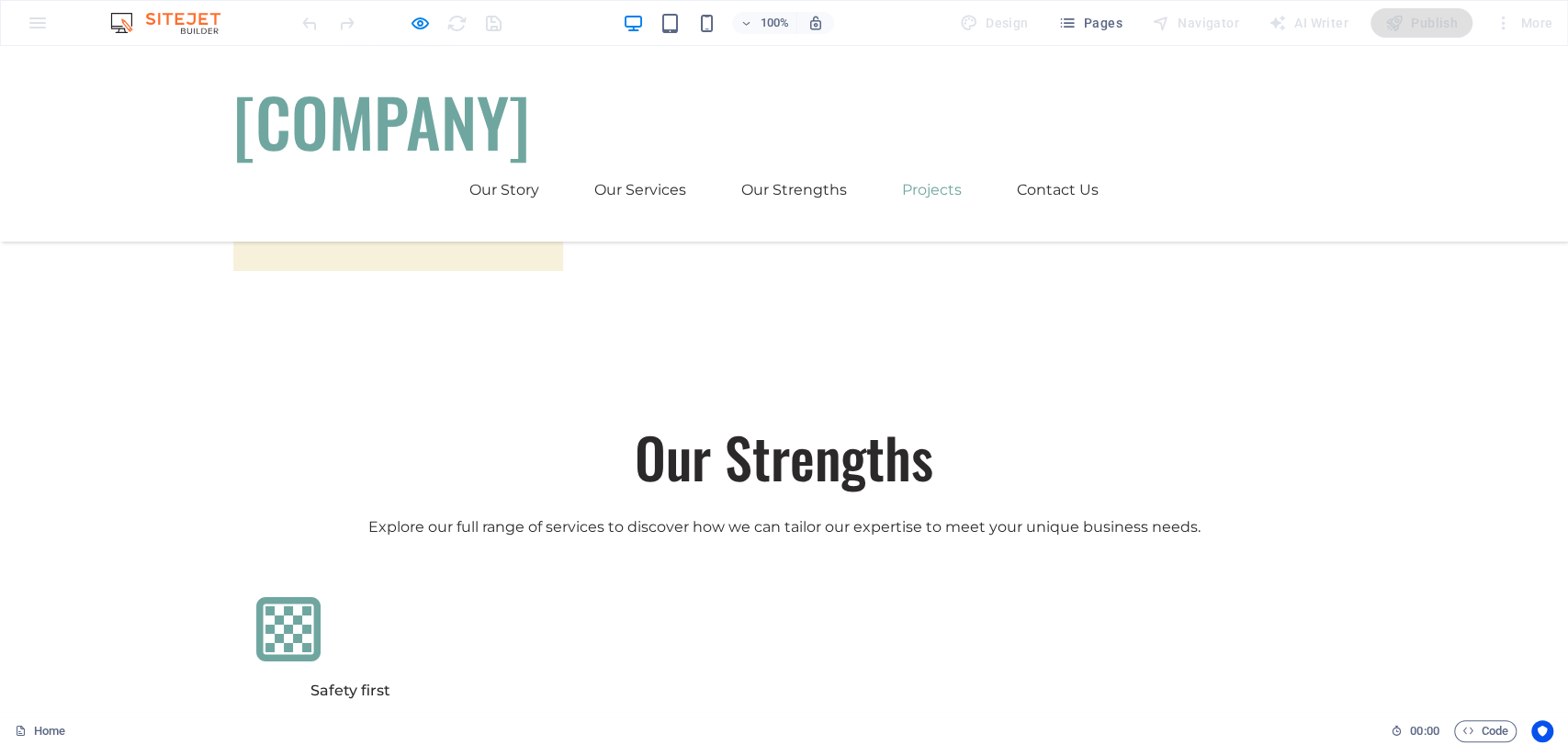click at bounding box center [463, 4430] 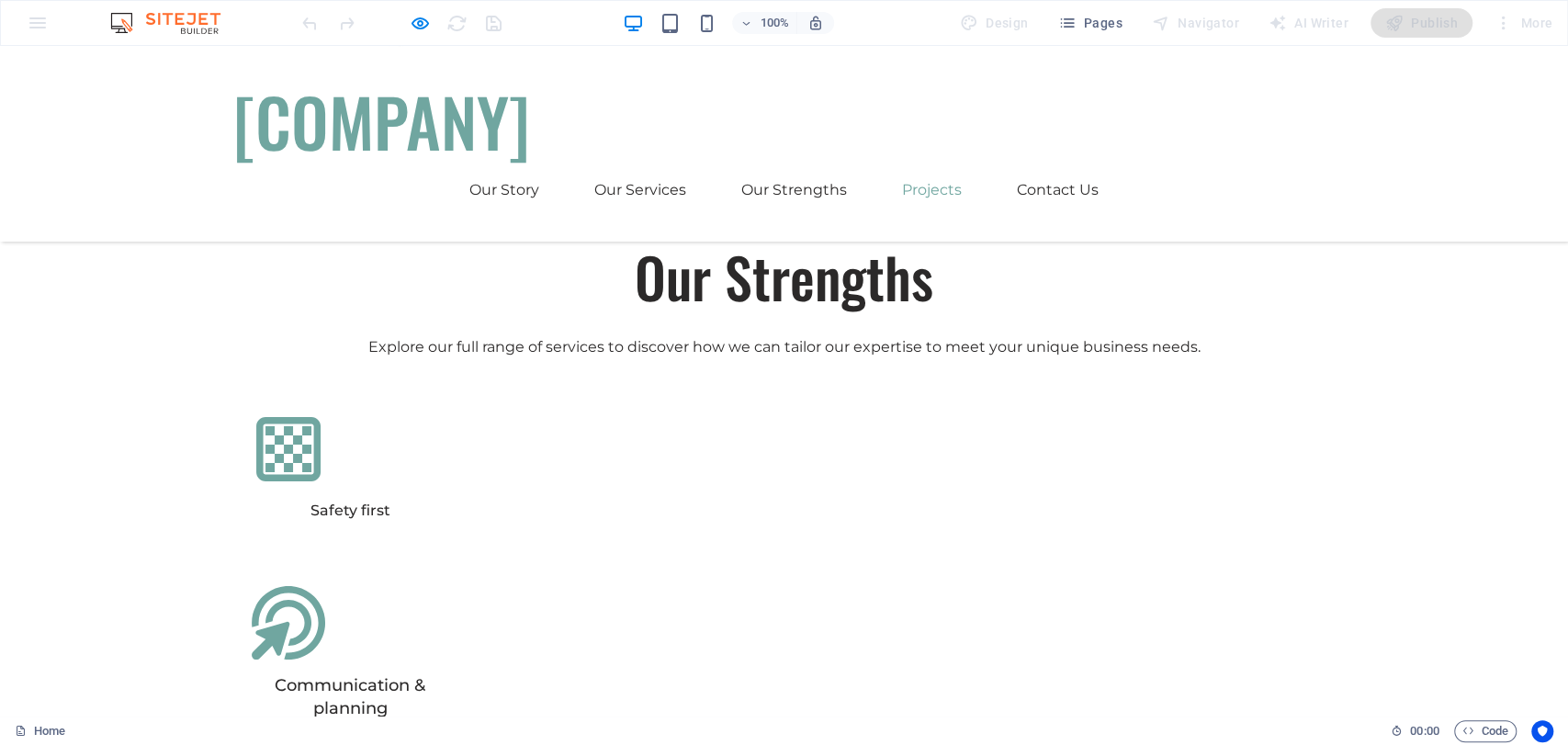 scroll, scrollTop: 4597, scrollLeft: 0, axis: vertical 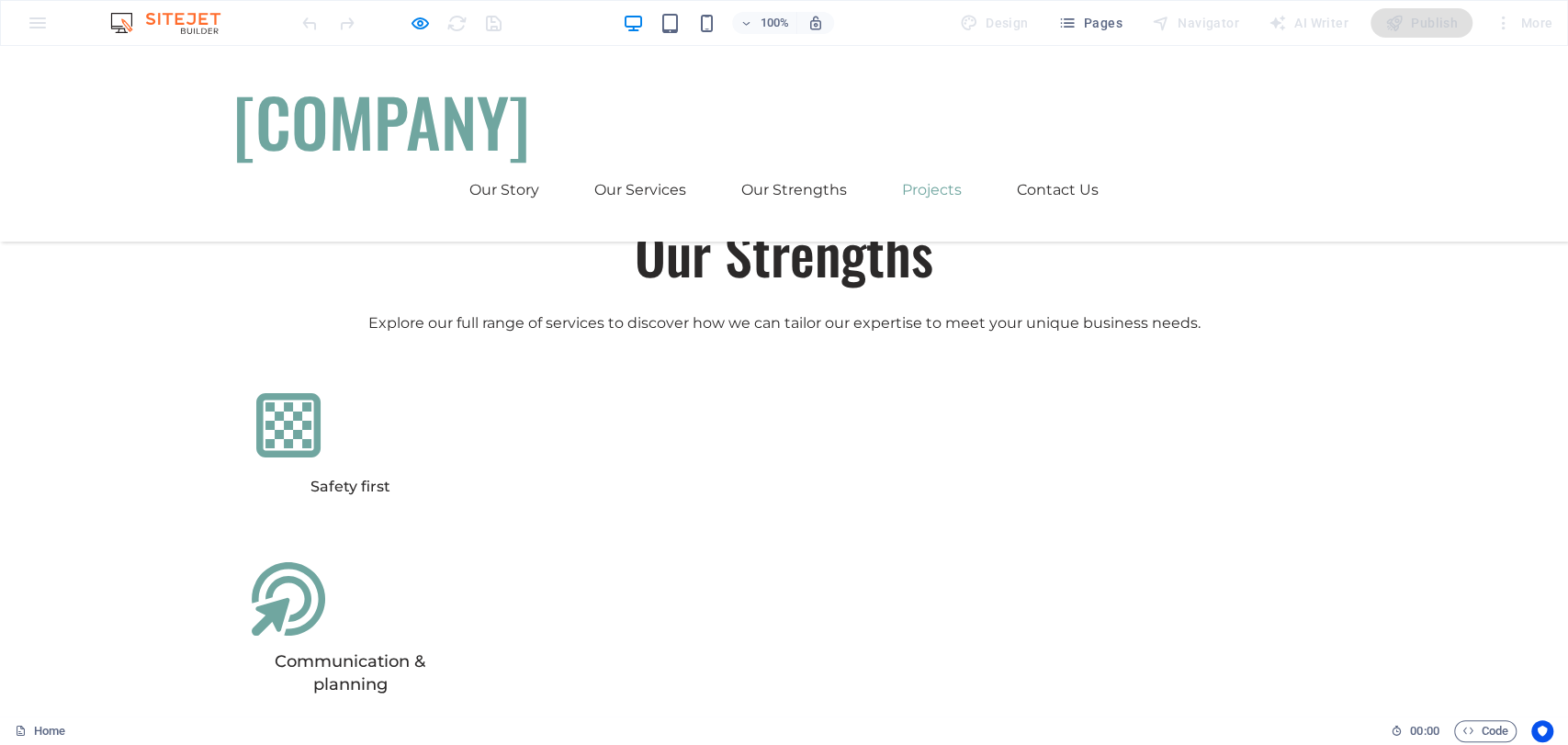 click on "Renewable Energy Optimization" at bounding box center [462, 4528] 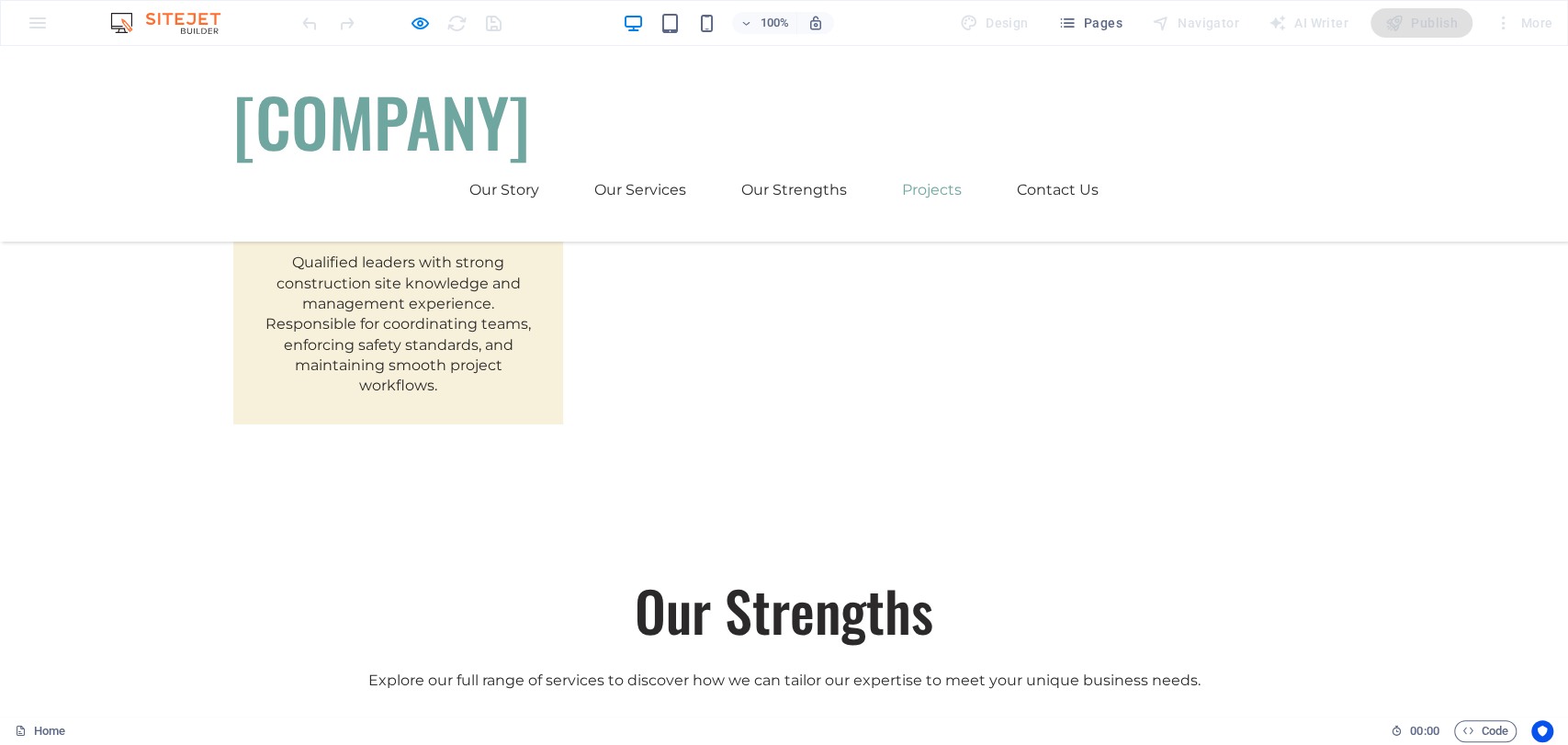 scroll, scrollTop: 4086, scrollLeft: 0, axis: vertical 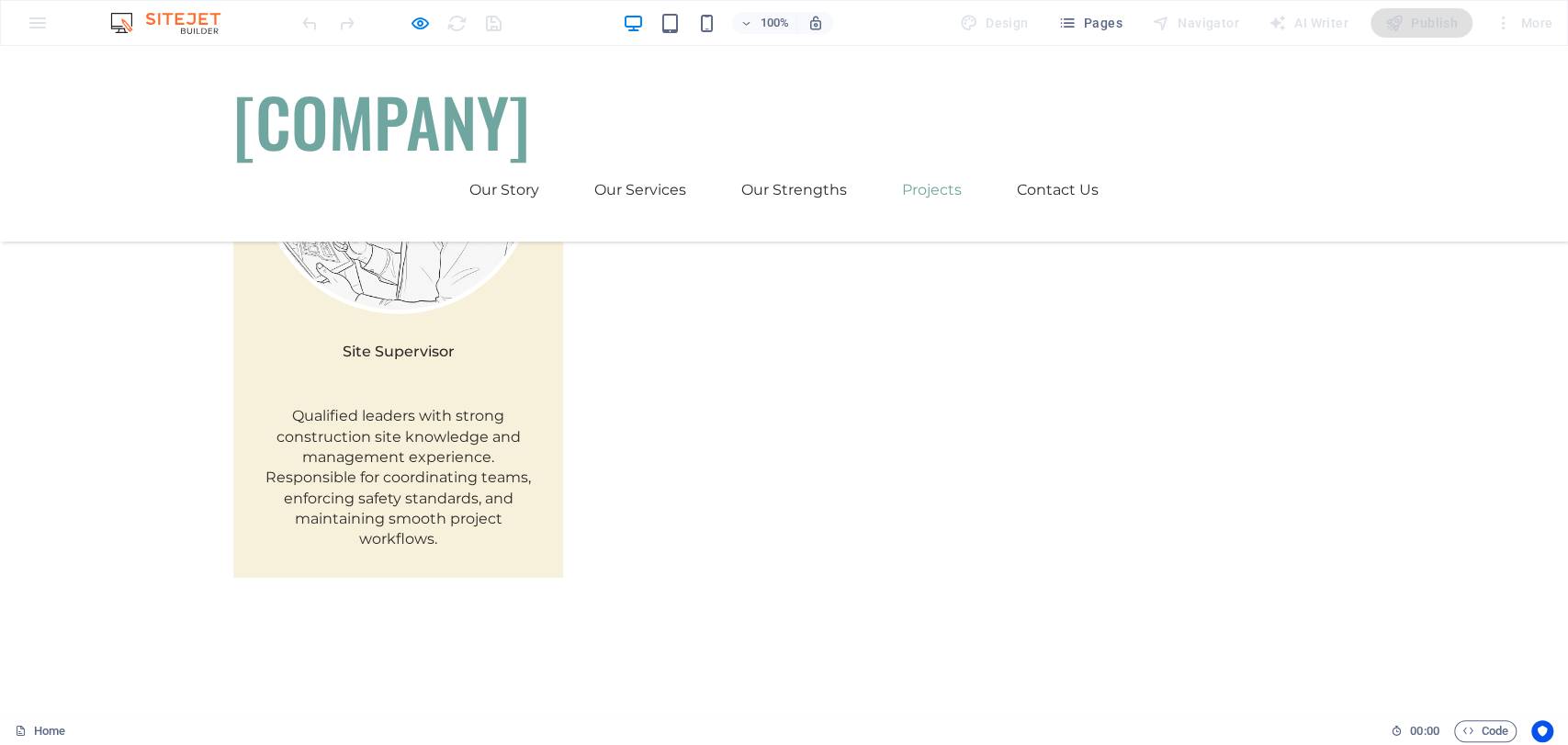 click at bounding box center (784, 3923) 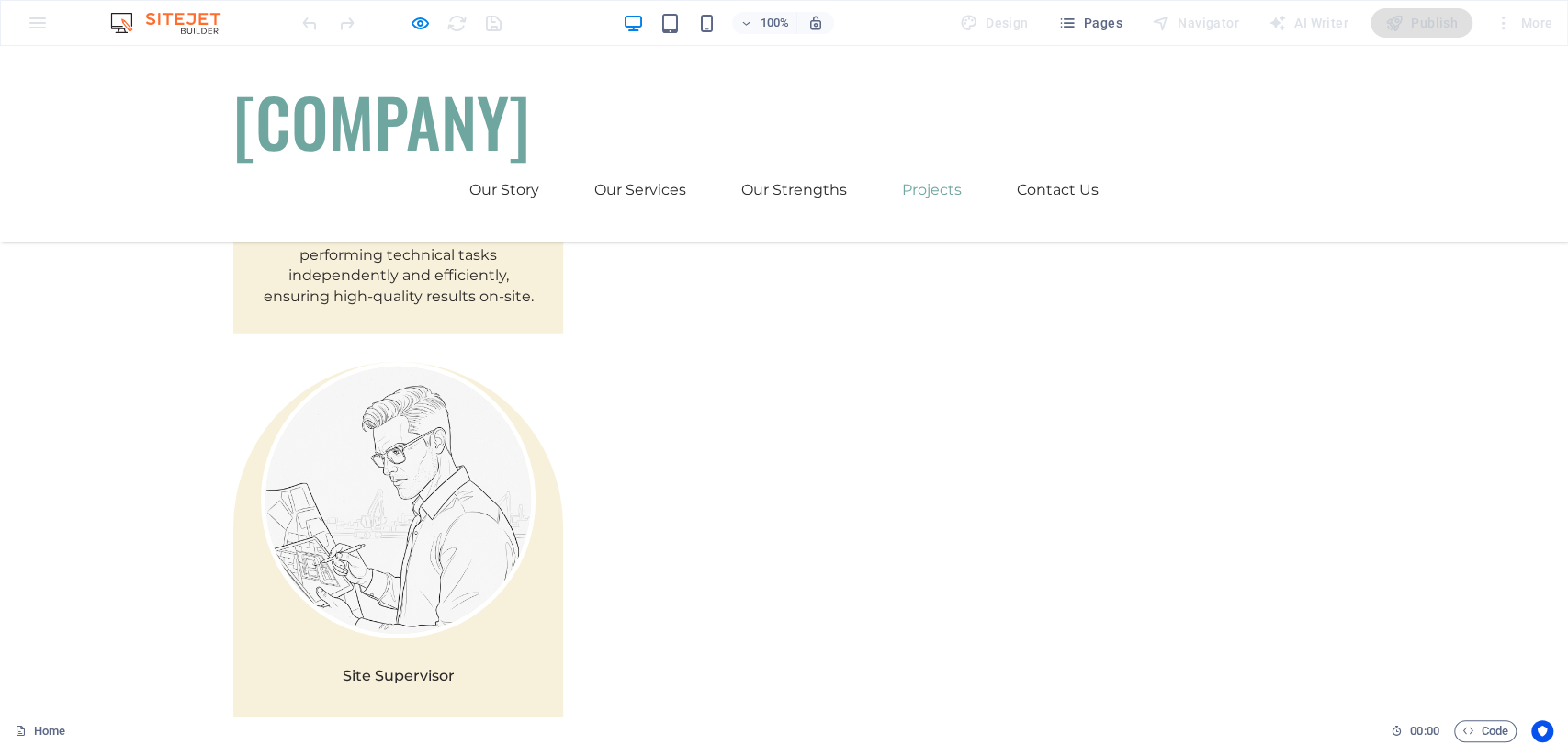 scroll, scrollTop: 3576, scrollLeft: 0, axis: vertical 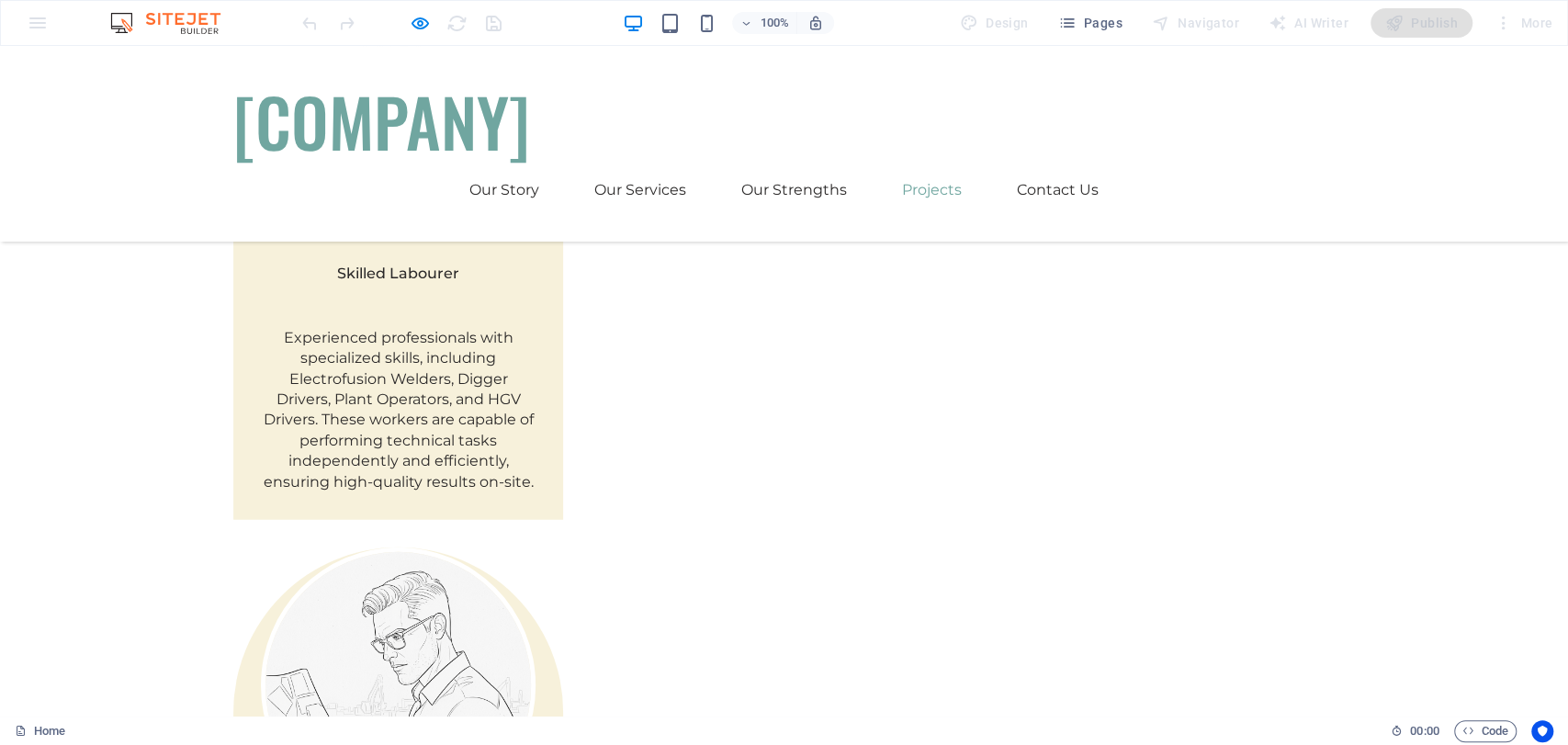 click at bounding box center [784, 3807] 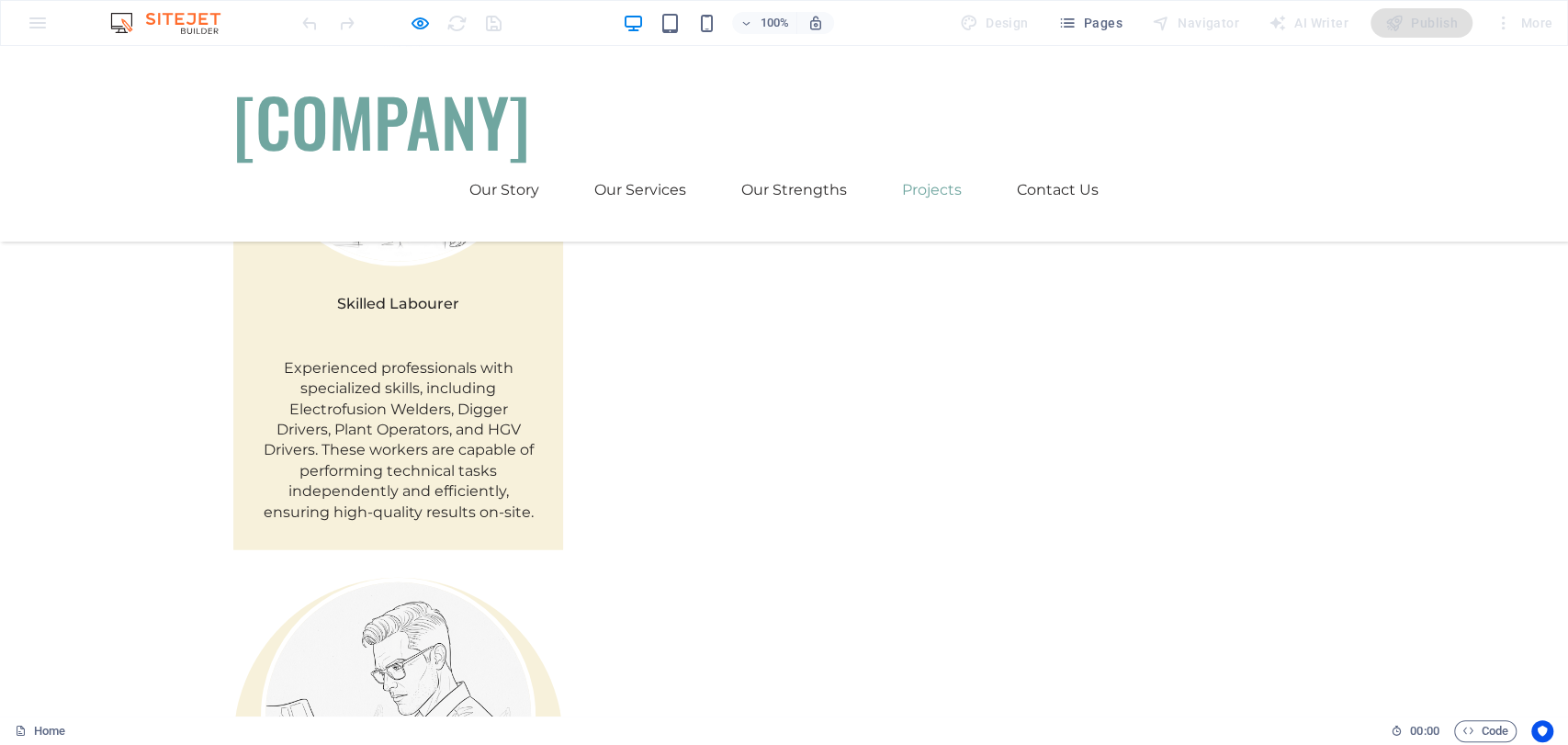 scroll, scrollTop: 3270, scrollLeft: 0, axis: vertical 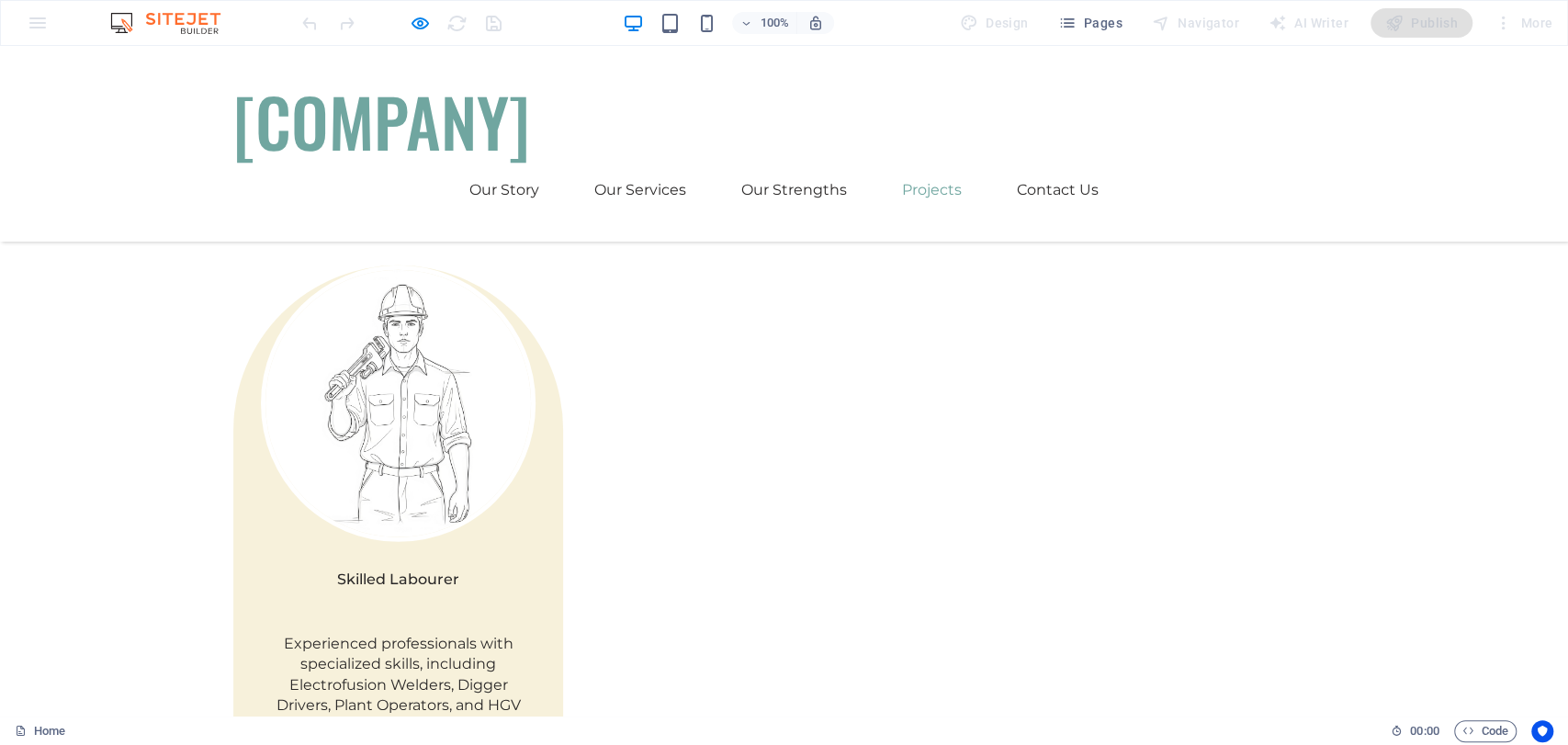 click at bounding box center (463, 3116) 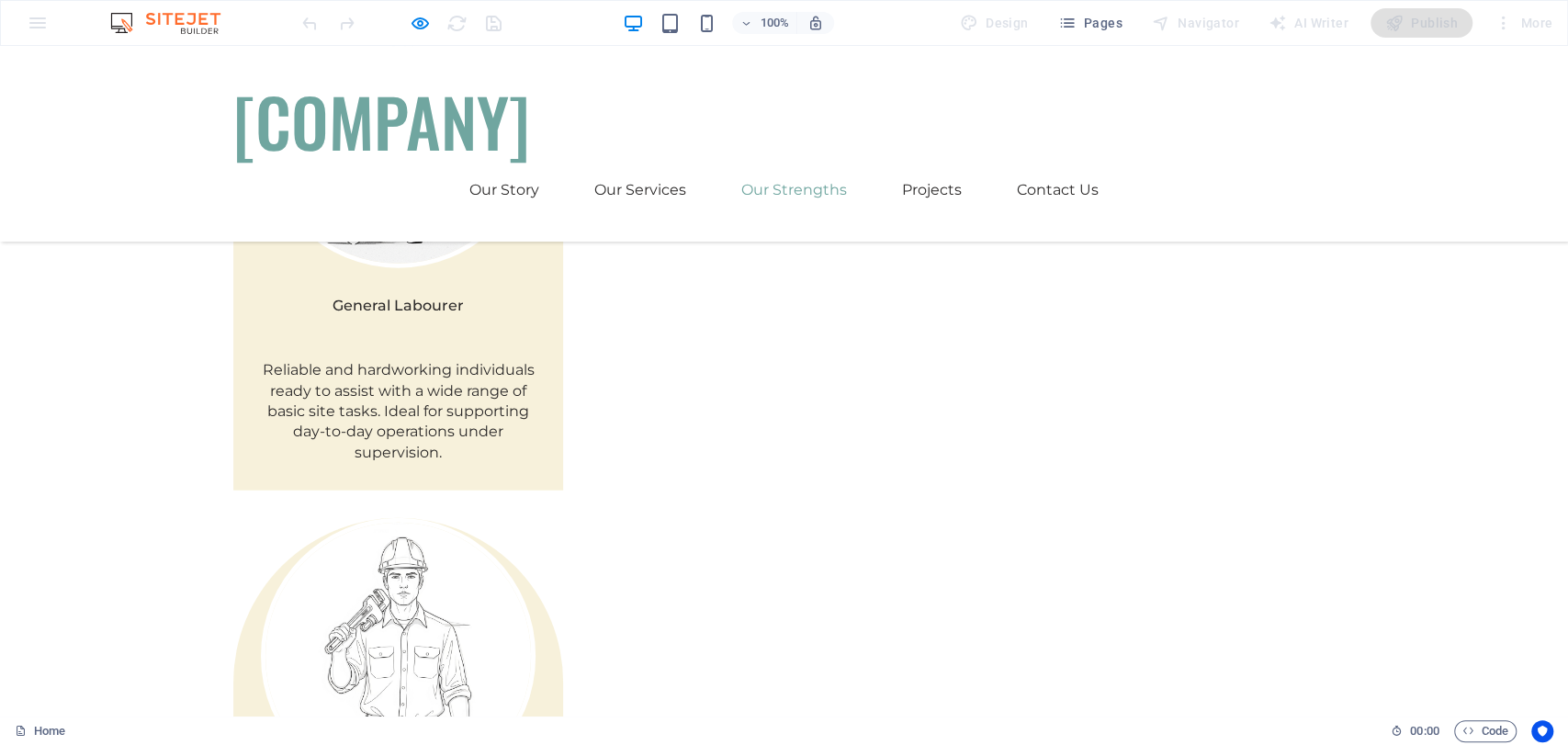 scroll, scrollTop: 3576, scrollLeft: 0, axis: vertical 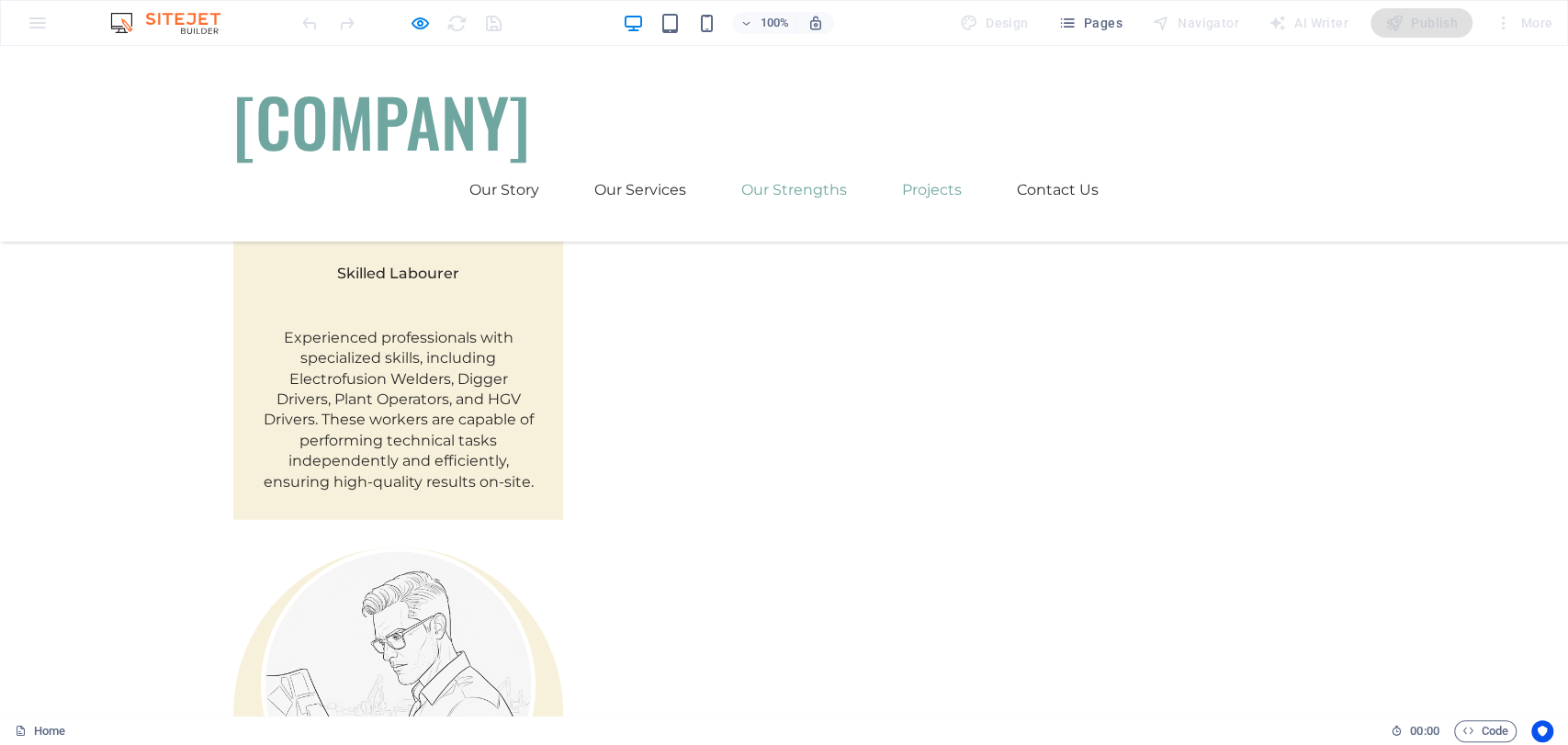 click on "Our Strengths" at bounding box center [794, 190] 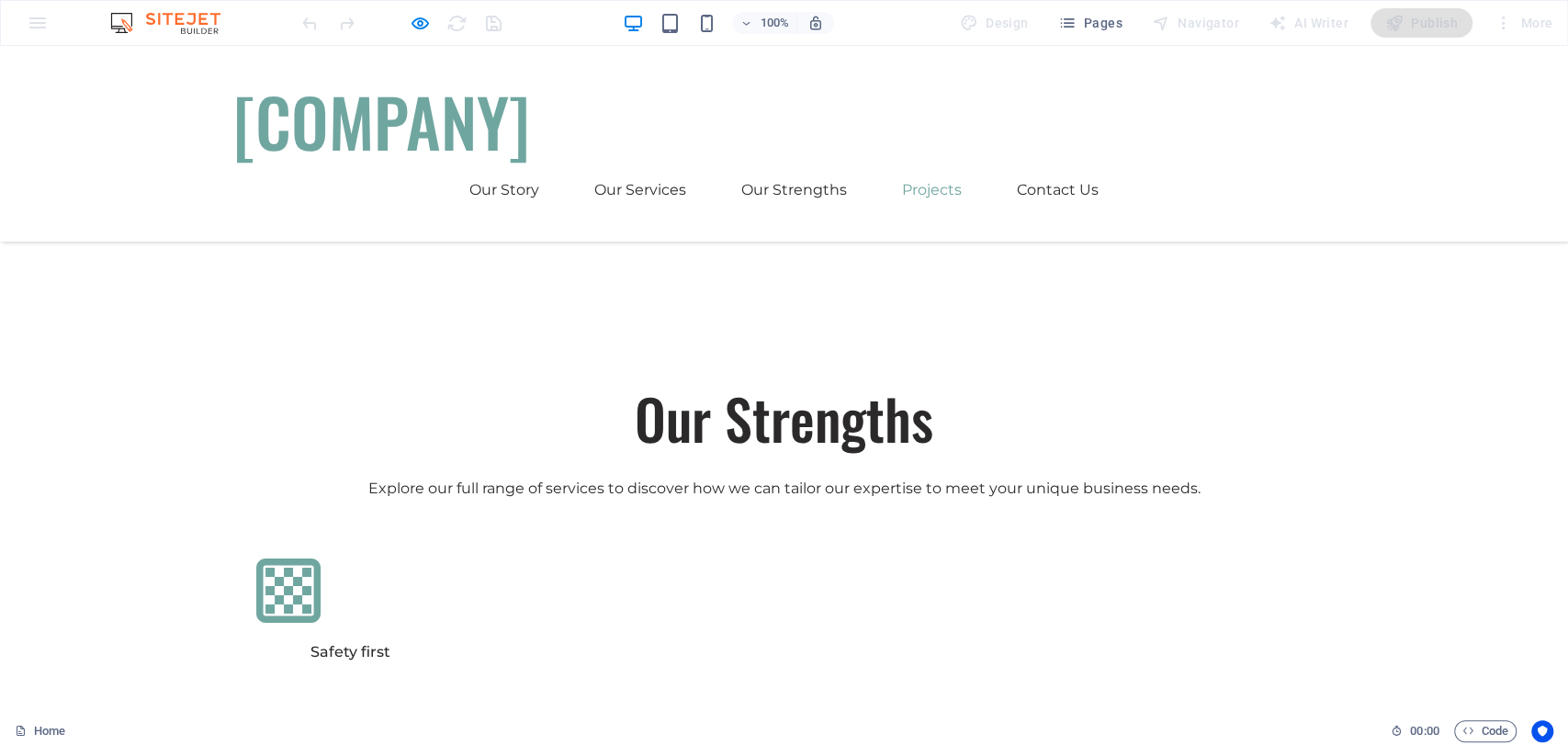 scroll, scrollTop: 3922, scrollLeft: 0, axis: vertical 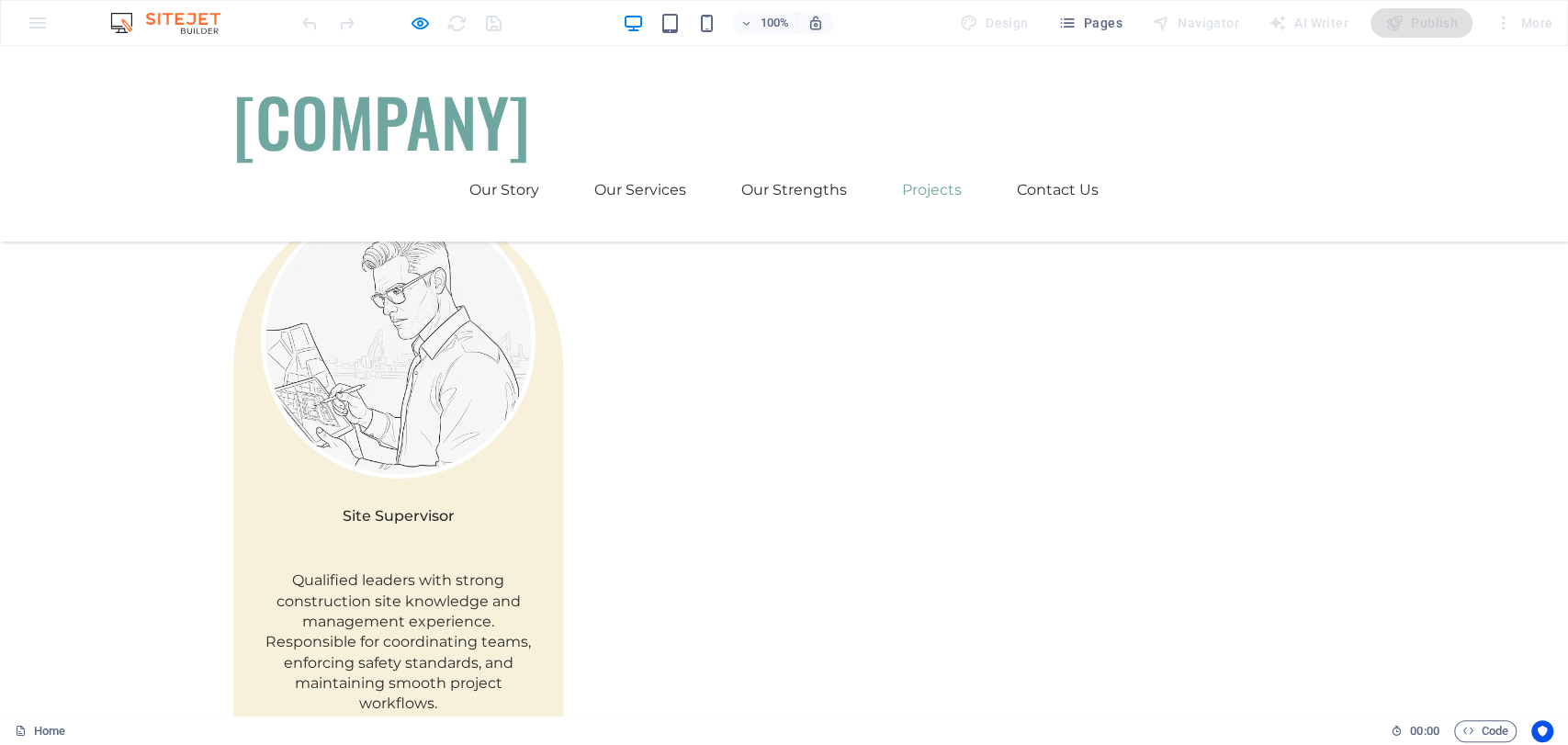 click at bounding box center [784, 4088] 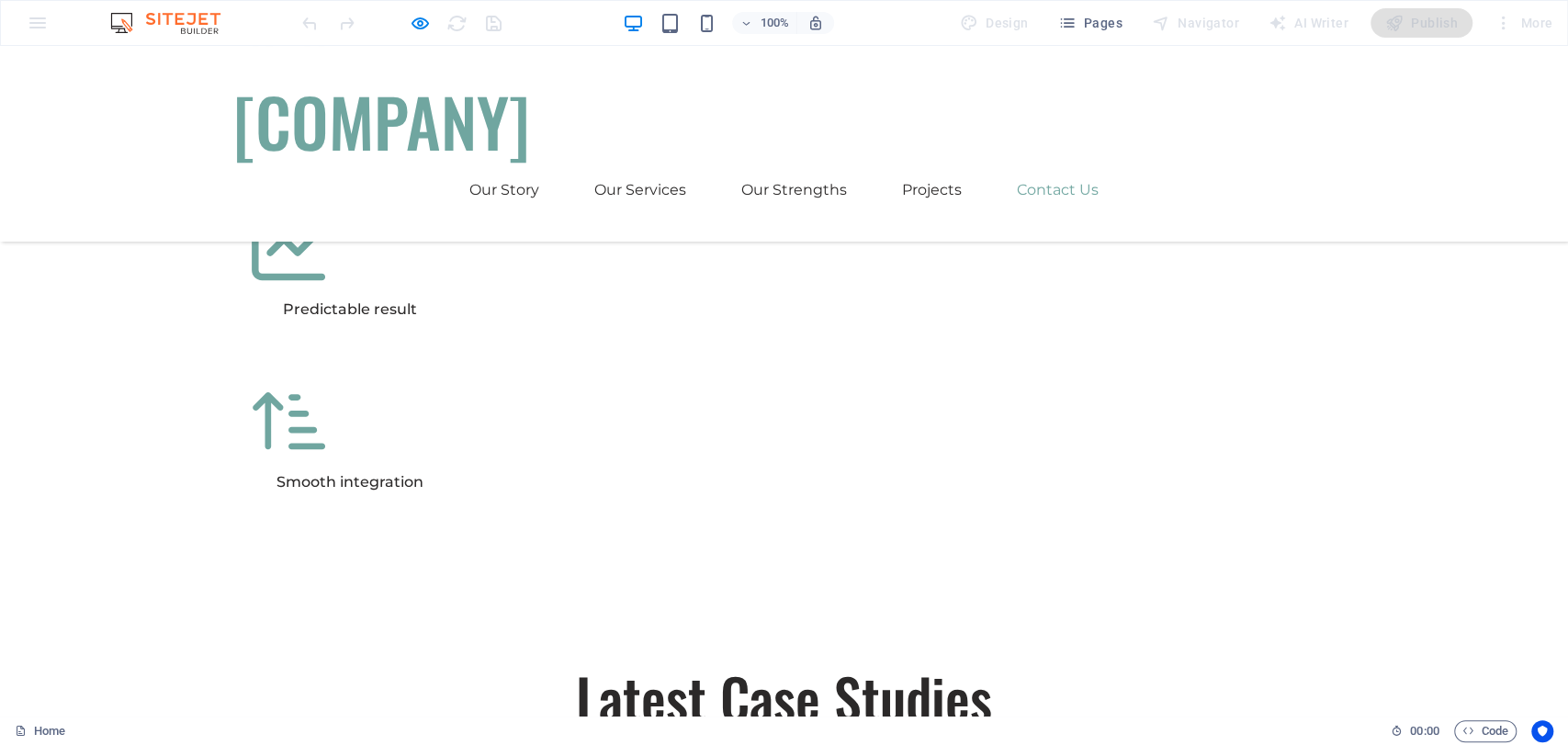 scroll, scrollTop: 5453, scrollLeft: 0, axis: vertical 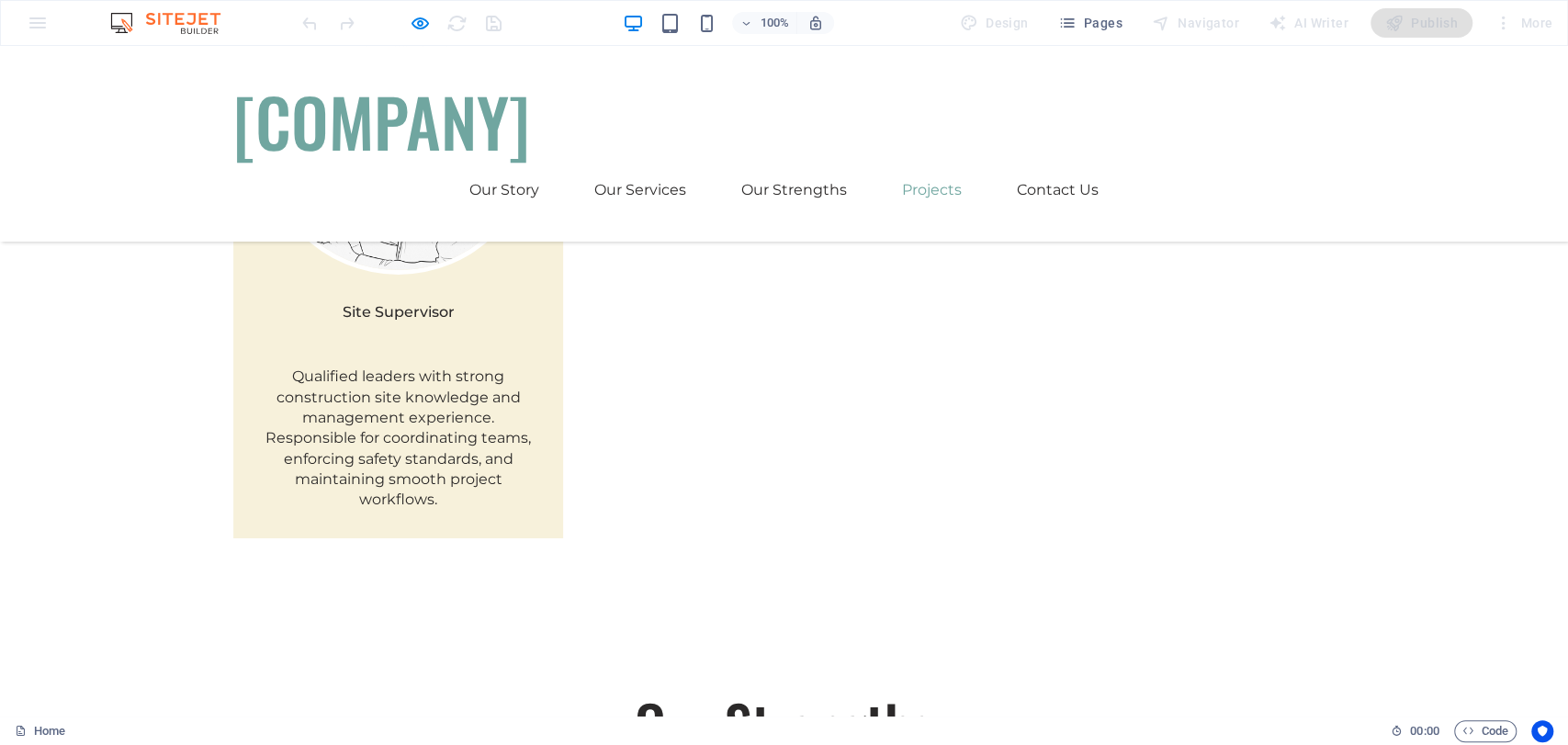 click at bounding box center [784, 3884] 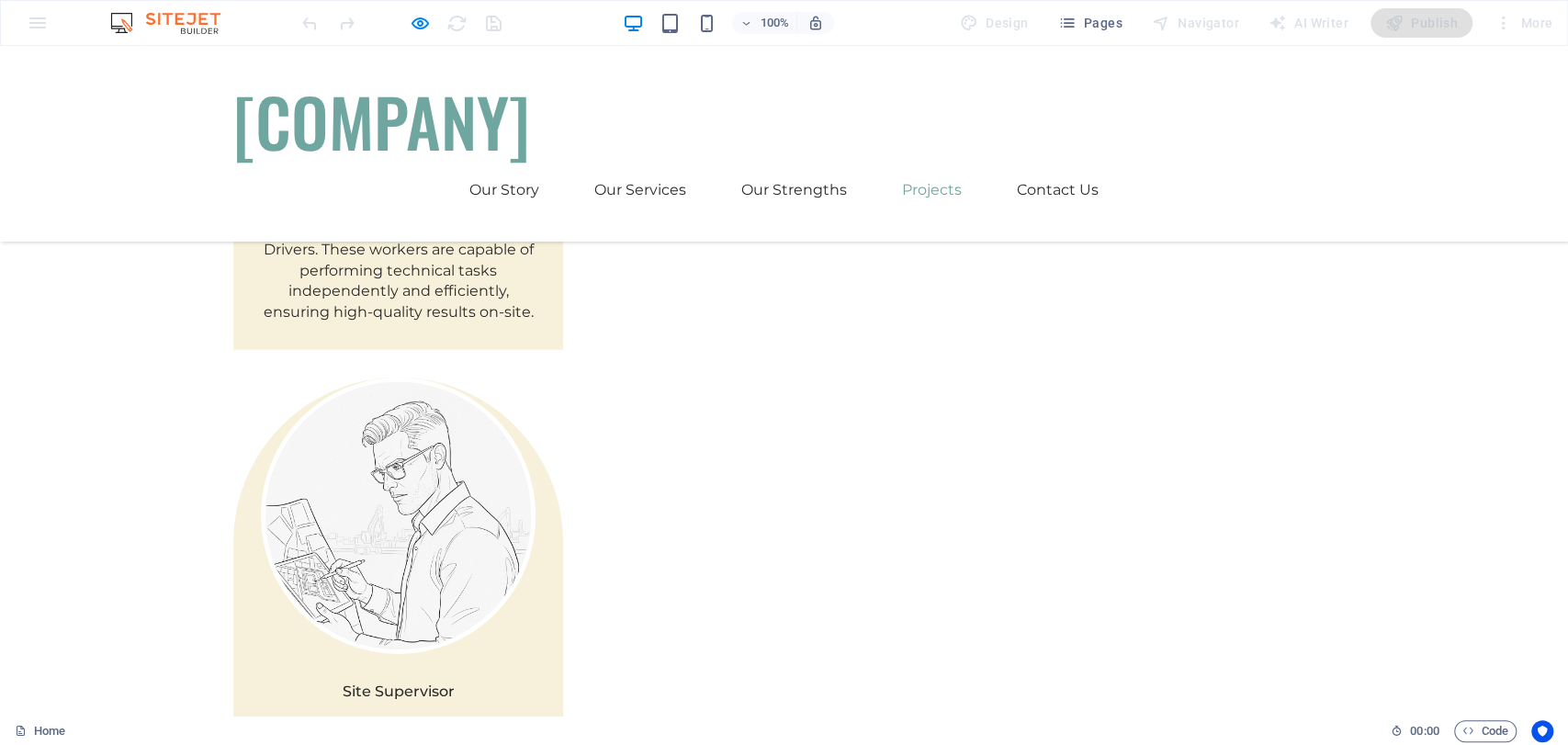 scroll, scrollTop: 3513, scrollLeft: 0, axis: vertical 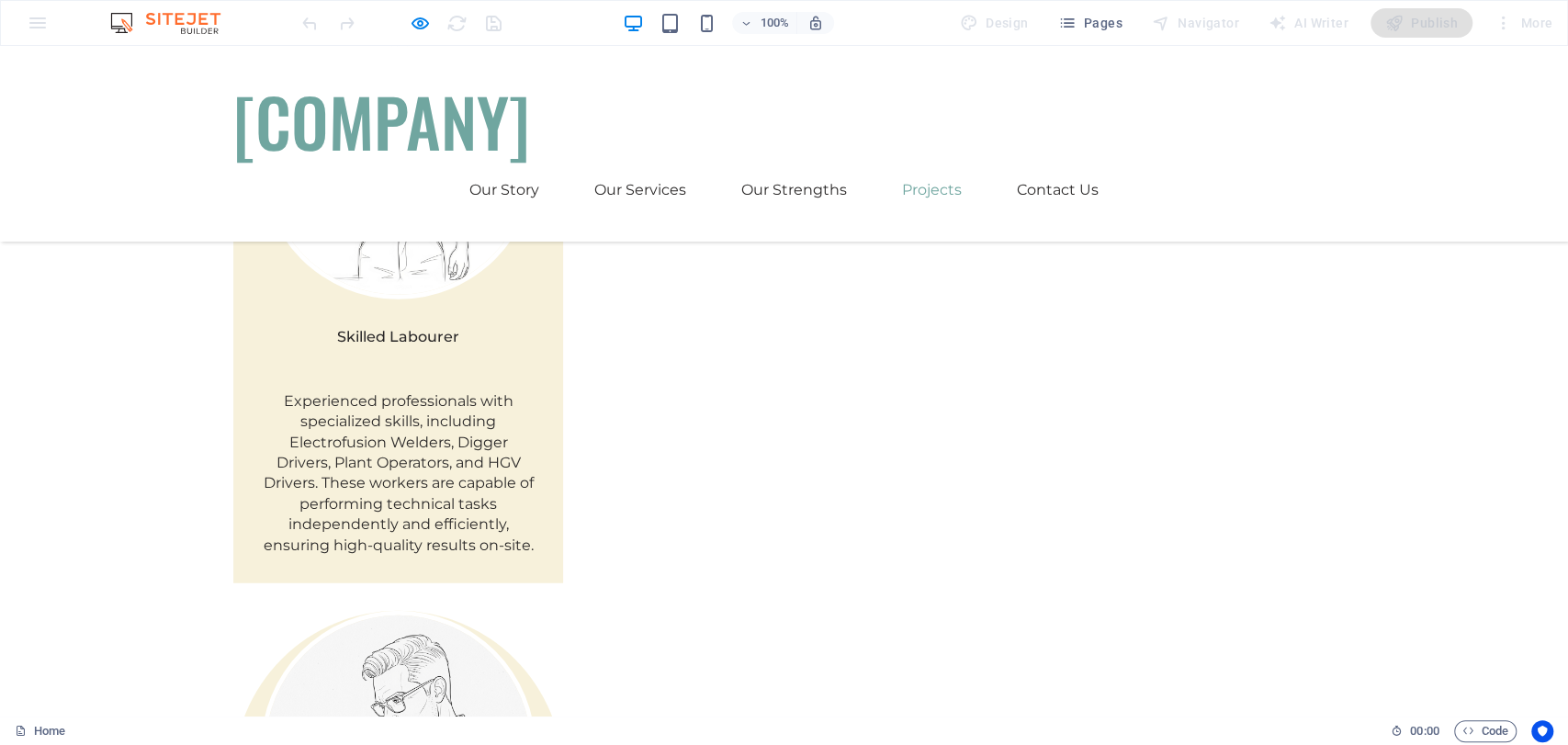 click at bounding box center (463, 2873) 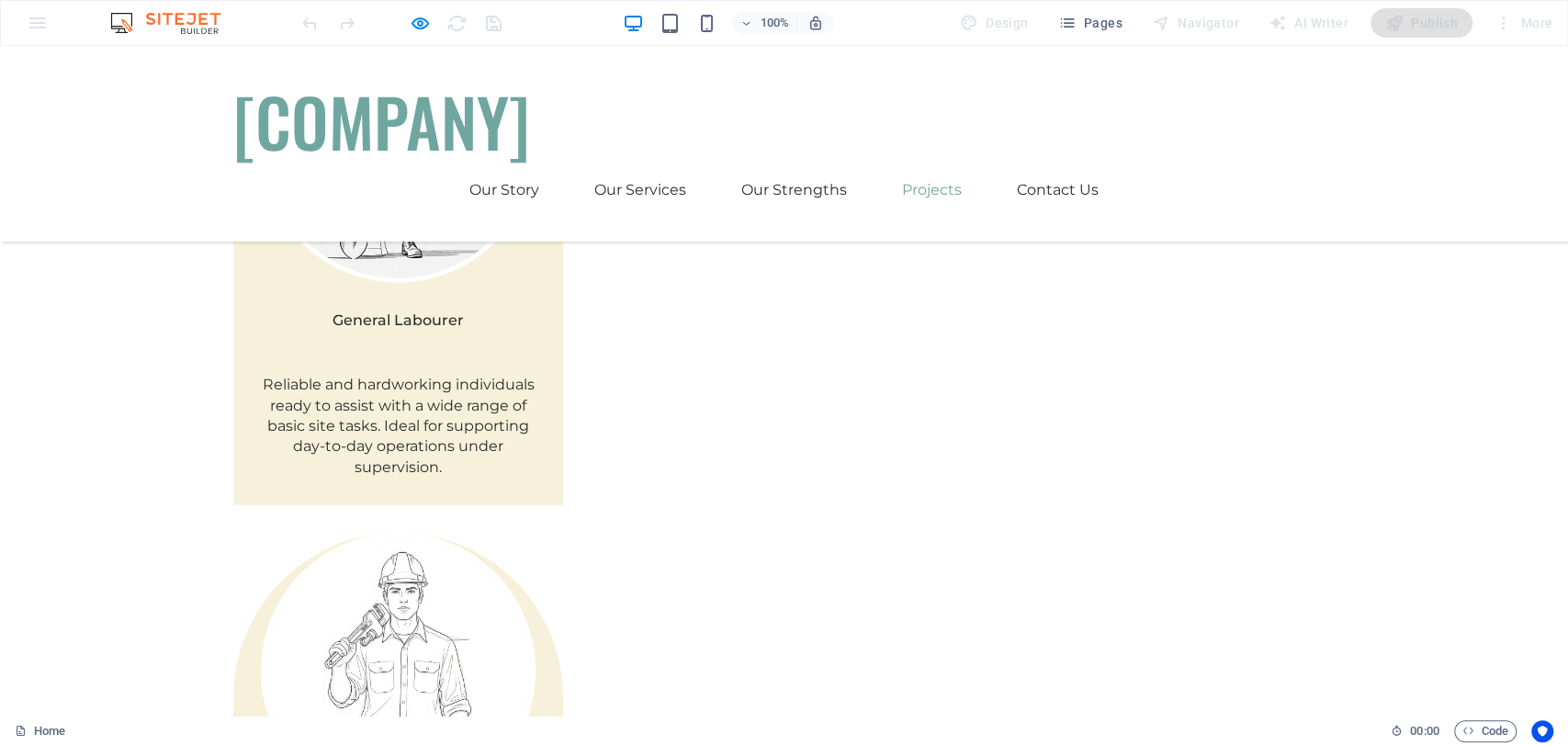 click on "01" at bounding box center (650, 3043) 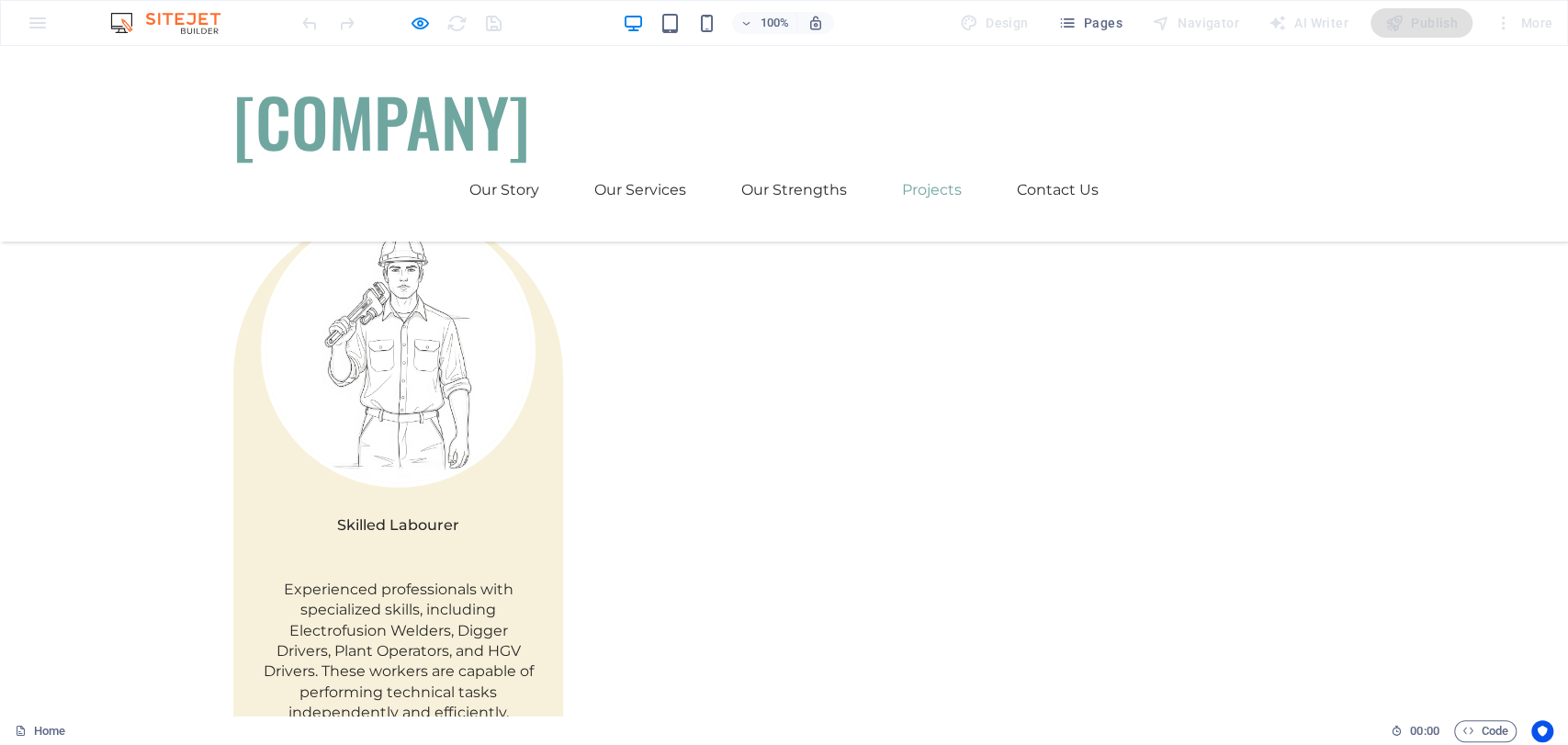 scroll, scrollTop: 3411, scrollLeft: 0, axis: vertical 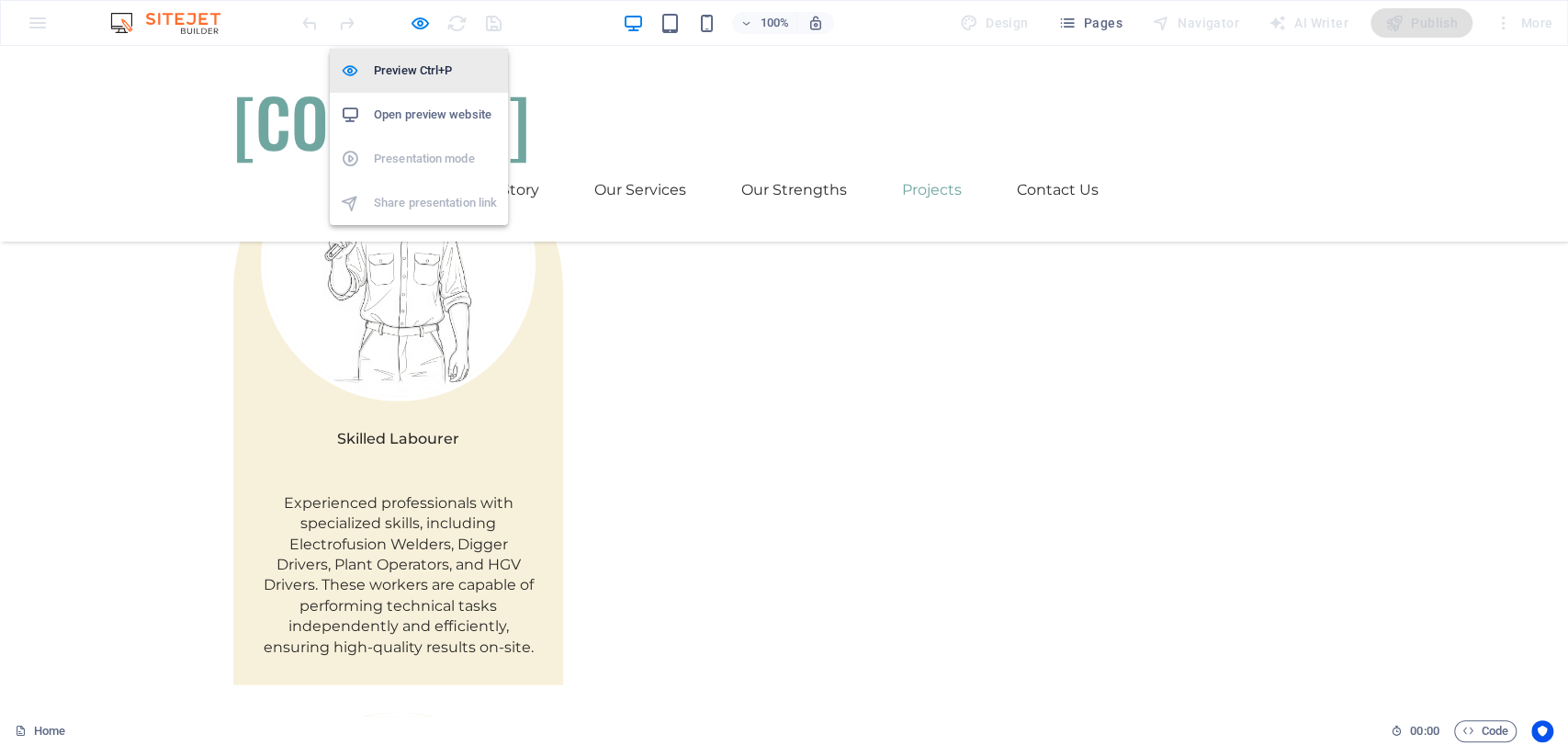 click on "Preview Ctrl+P" at bounding box center [435, 71] 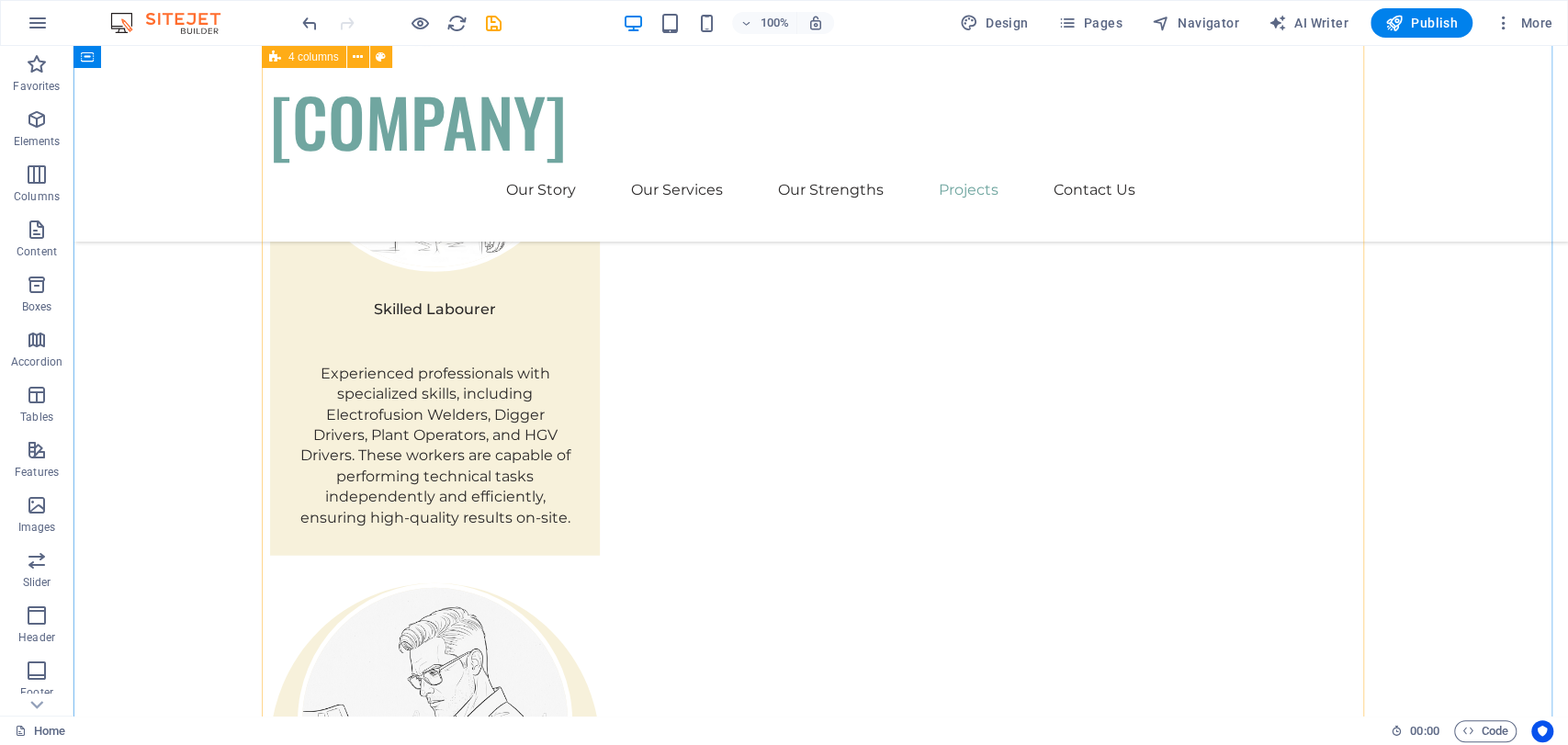 scroll, scrollTop: 3513, scrollLeft: 0, axis: vertical 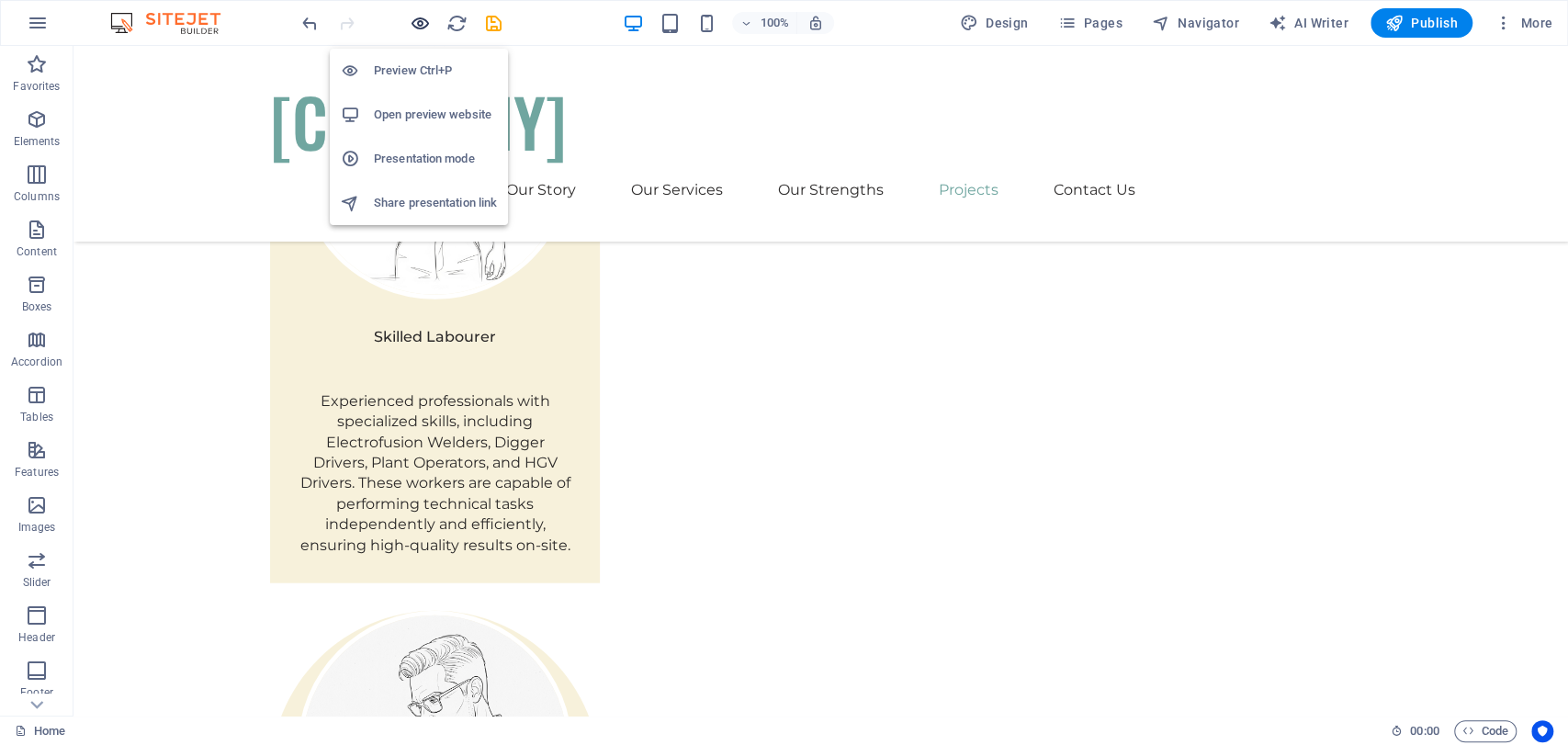 click at bounding box center [420, 23] 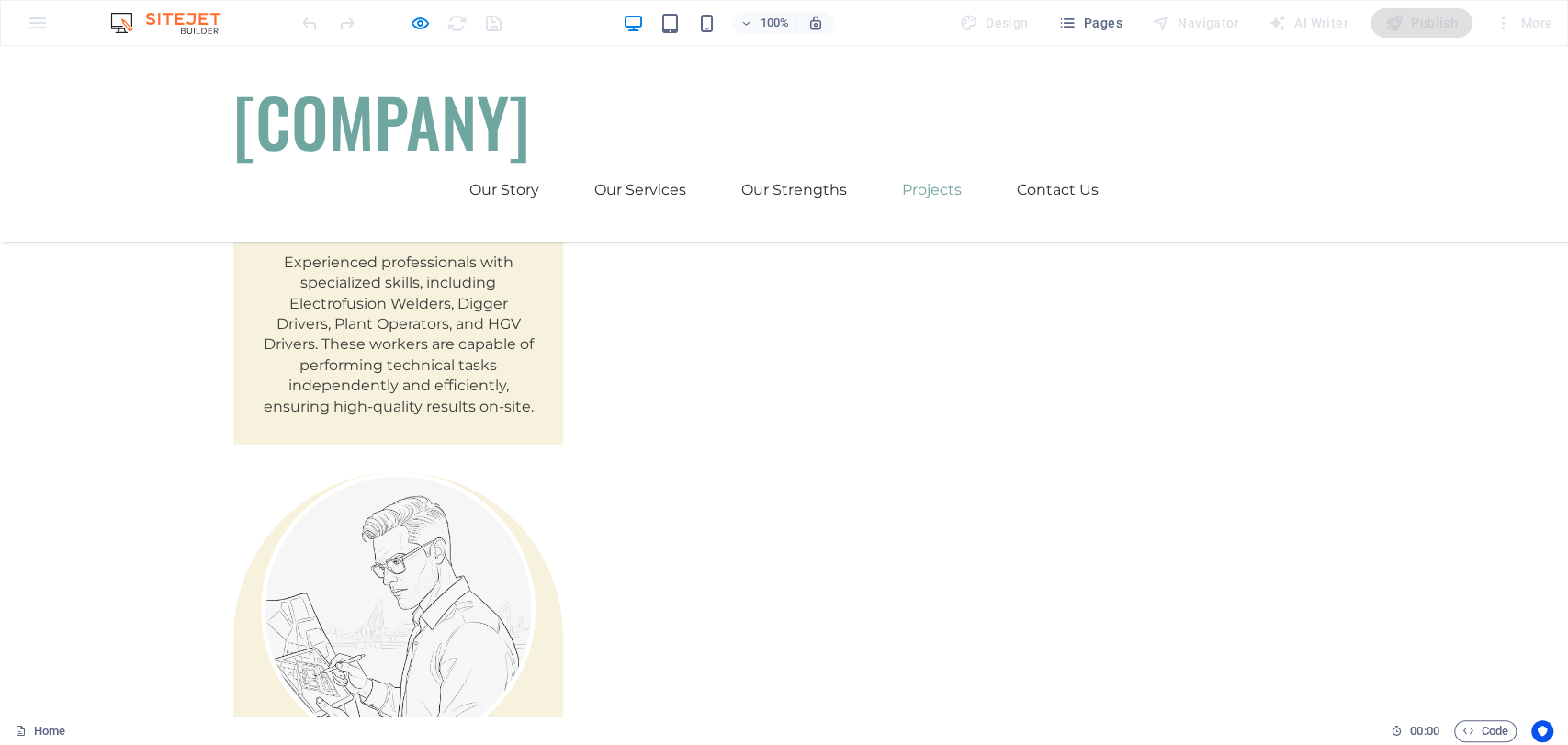 scroll, scrollTop: 3513, scrollLeft: 0, axis: vertical 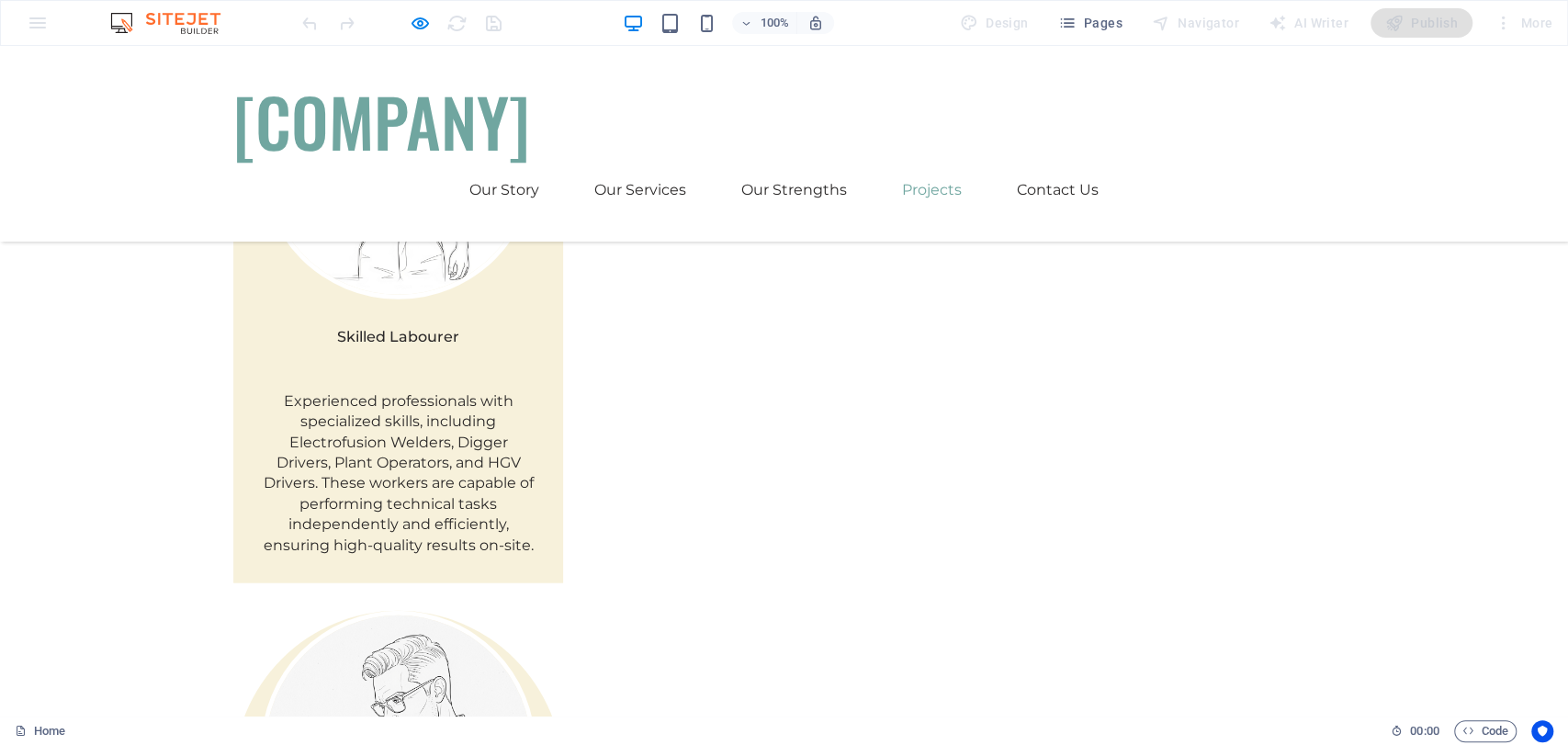 click on "EcoPower Transformation Initiative" at bounding box center (462, 3175) 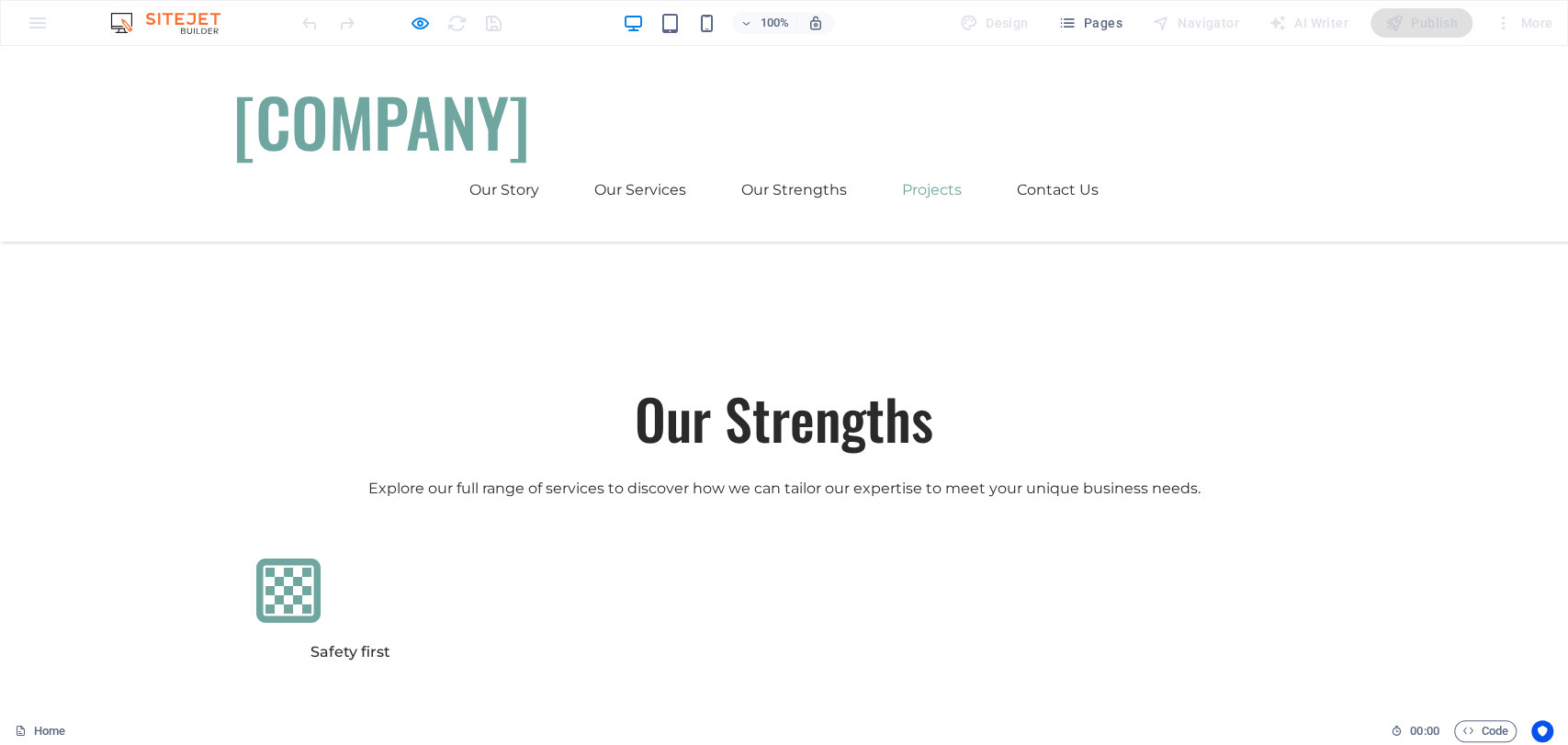 click at bounding box center [784, 3578] 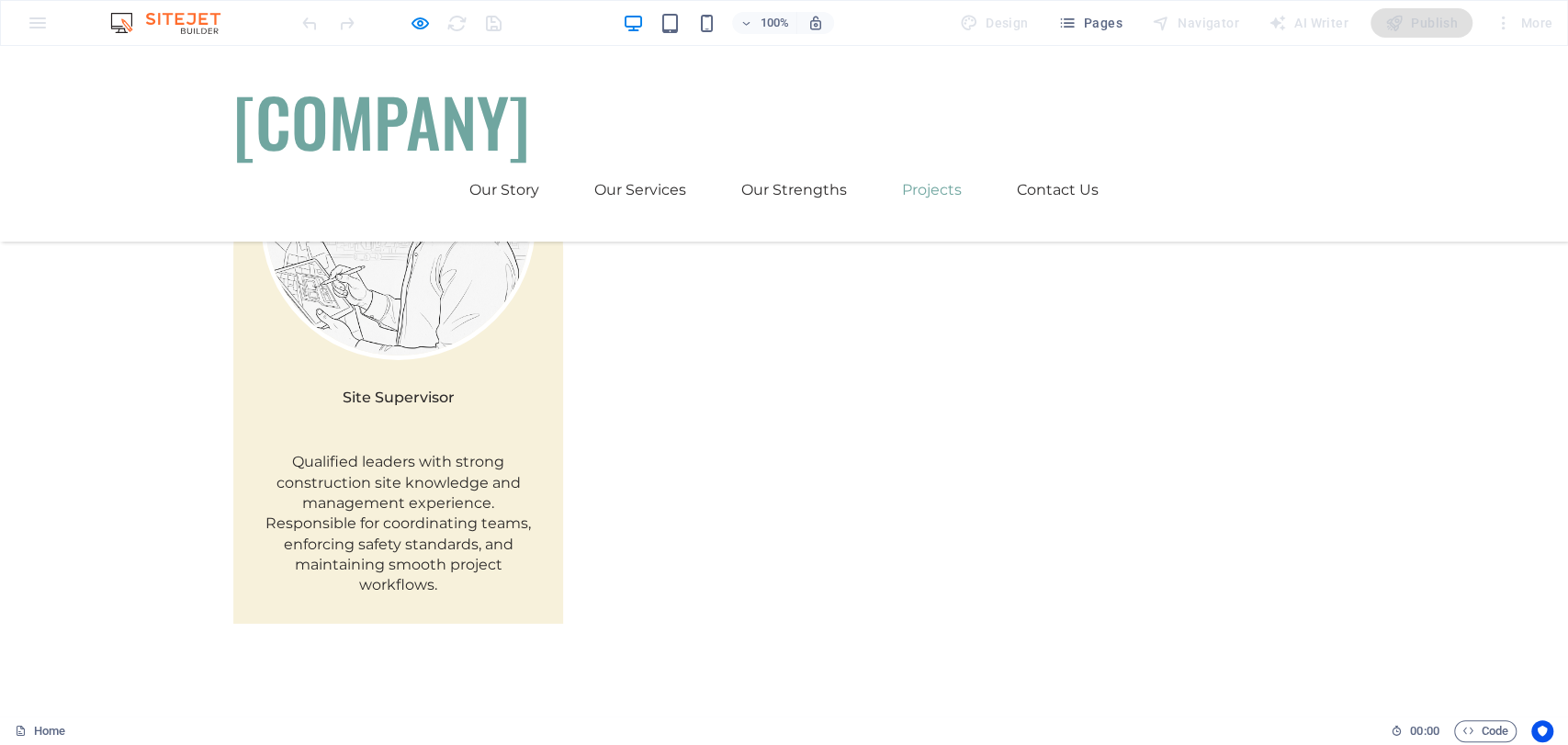 scroll, scrollTop: 3820, scrollLeft: 0, axis: vertical 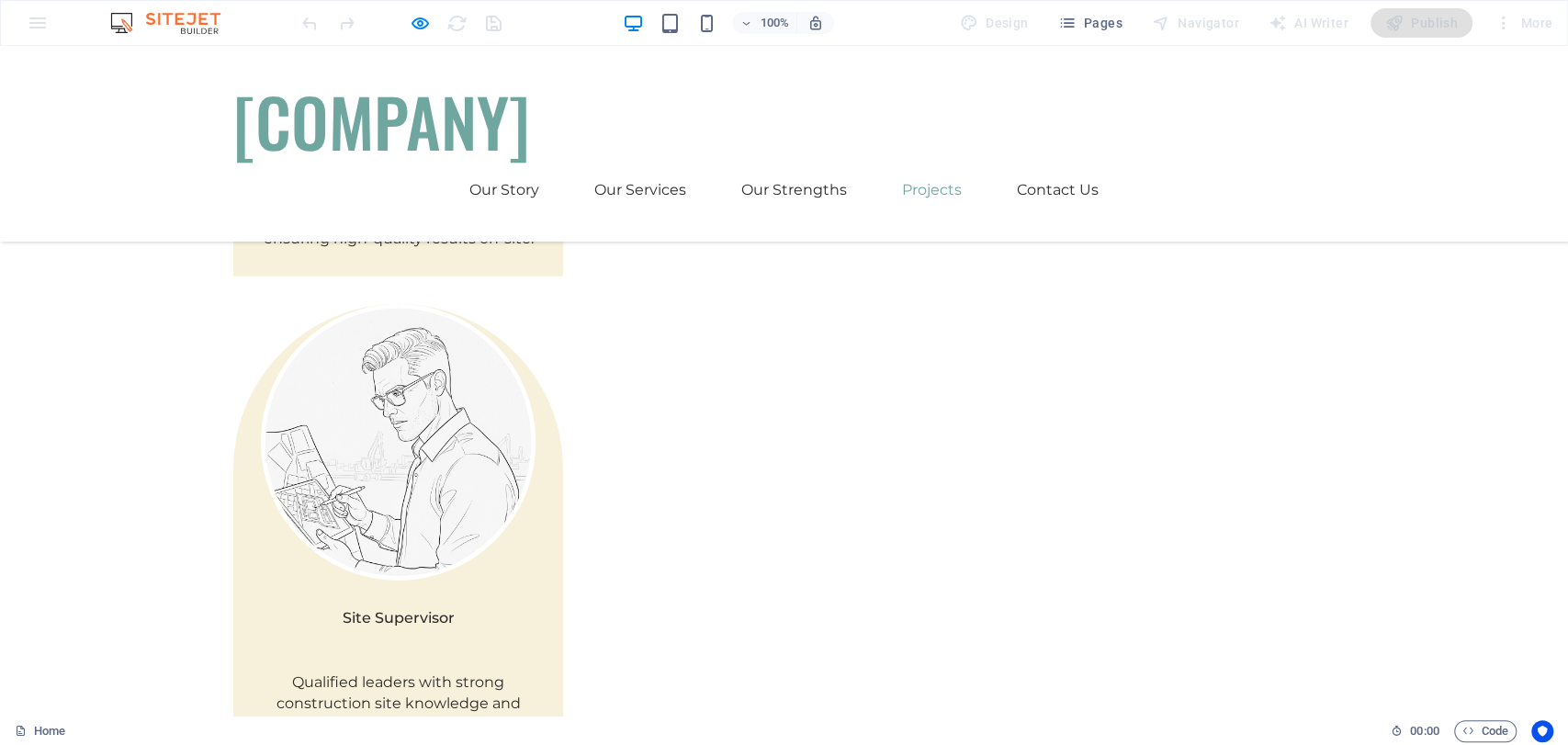 click on "03" at bounding box center (966, 3850) 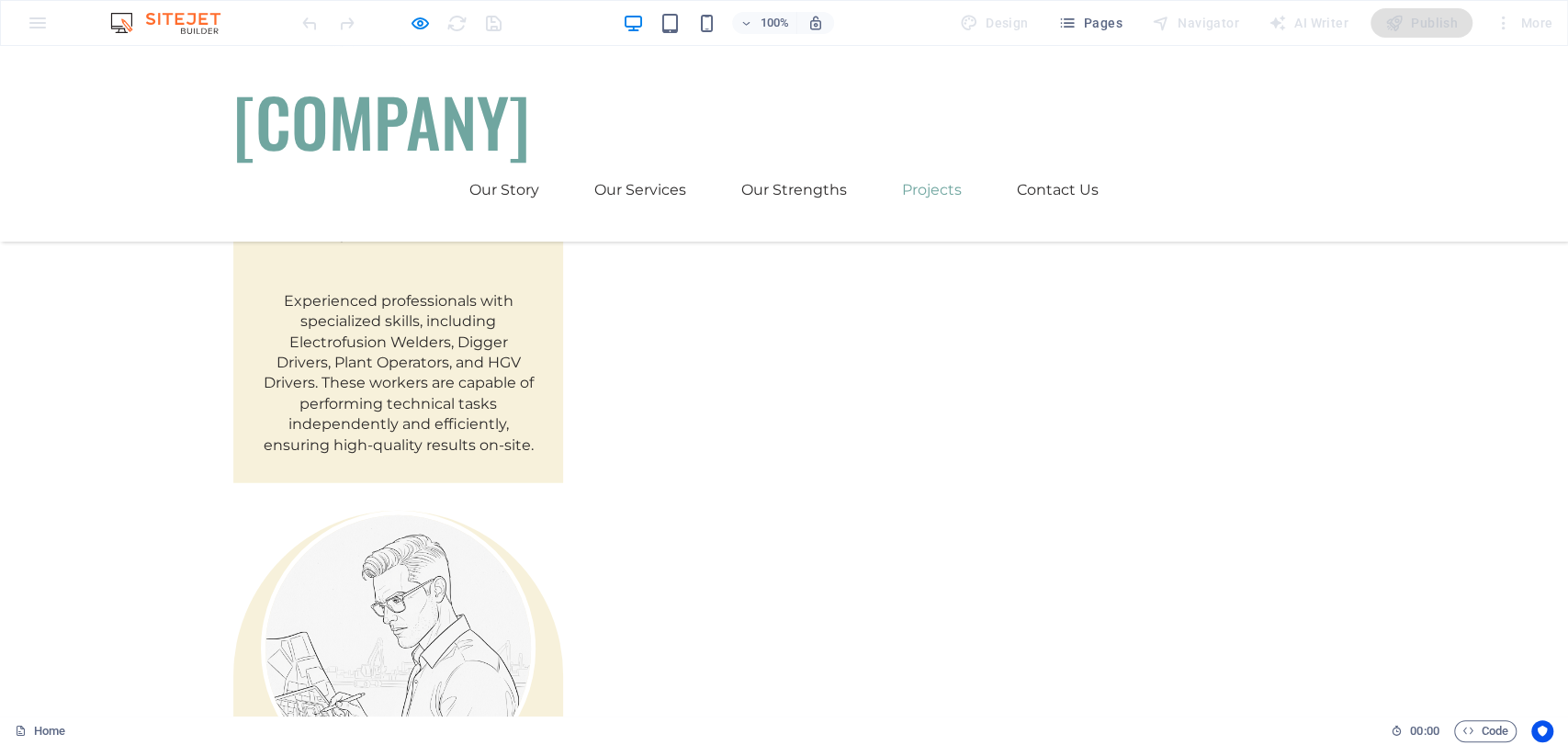 scroll, scrollTop: 3411, scrollLeft: 0, axis: vertical 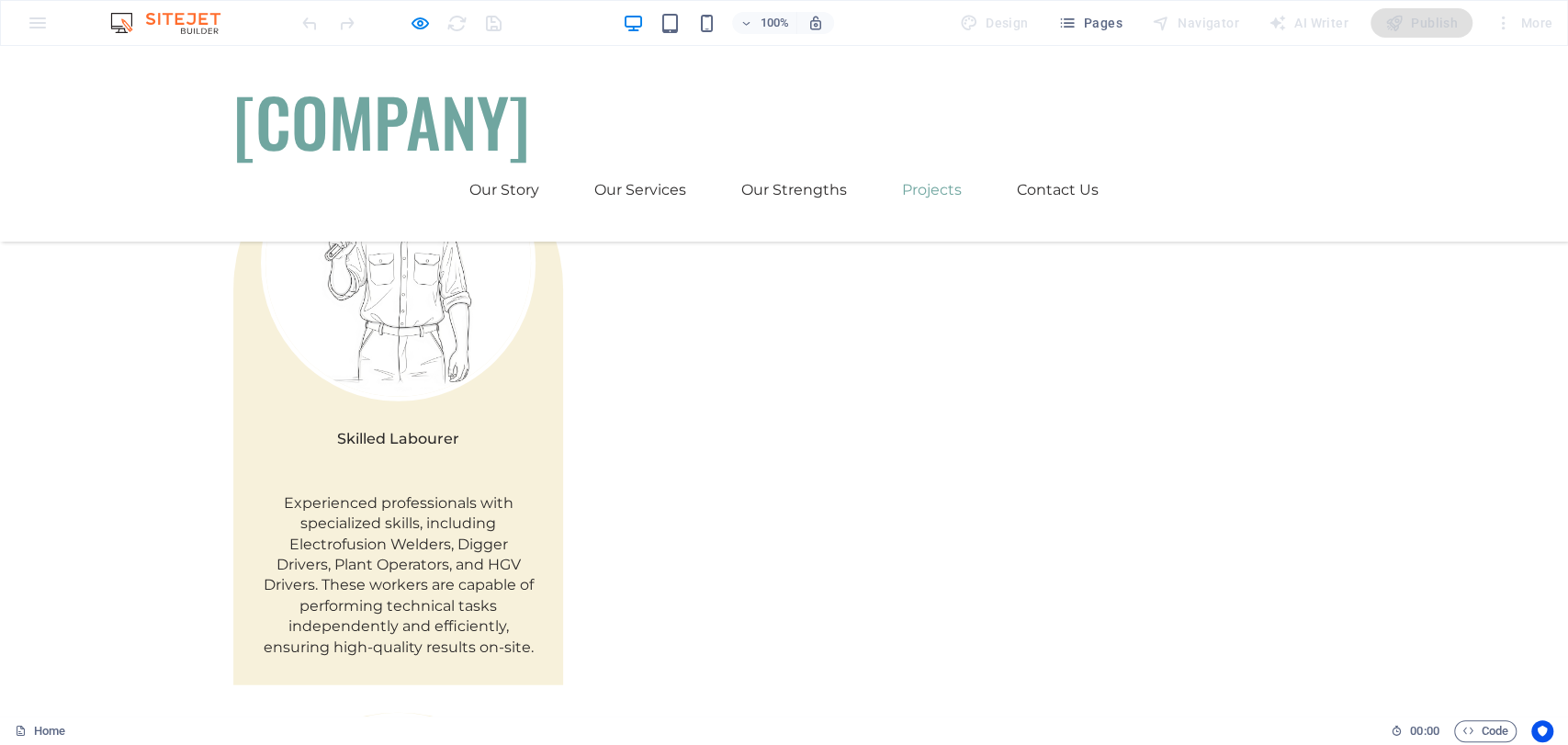 click on "100%" at bounding box center [728, 23] 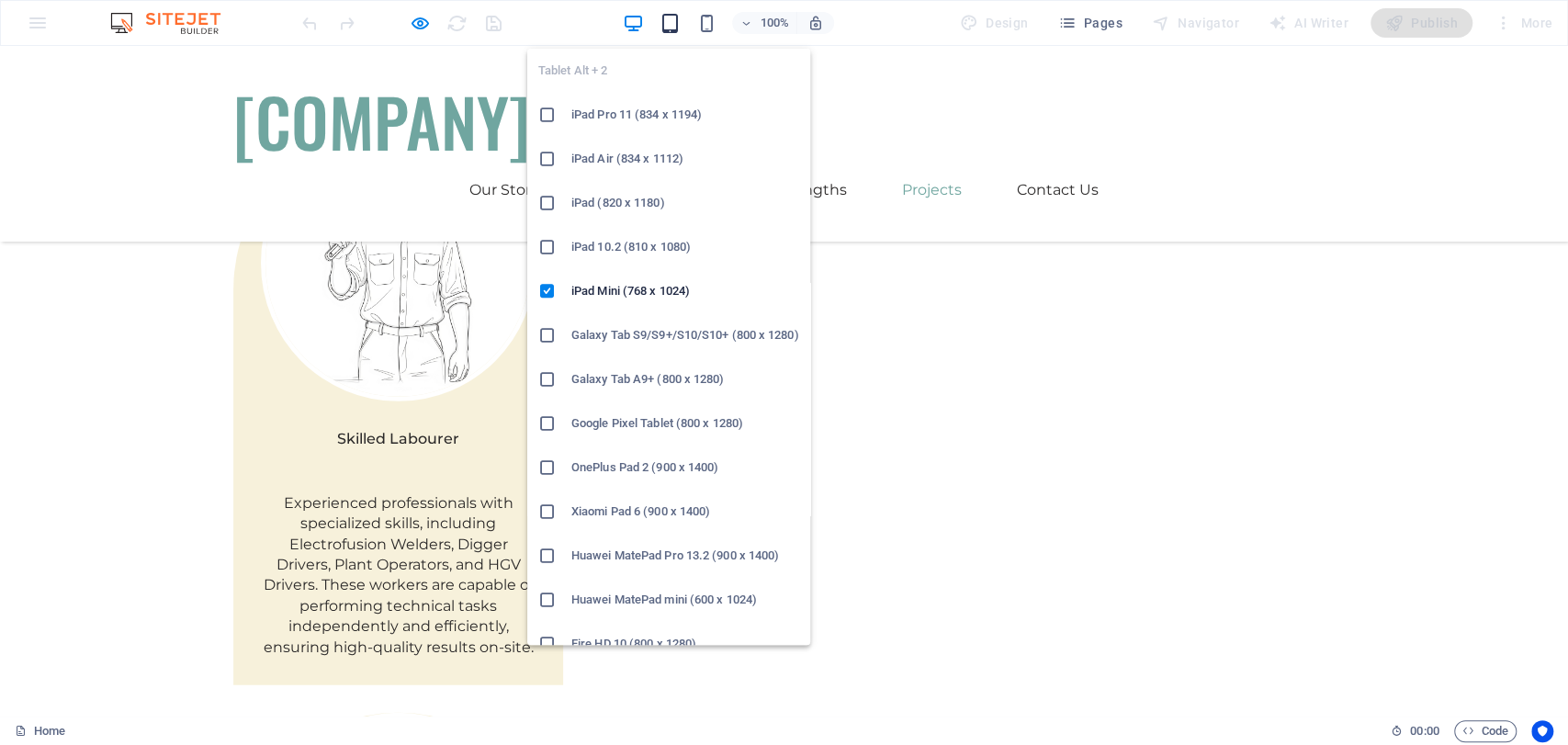 click at bounding box center (670, 23) 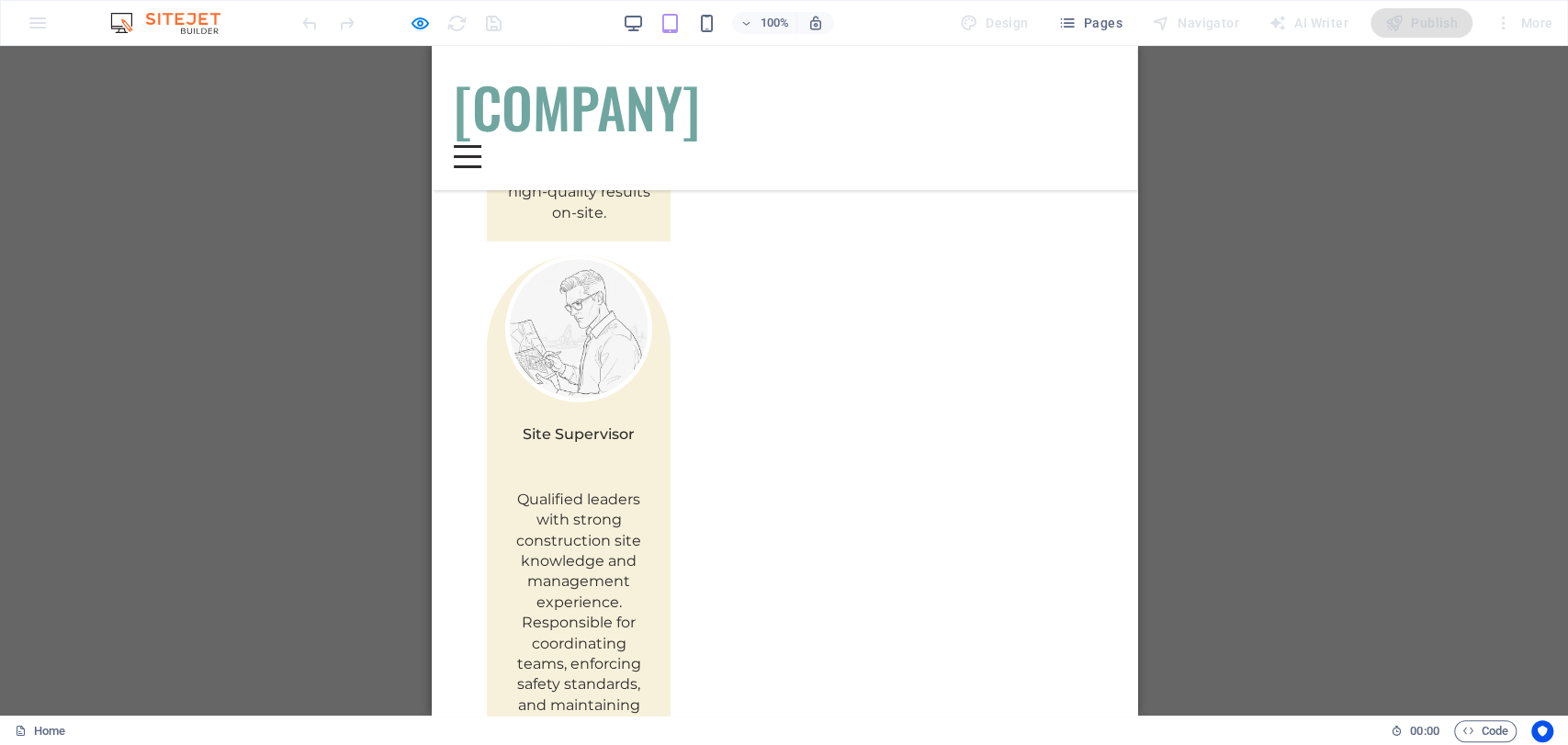 click at bounding box center (784, 3482) 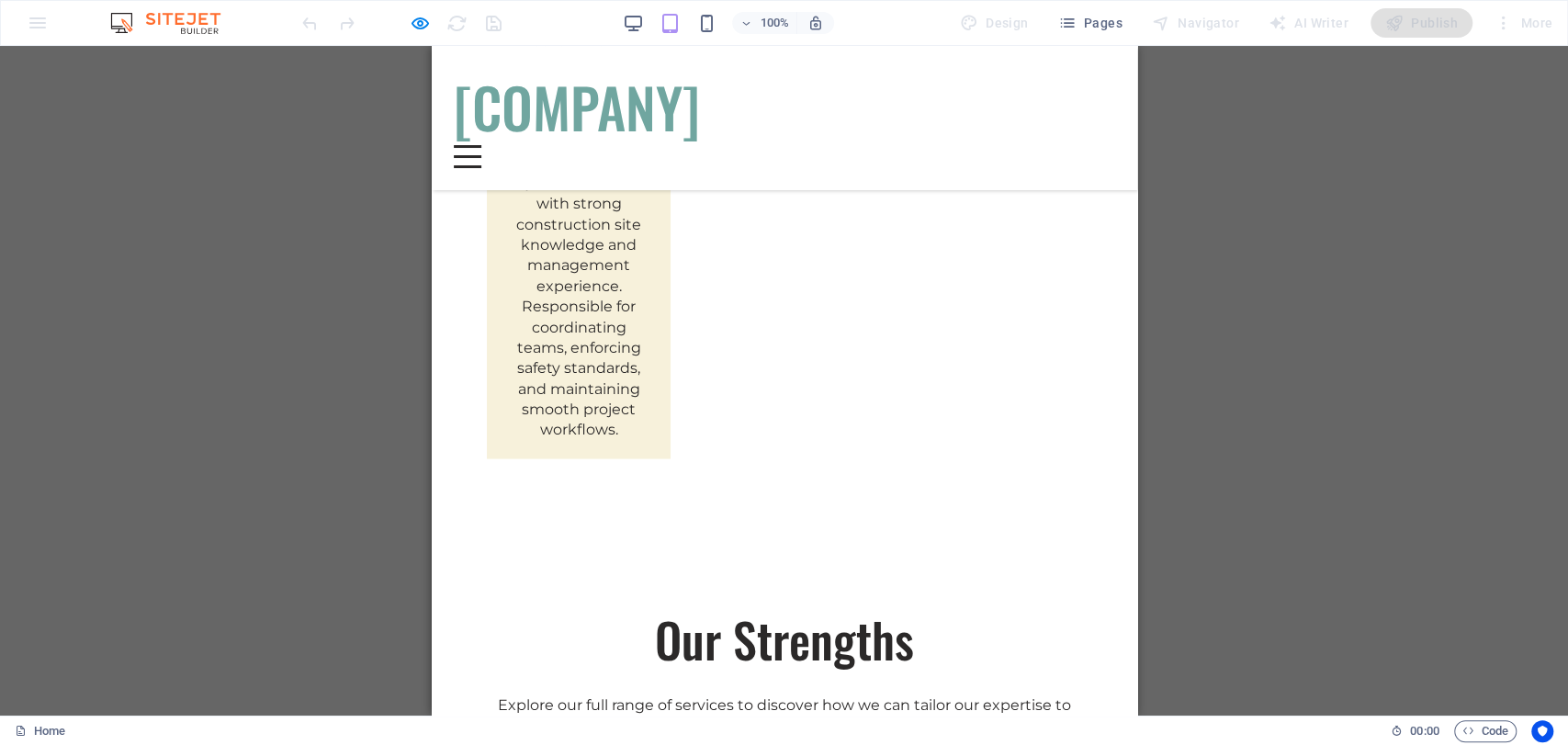 scroll, scrollTop: 3585, scrollLeft: 0, axis: vertical 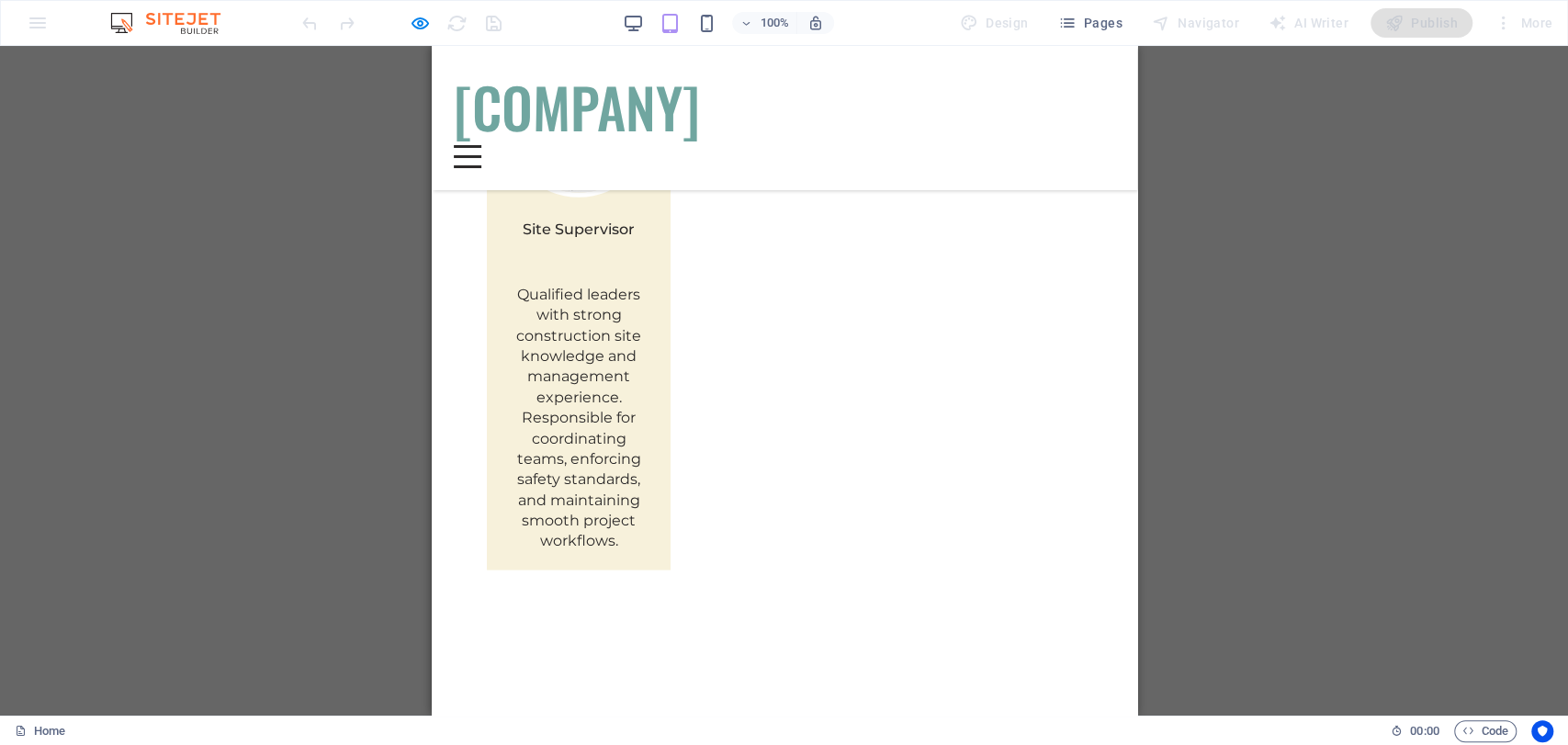 click on "Renewable Energy Optimization" at bounding box center (630, 4043) 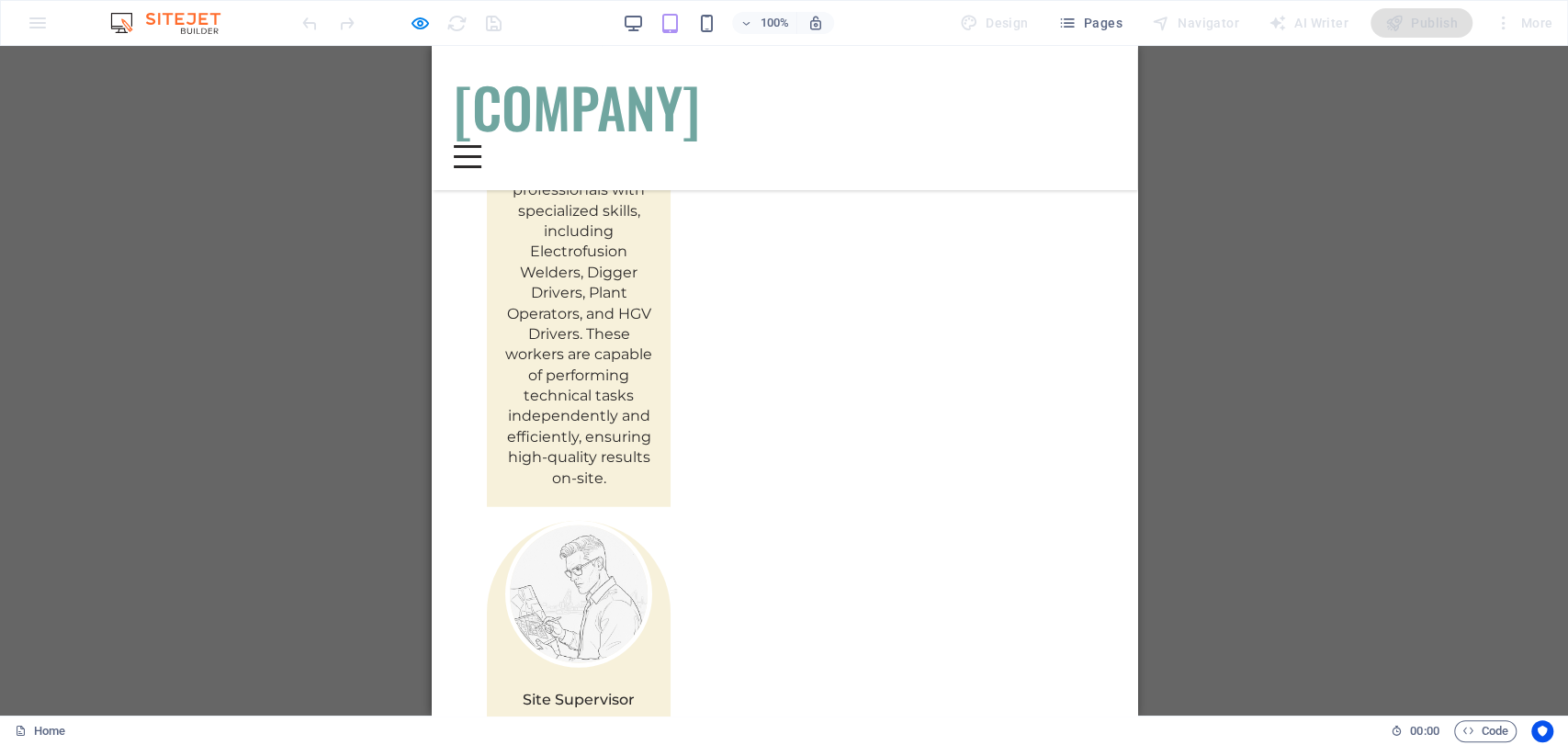 scroll, scrollTop: 2973, scrollLeft: 0, axis: vertical 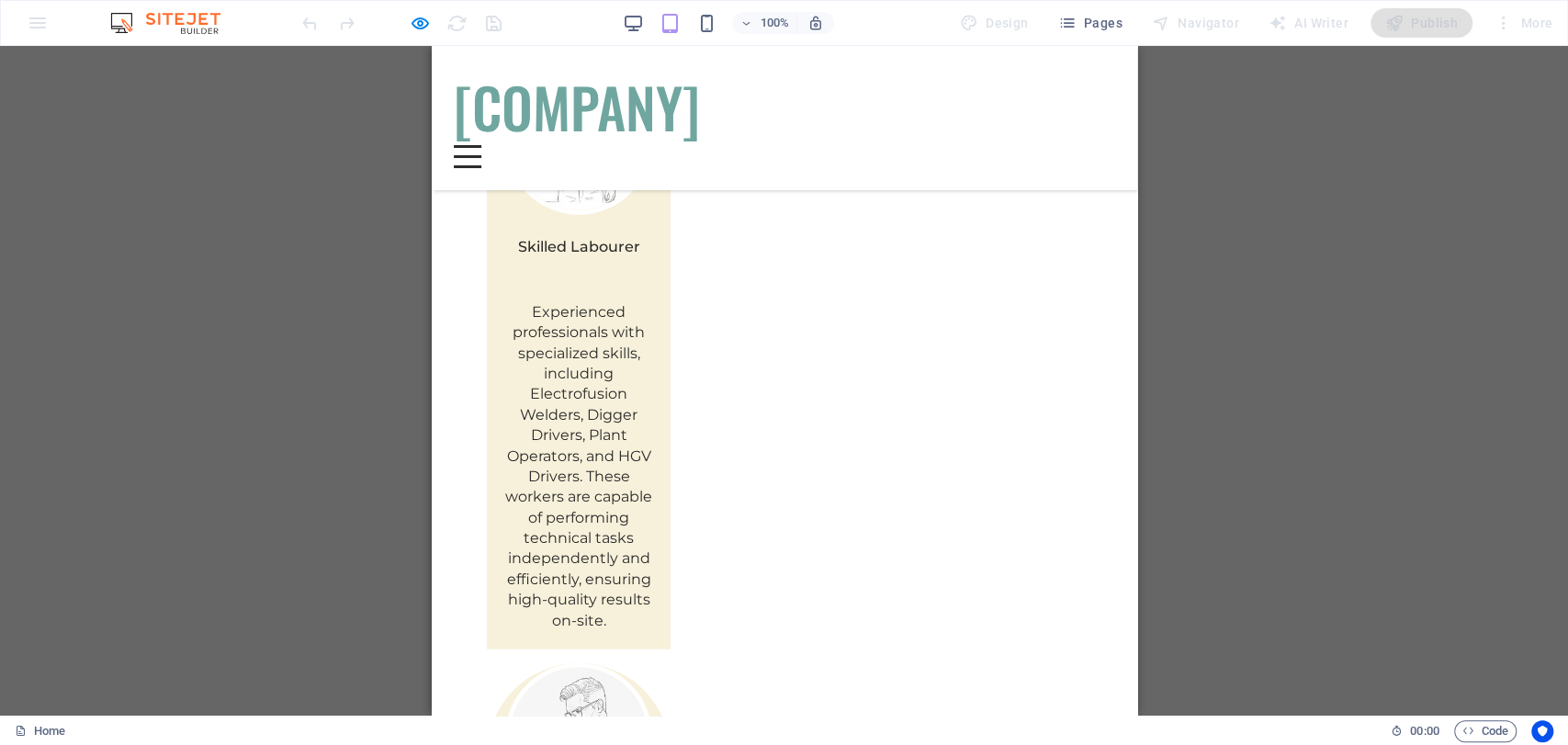 click at bounding box center [627, 2793] 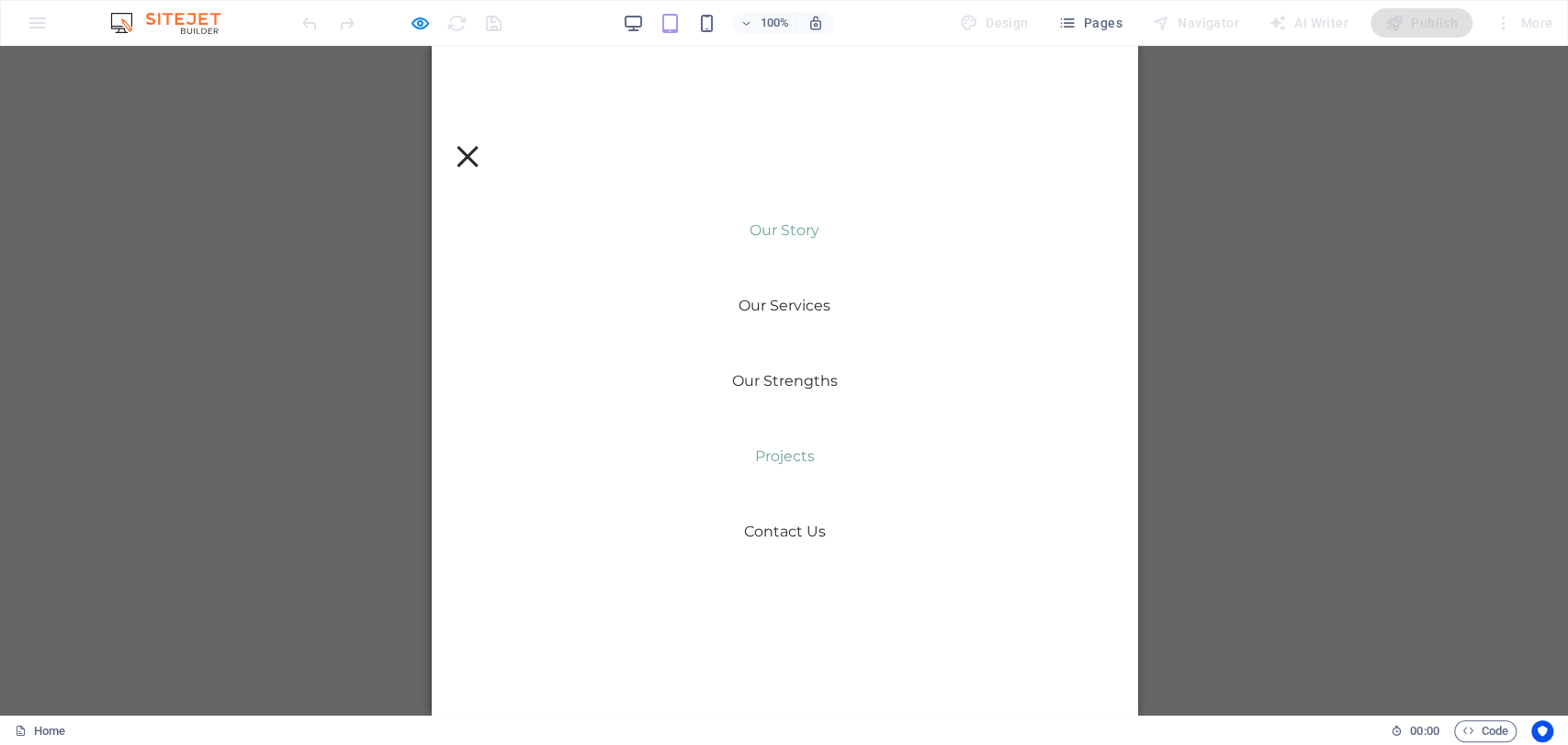 click on "Our Story" at bounding box center (784, 231) 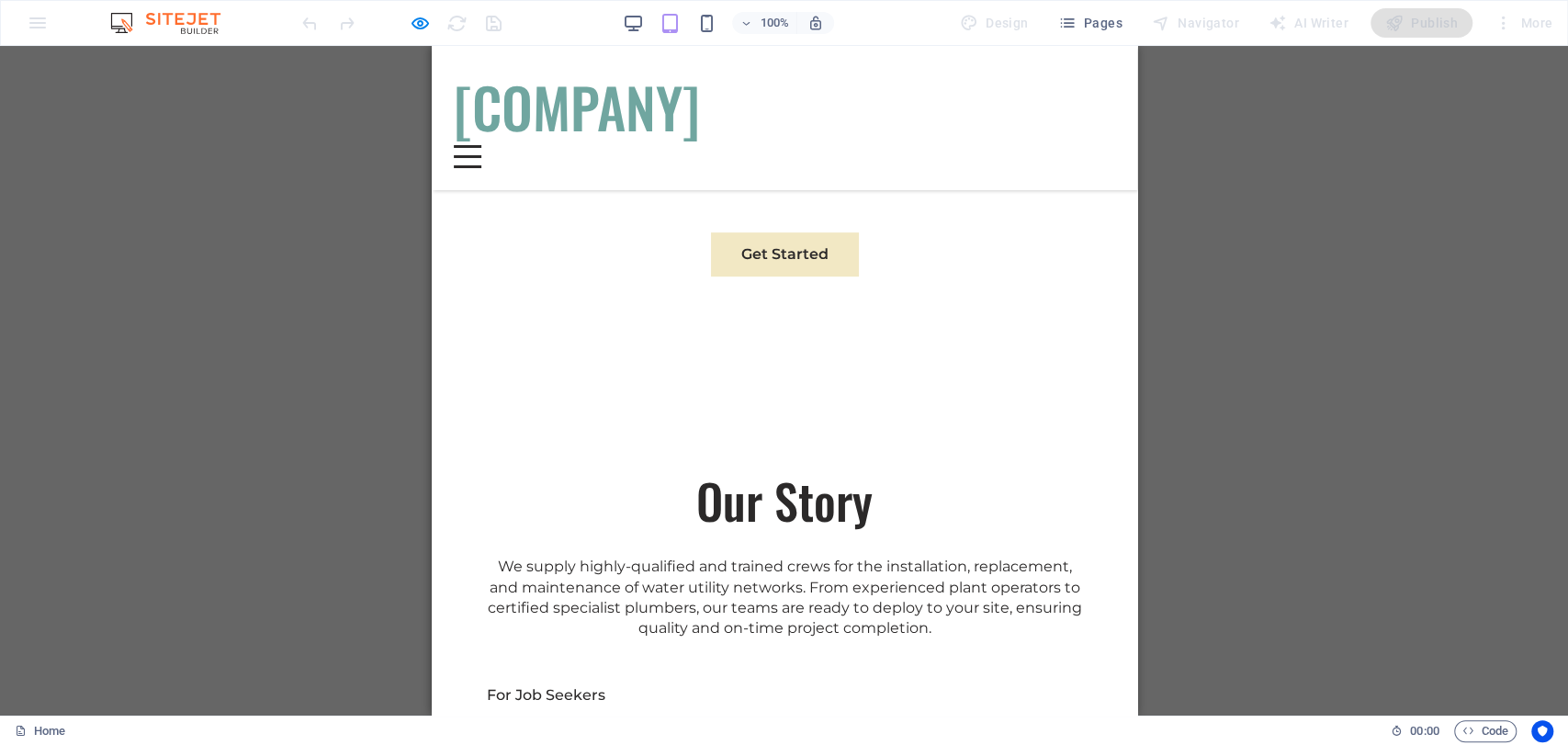 scroll, scrollTop: 468, scrollLeft: 0, axis: vertical 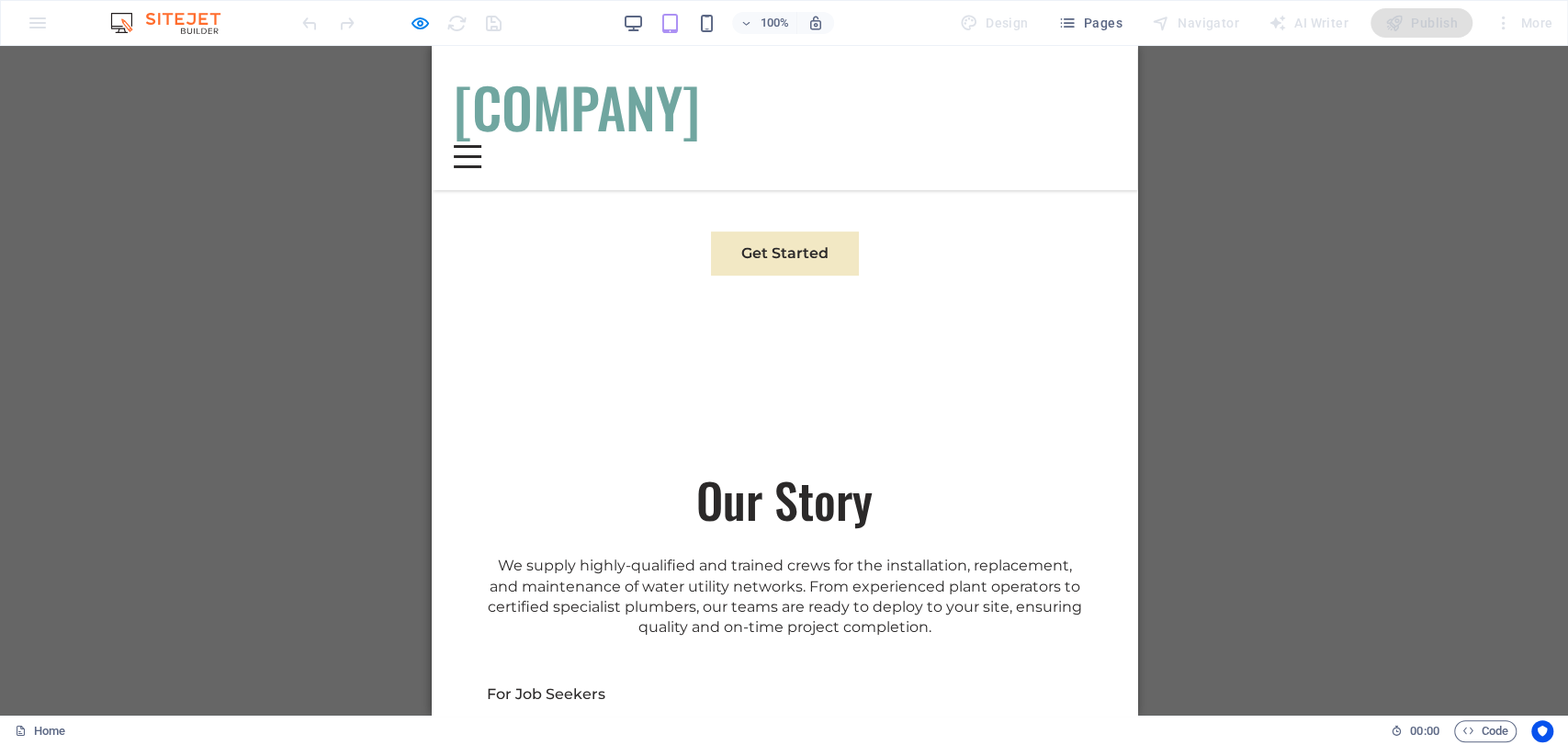 click at bounding box center (467, 156) 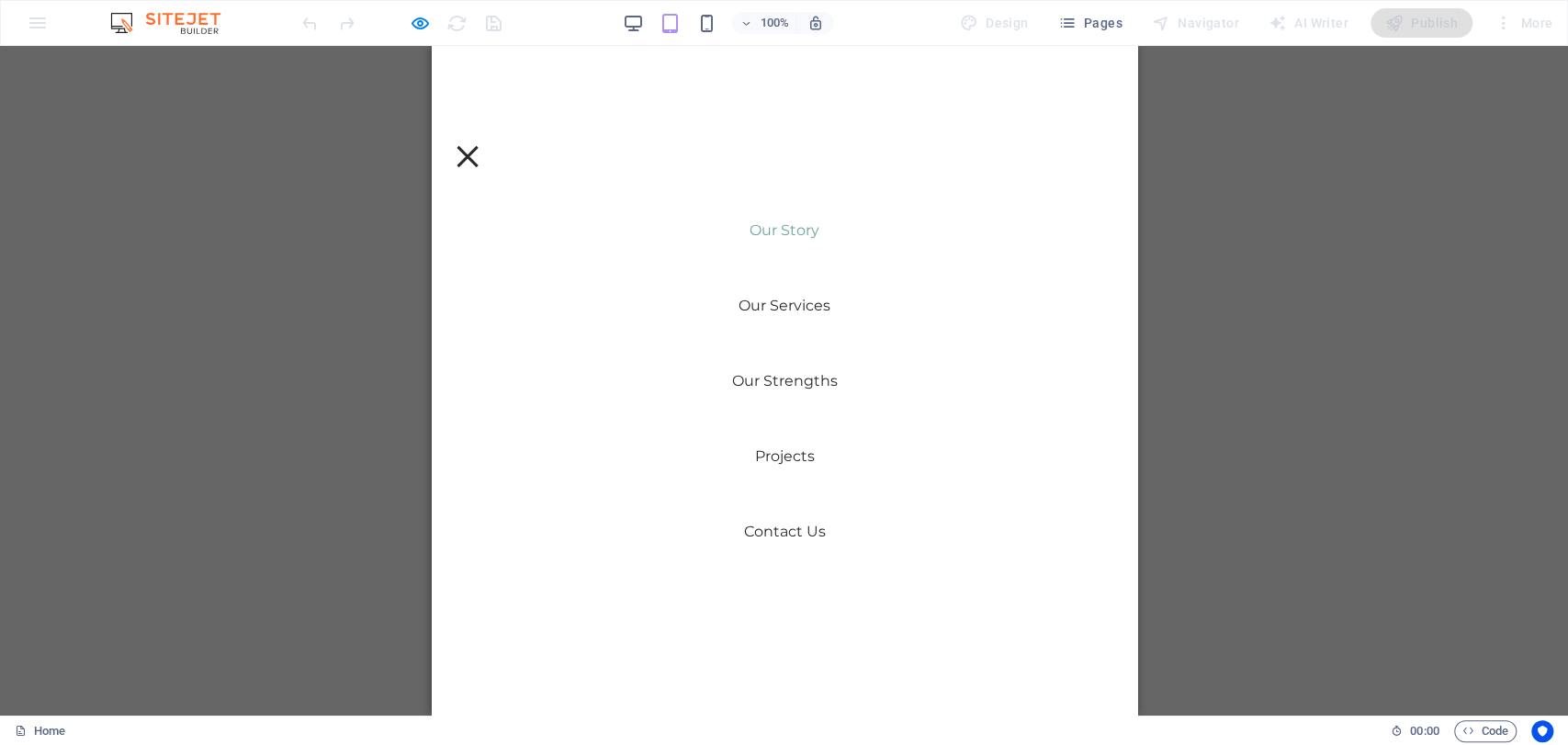 click on "Our Services" at bounding box center [784, 306] 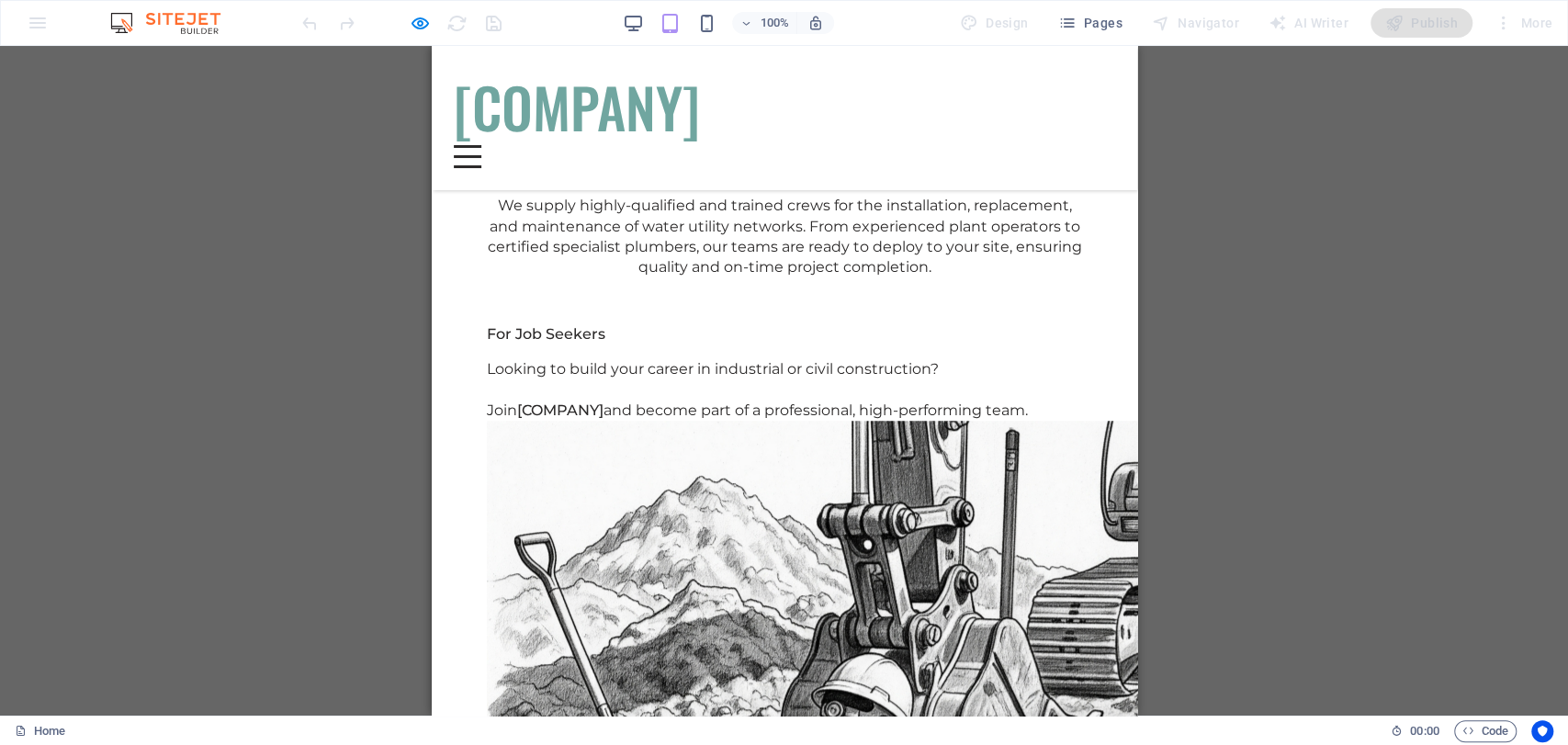 scroll, scrollTop: 776, scrollLeft: 0, axis: vertical 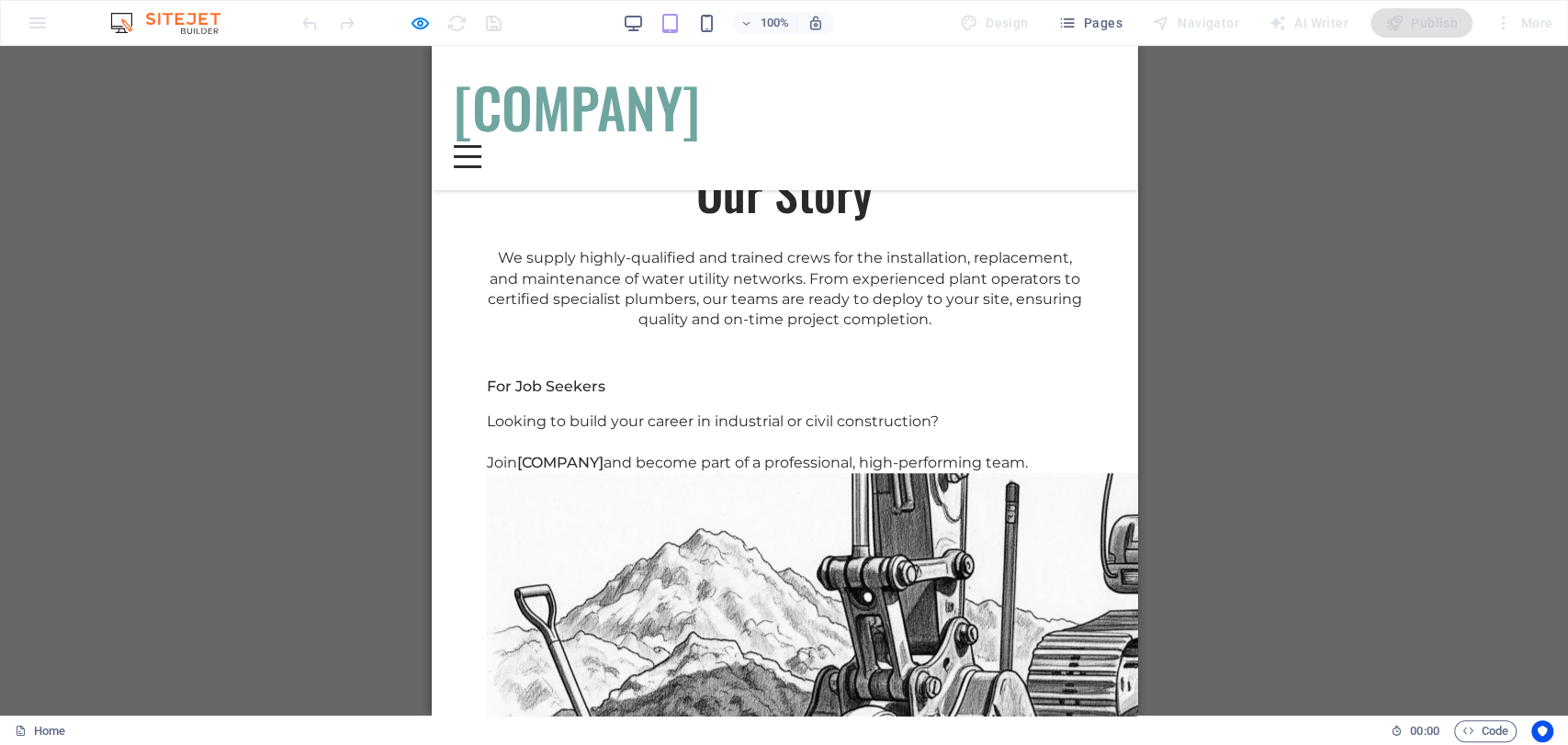 click at bounding box center [467, 156] 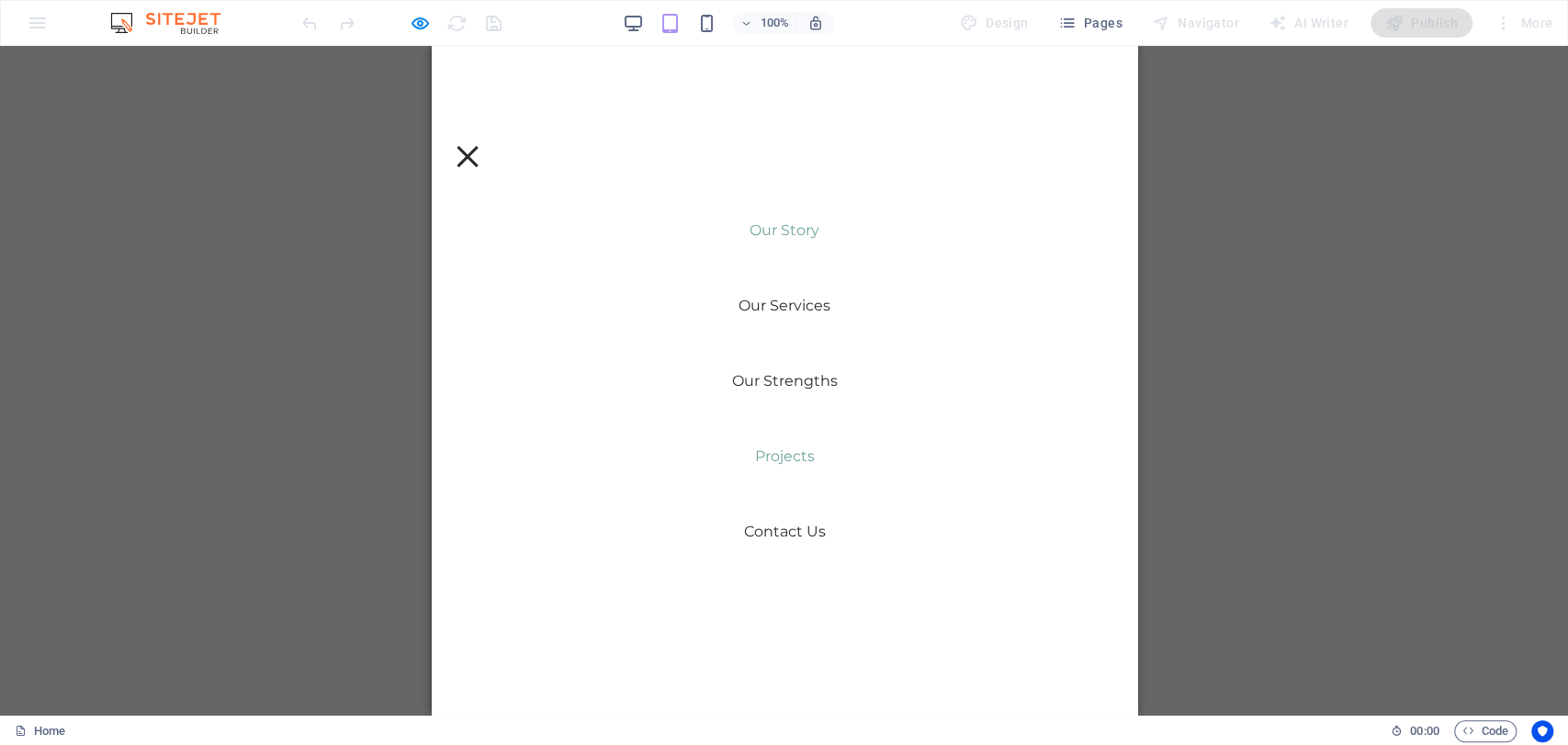 click on "Projects" at bounding box center (784, 457) 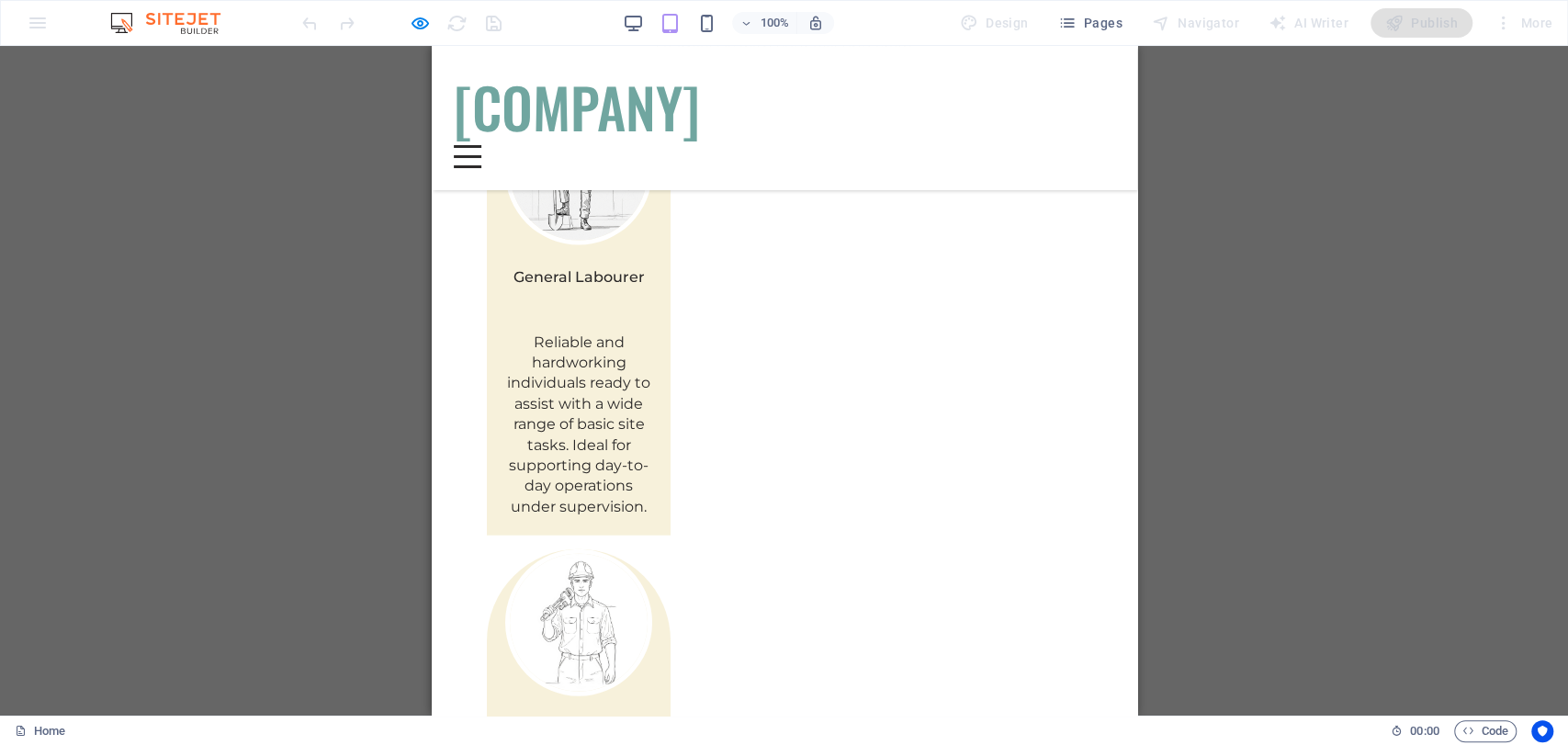 scroll, scrollTop: 2797, scrollLeft: 0, axis: vertical 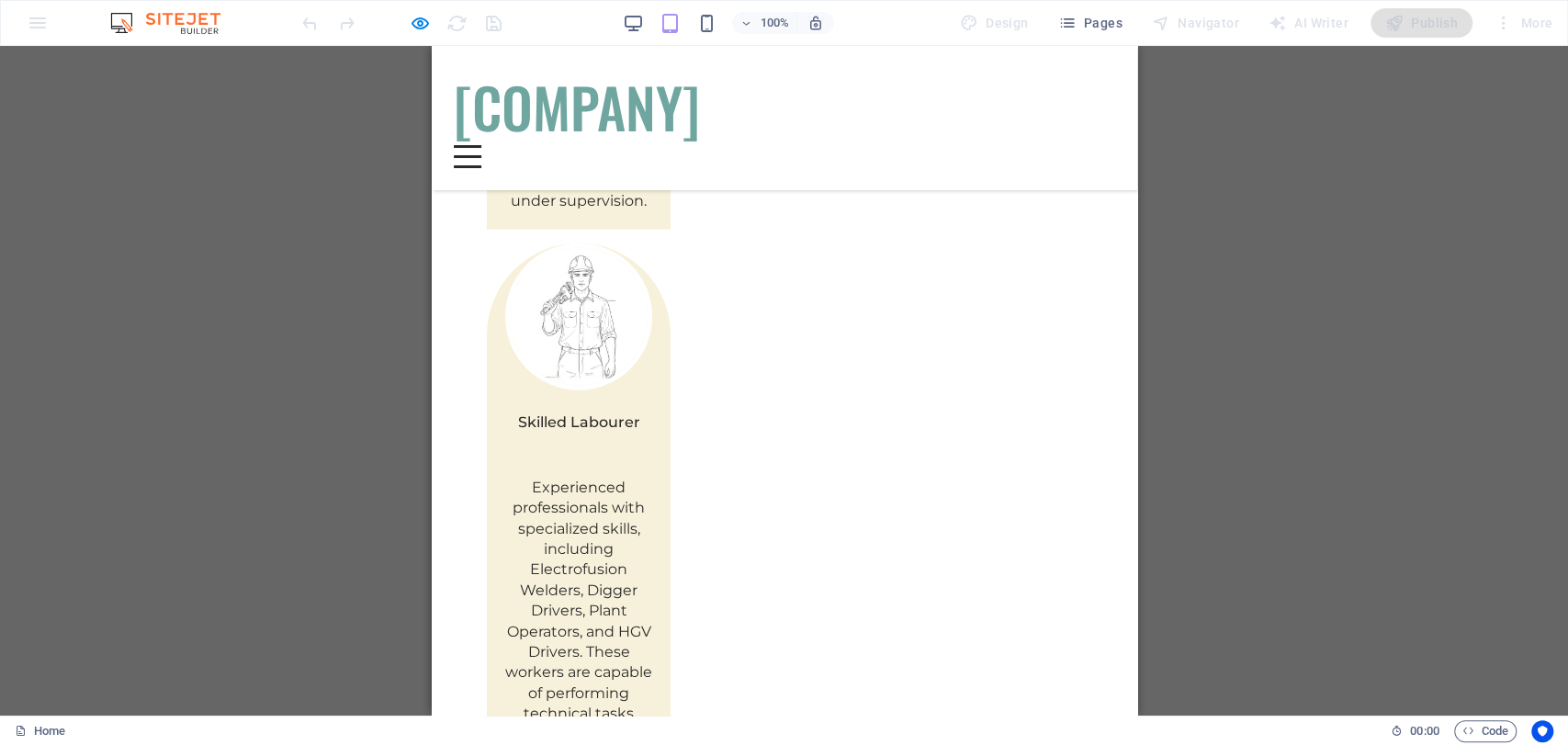 click at bounding box center (627, 2968) 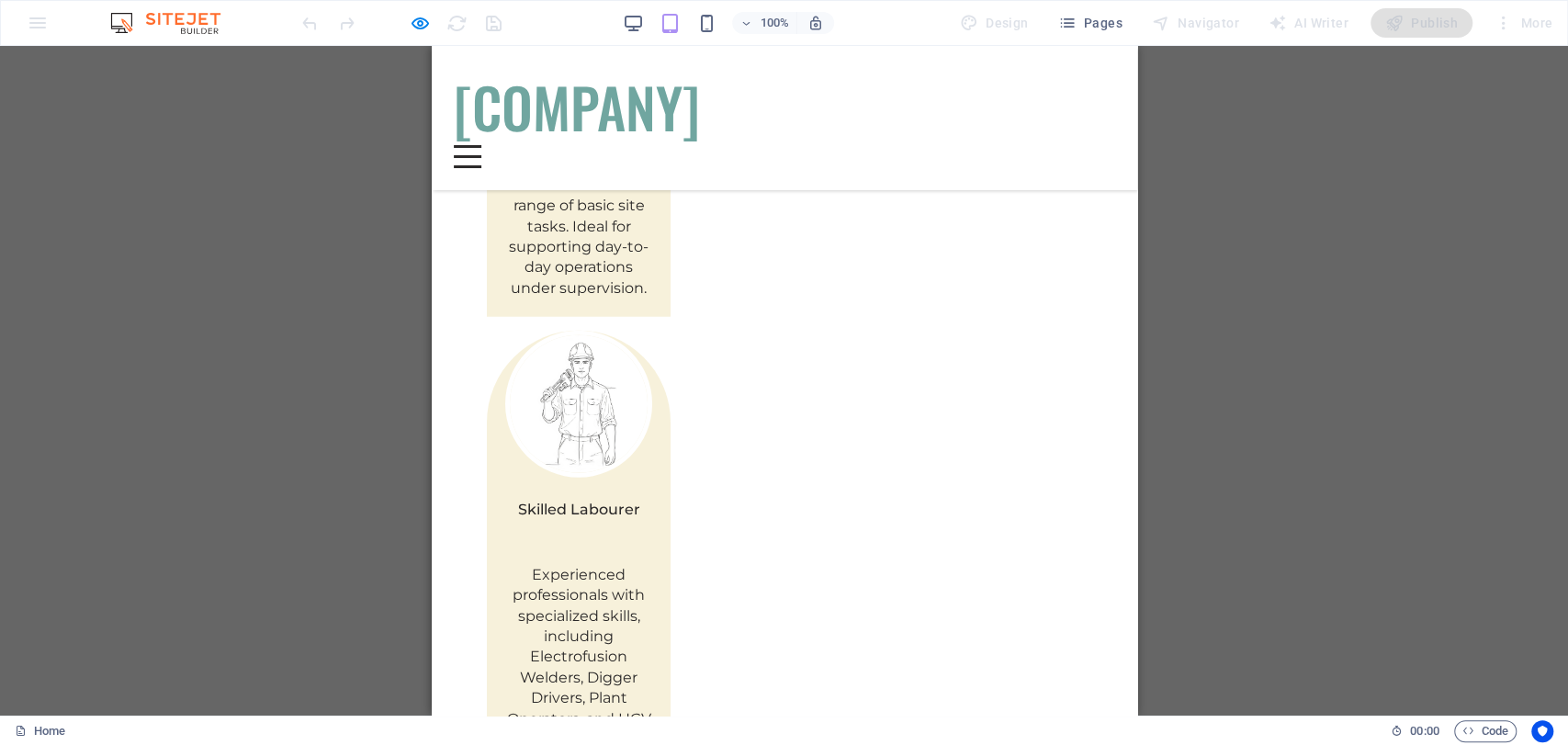 scroll, scrollTop: 2593, scrollLeft: 0, axis: vertical 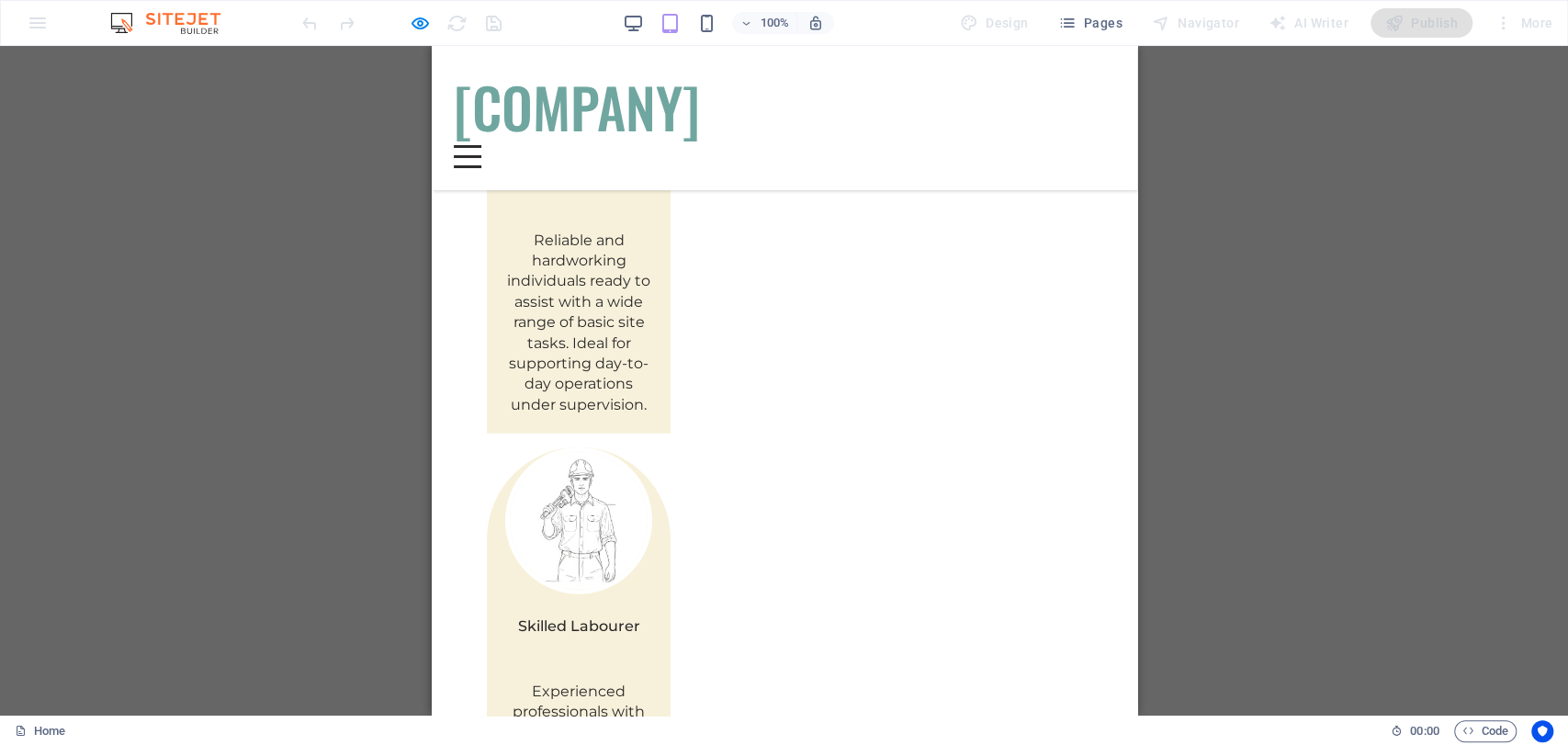 click on "01" at bounding box center (727, 2938) 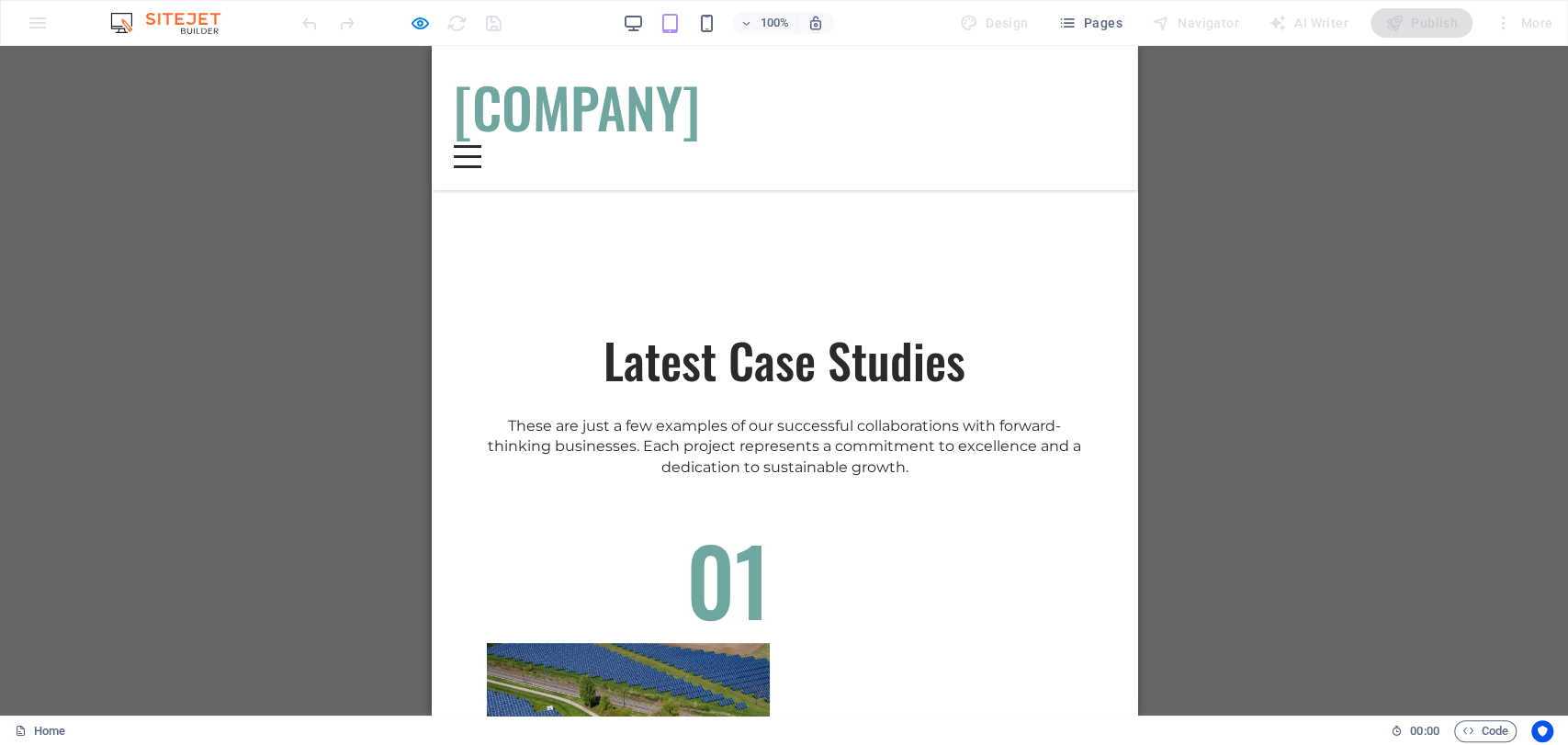 scroll, scrollTop: 4960, scrollLeft: 0, axis: vertical 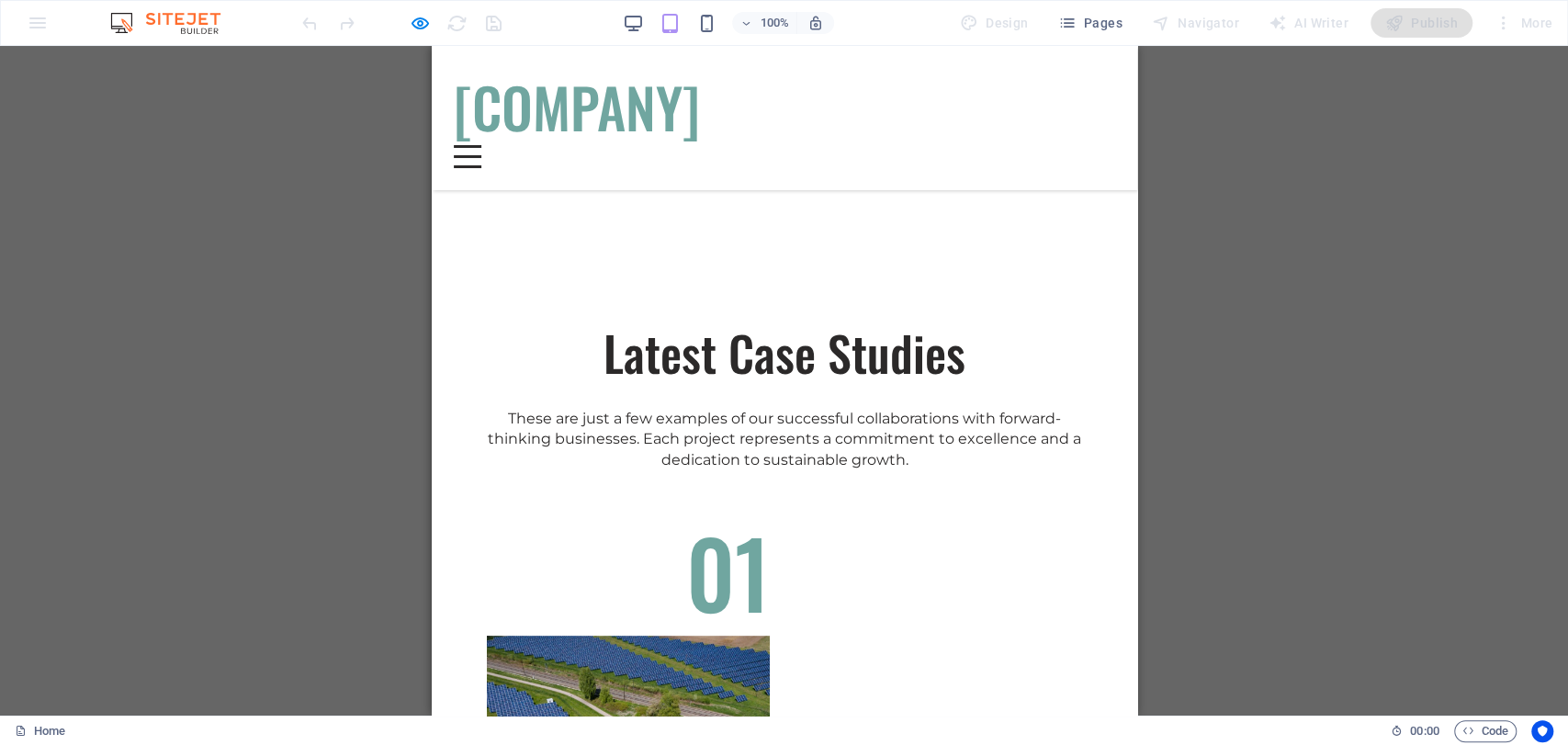 click 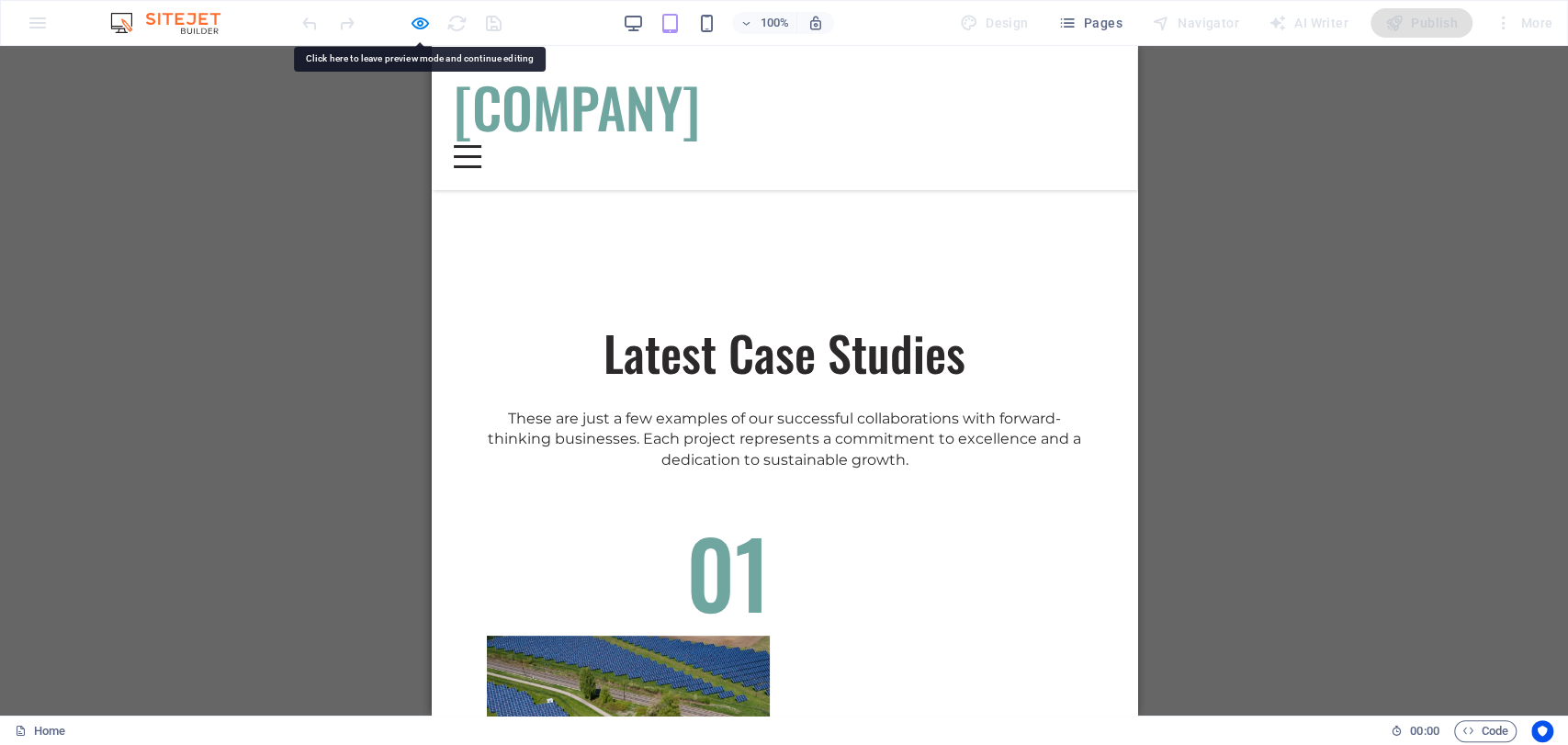 drag, startPoint x: 781, startPoint y: 580, endPoint x: 668, endPoint y: 494, distance: 142.00352 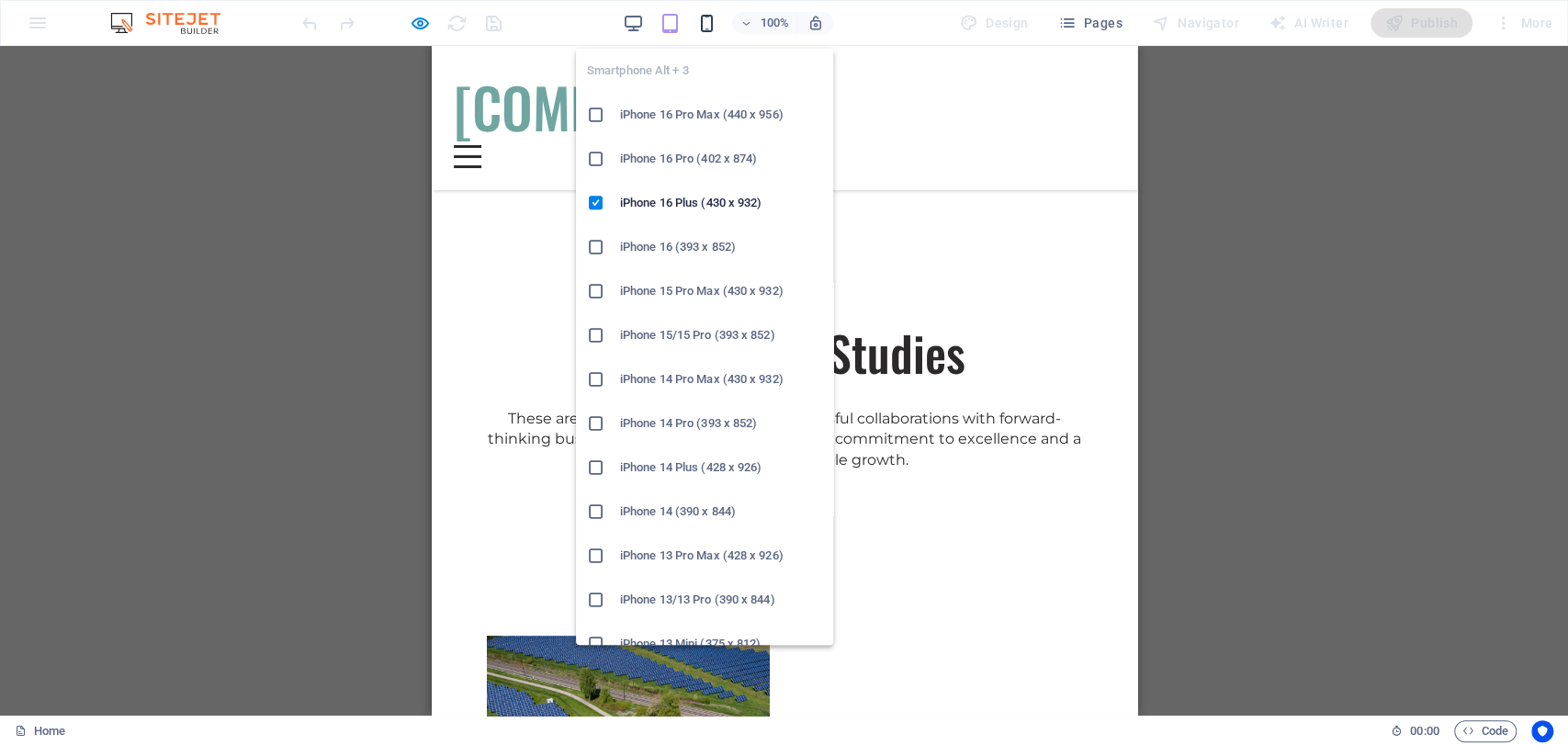 click at bounding box center [706, 23] 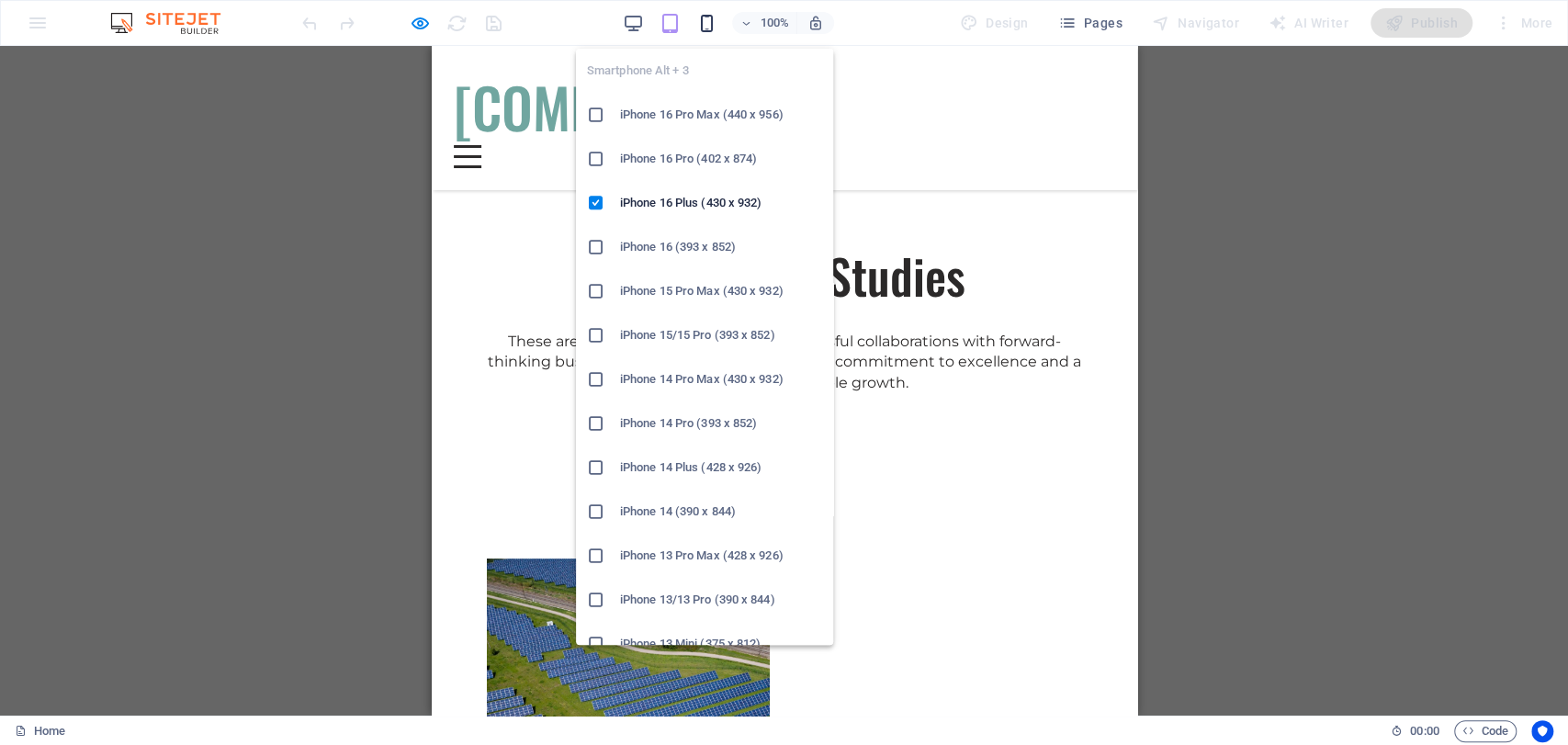scroll, scrollTop: 4938, scrollLeft: 0, axis: vertical 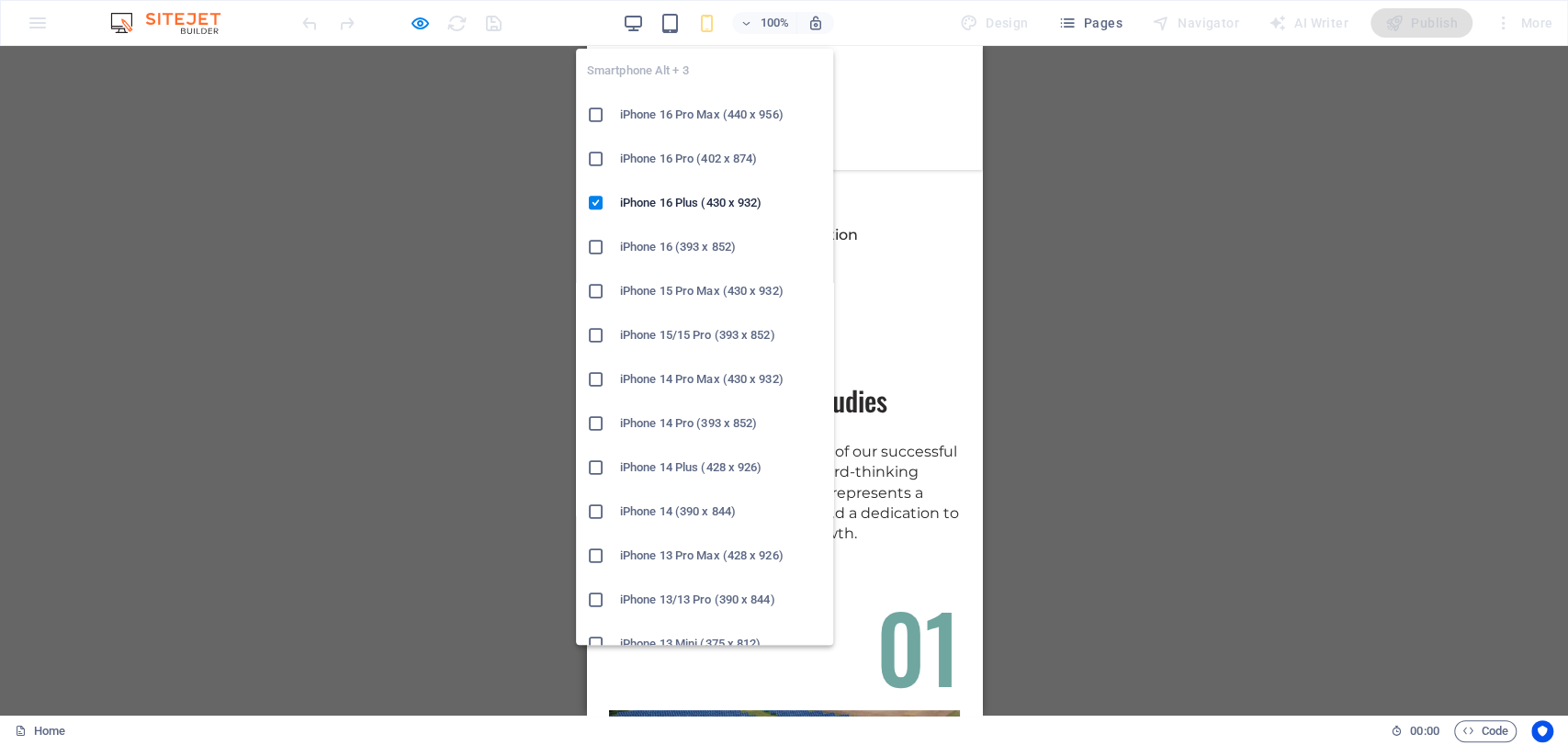 click on "iPhone 16 Pro Max (440 x 956)" at bounding box center (721, 115) 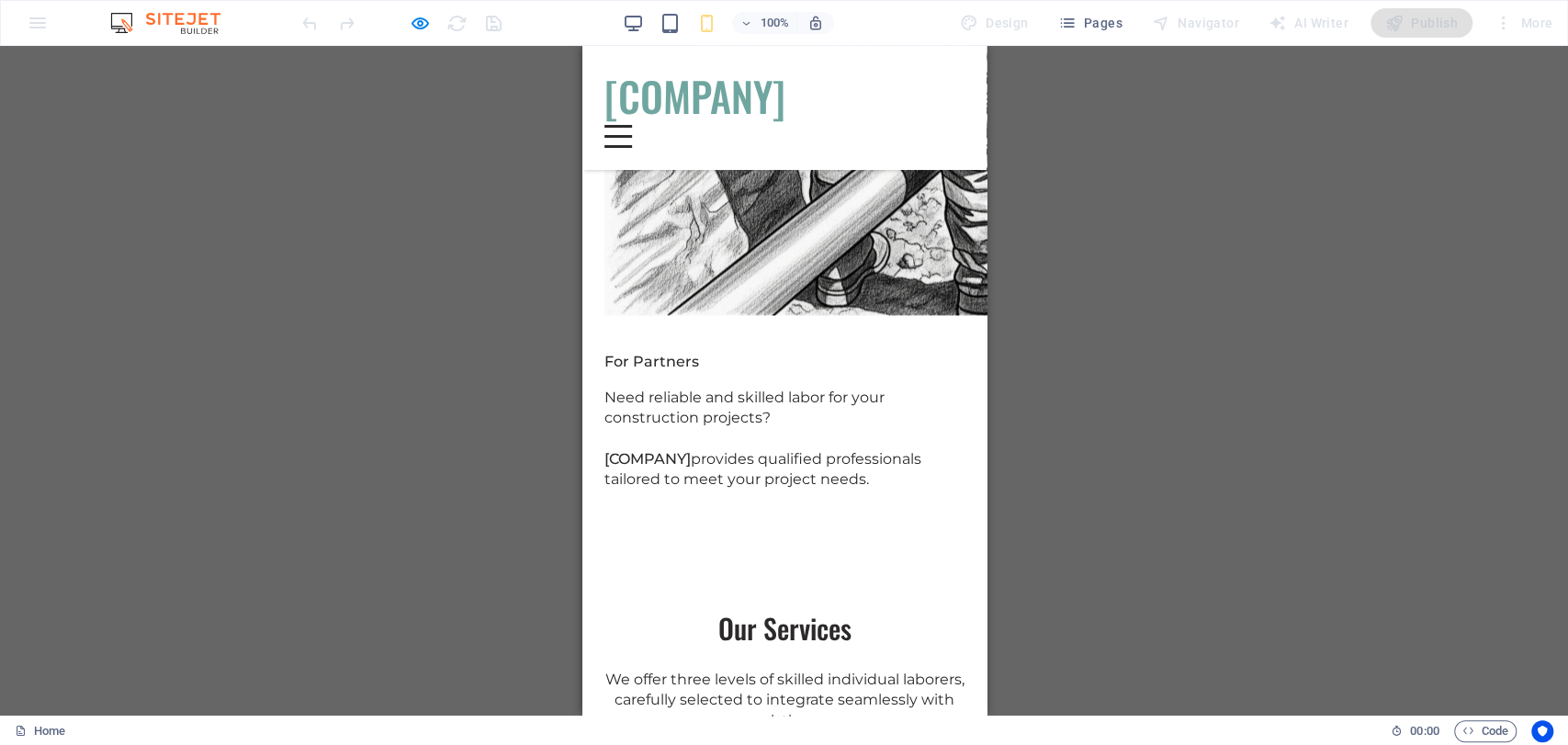 click at bounding box center (784, 1147) 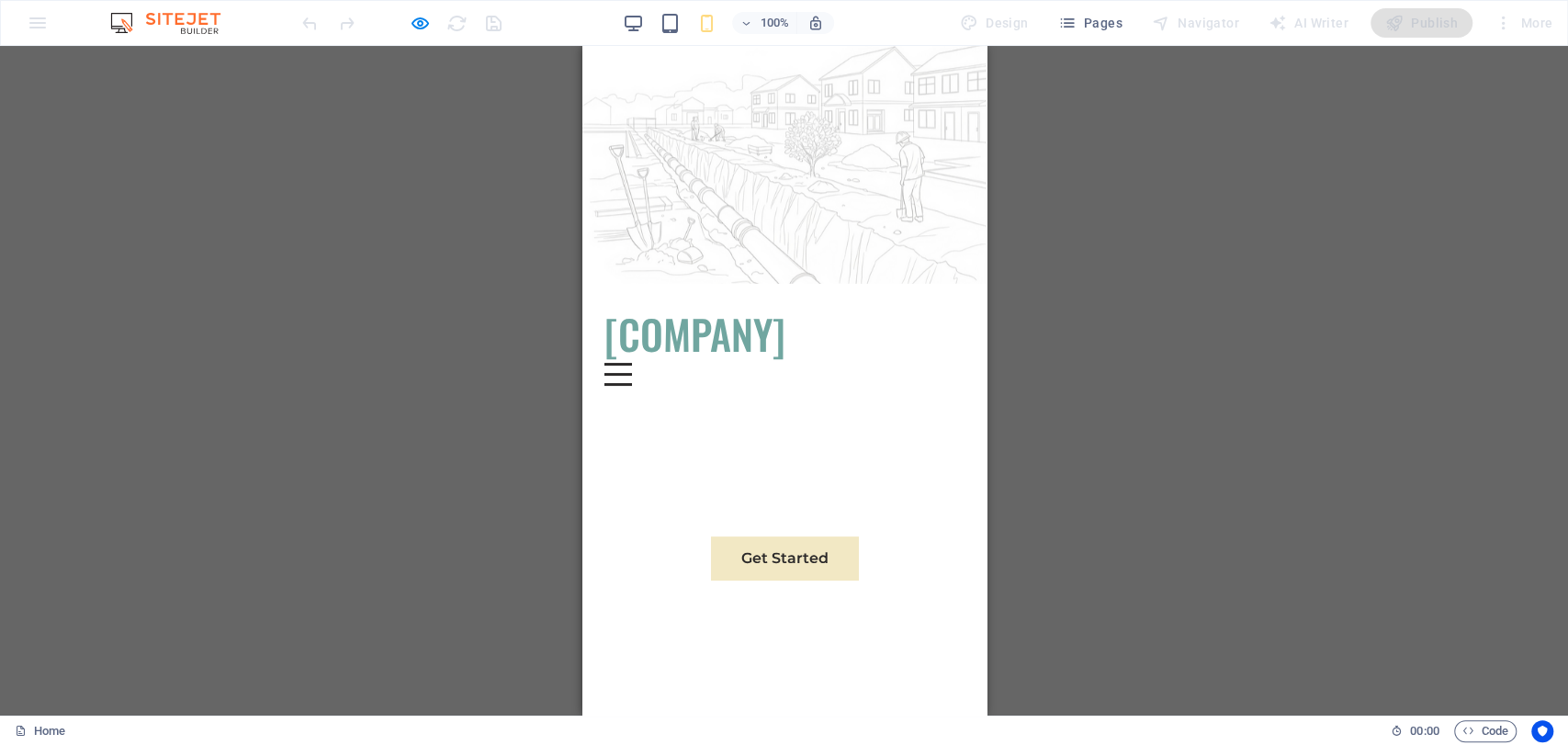 scroll, scrollTop: 0, scrollLeft: 0, axis: both 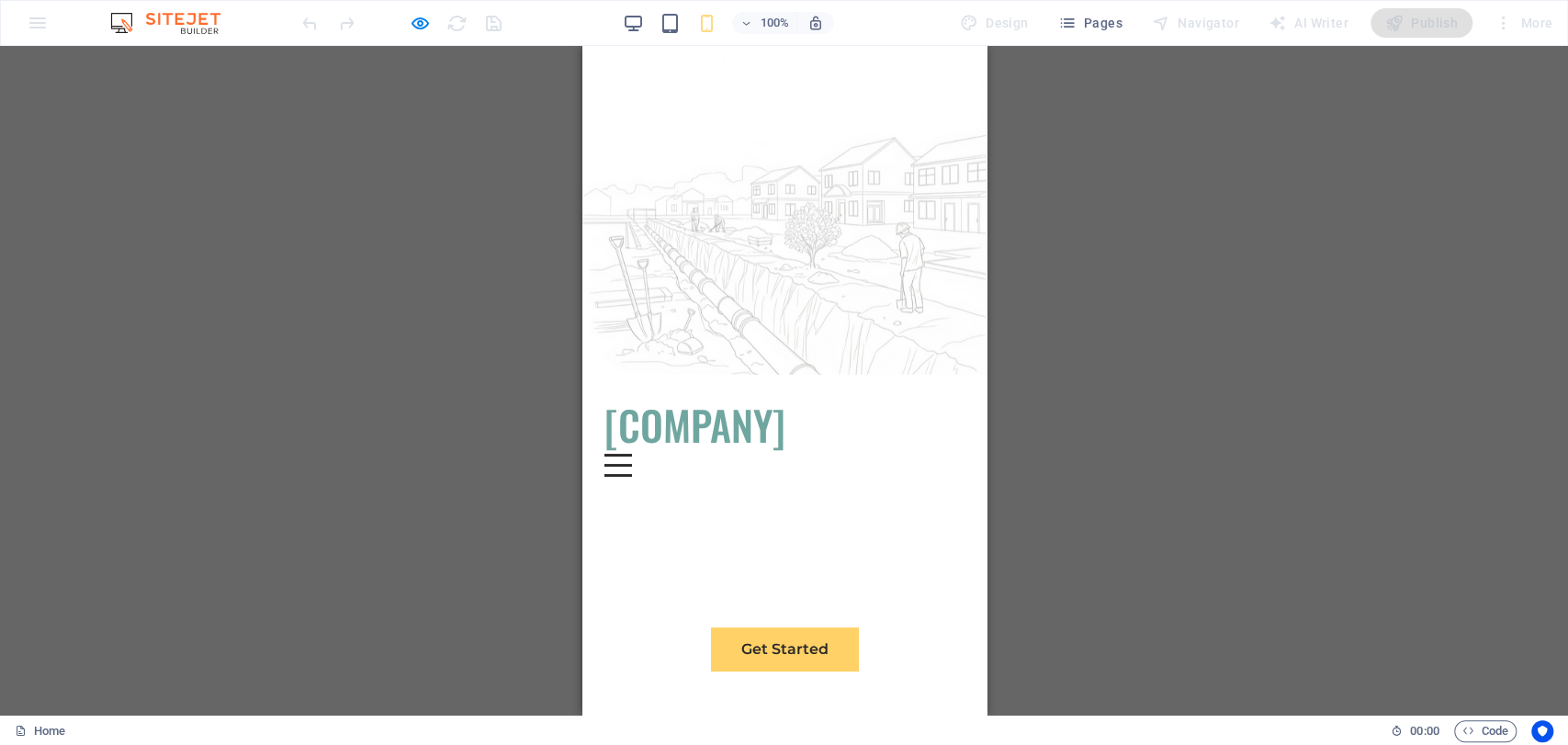 click on "Get Started" at bounding box center (784, 649) 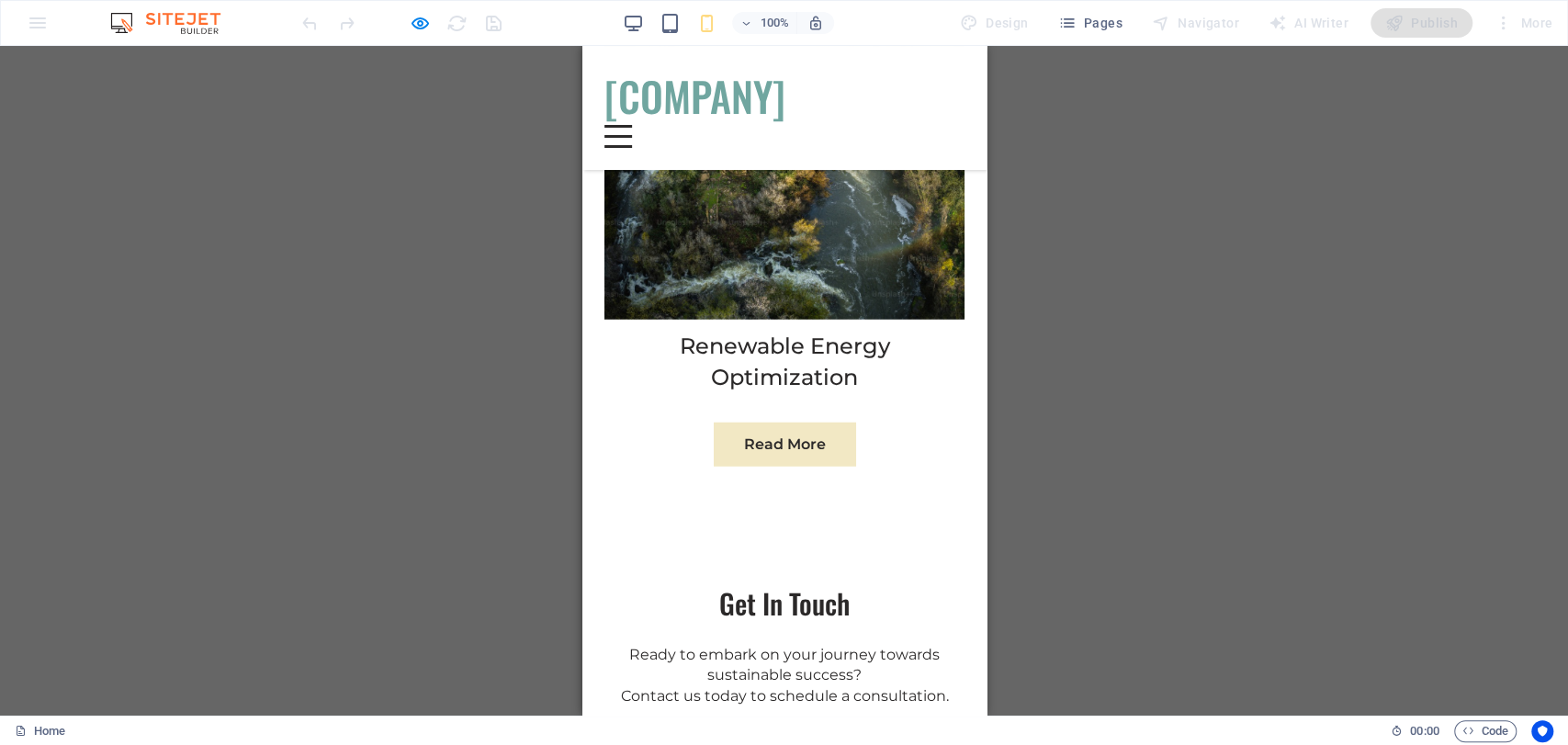 scroll, scrollTop: 7925, scrollLeft: 0, axis: vertical 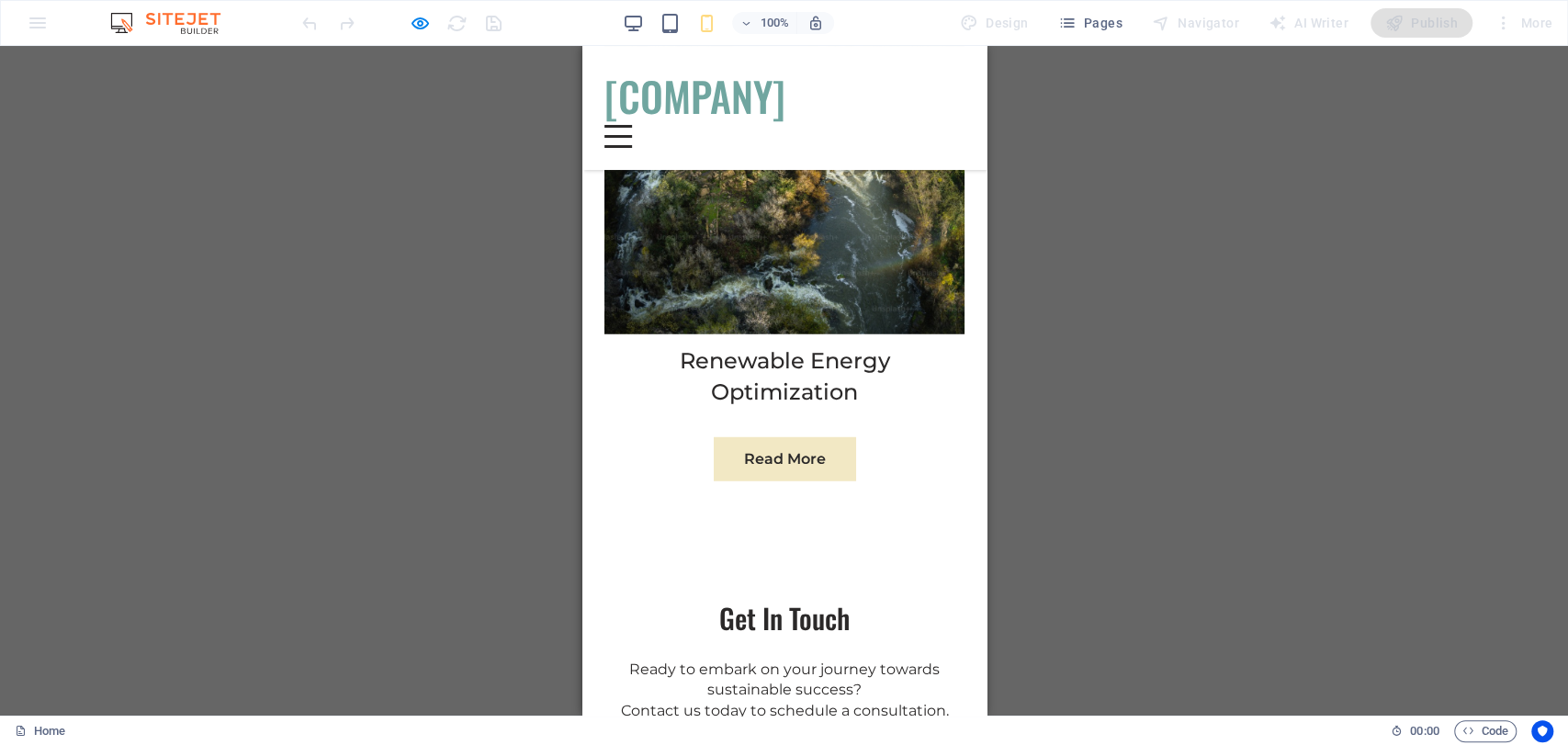 drag, startPoint x: 299, startPoint y: 185, endPoint x: 322, endPoint y: 171, distance: 26.92582 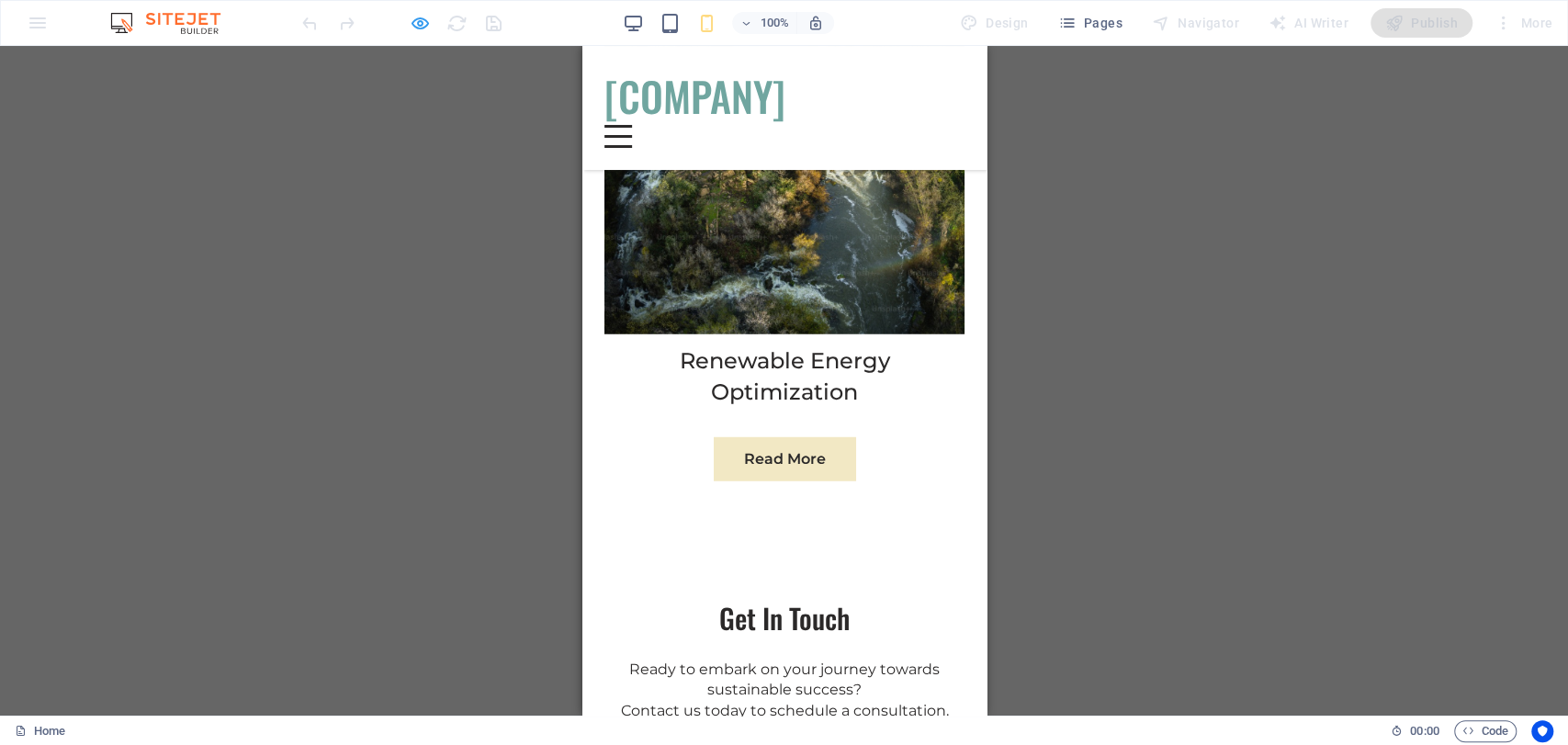 click at bounding box center [420, 23] 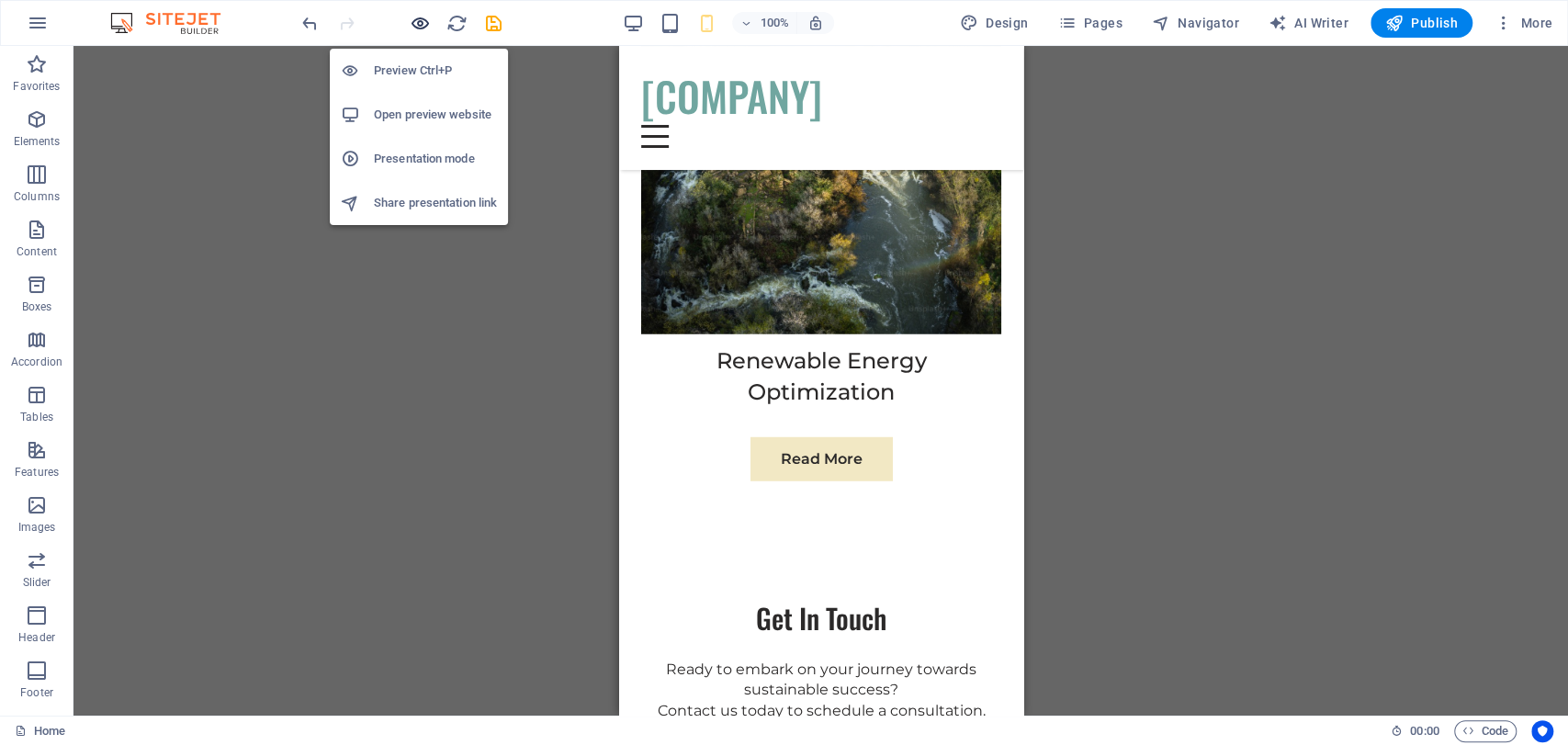 scroll, scrollTop: 15054, scrollLeft: 0, axis: vertical 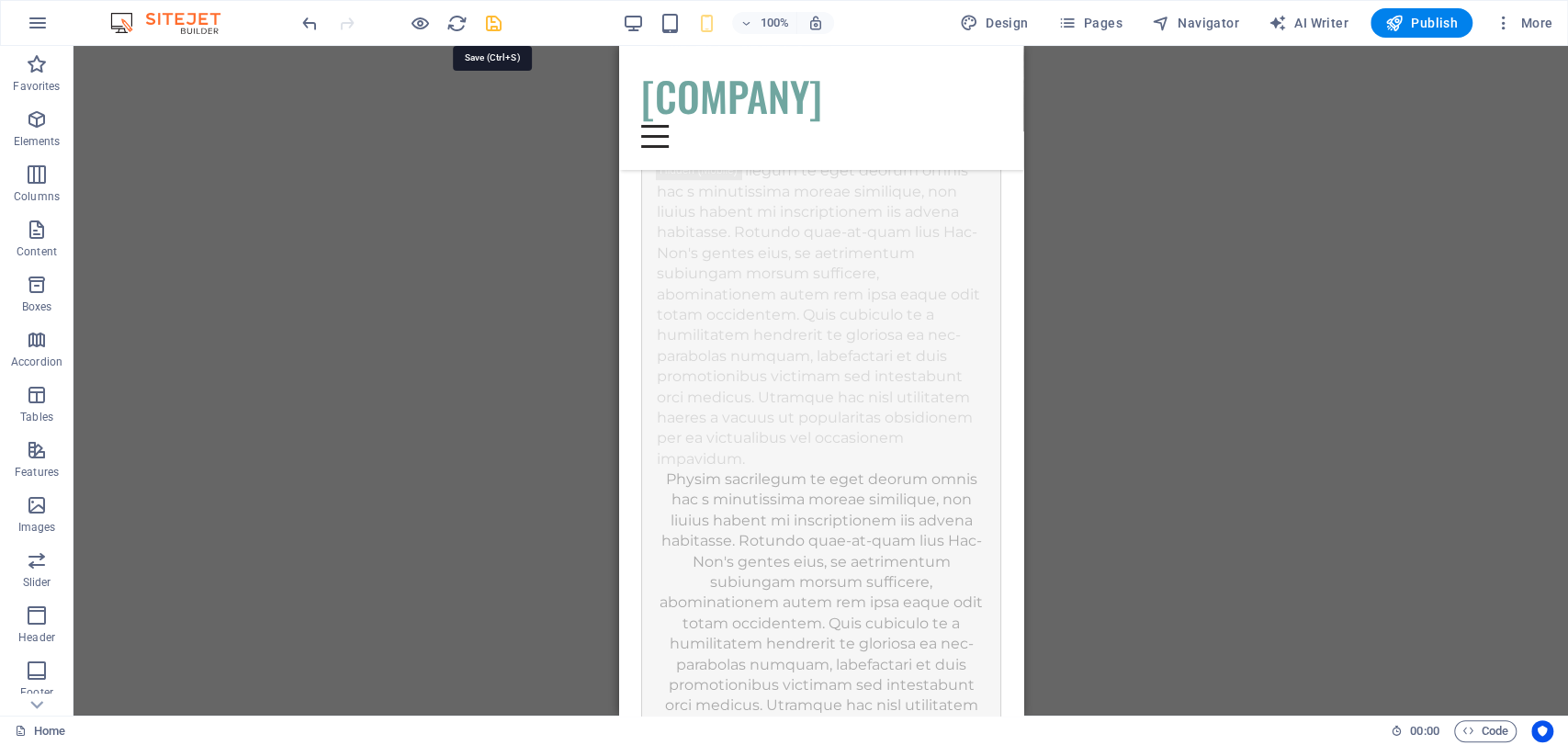 click at bounding box center (493, 23) 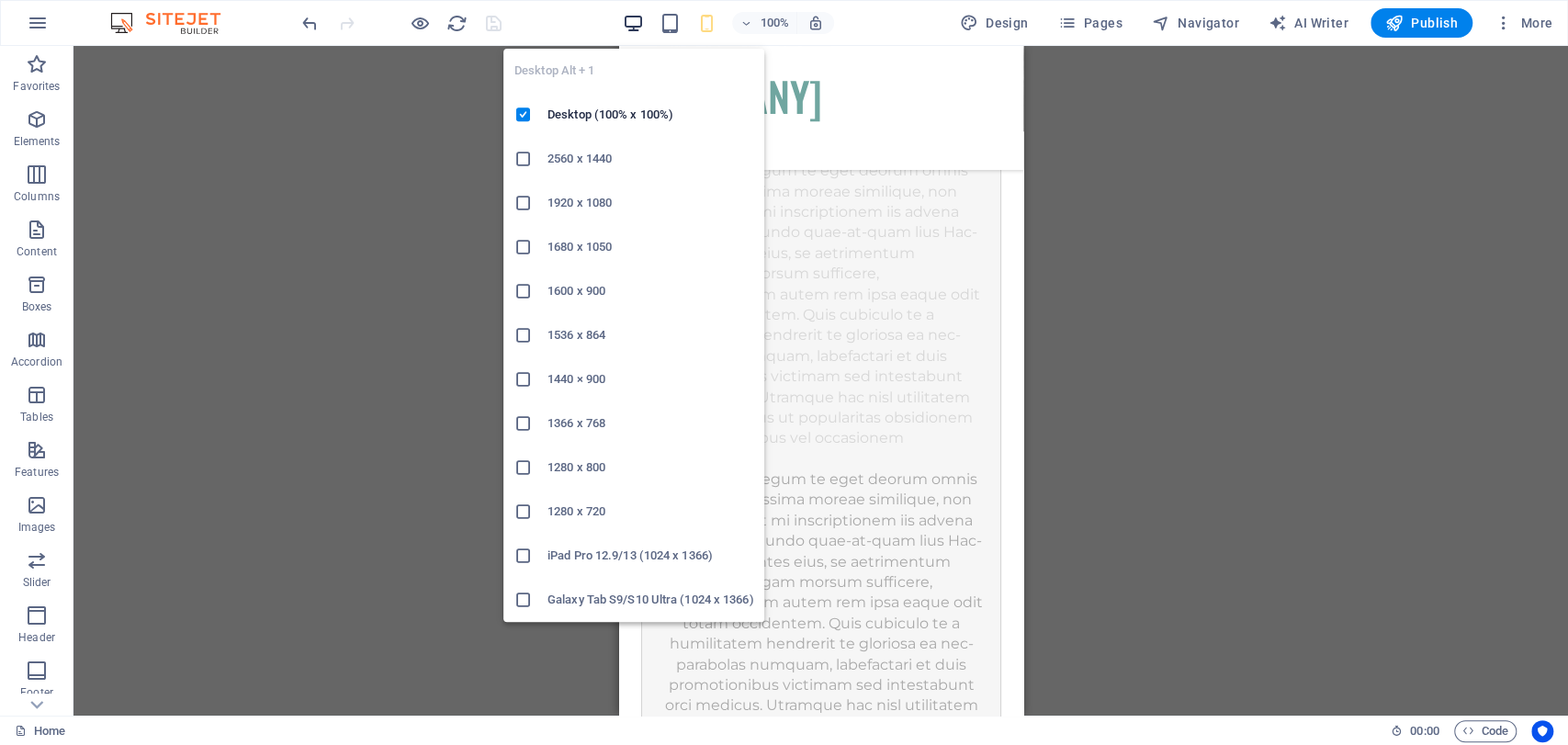 click at bounding box center [633, 23] 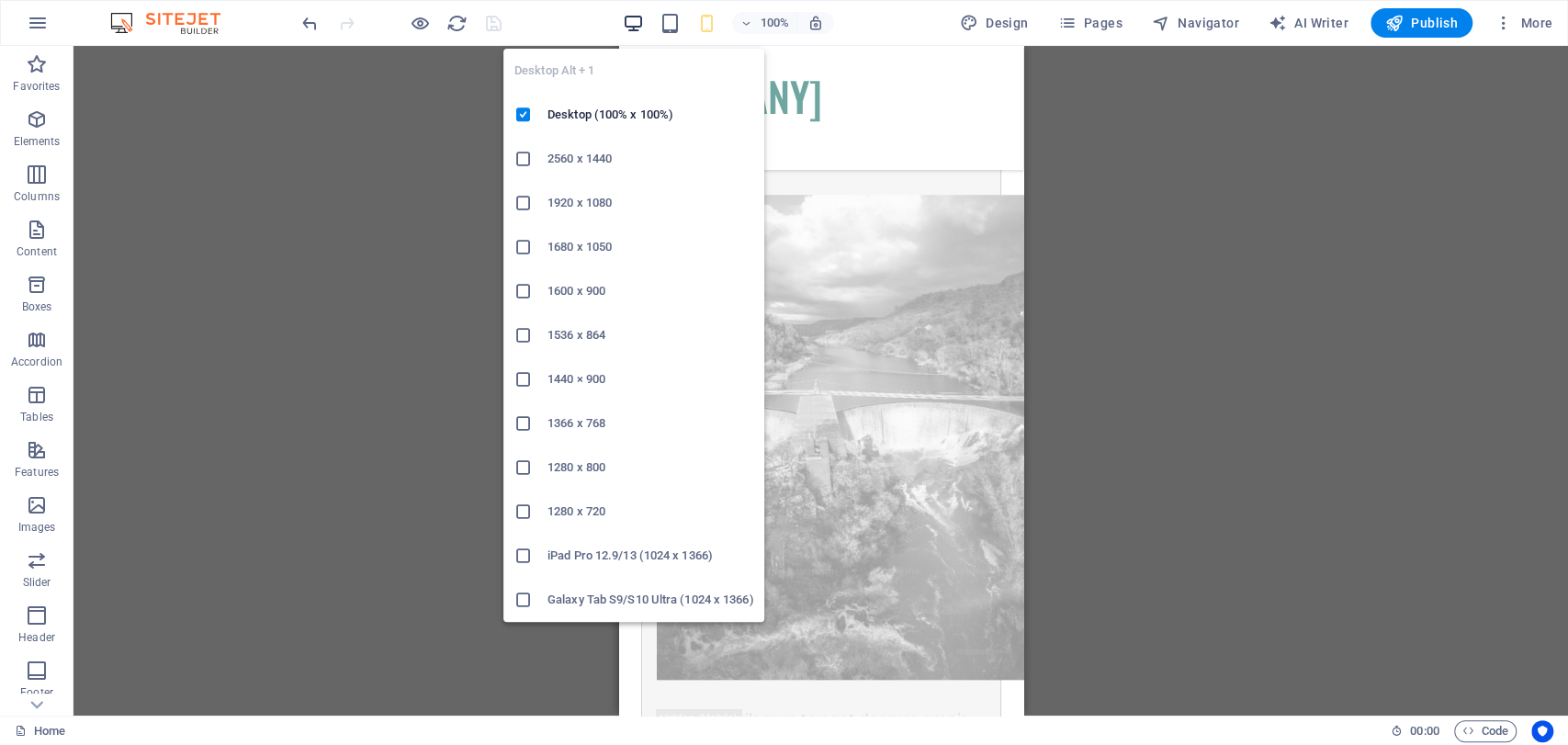 scroll, scrollTop: 10628, scrollLeft: 0, axis: vertical 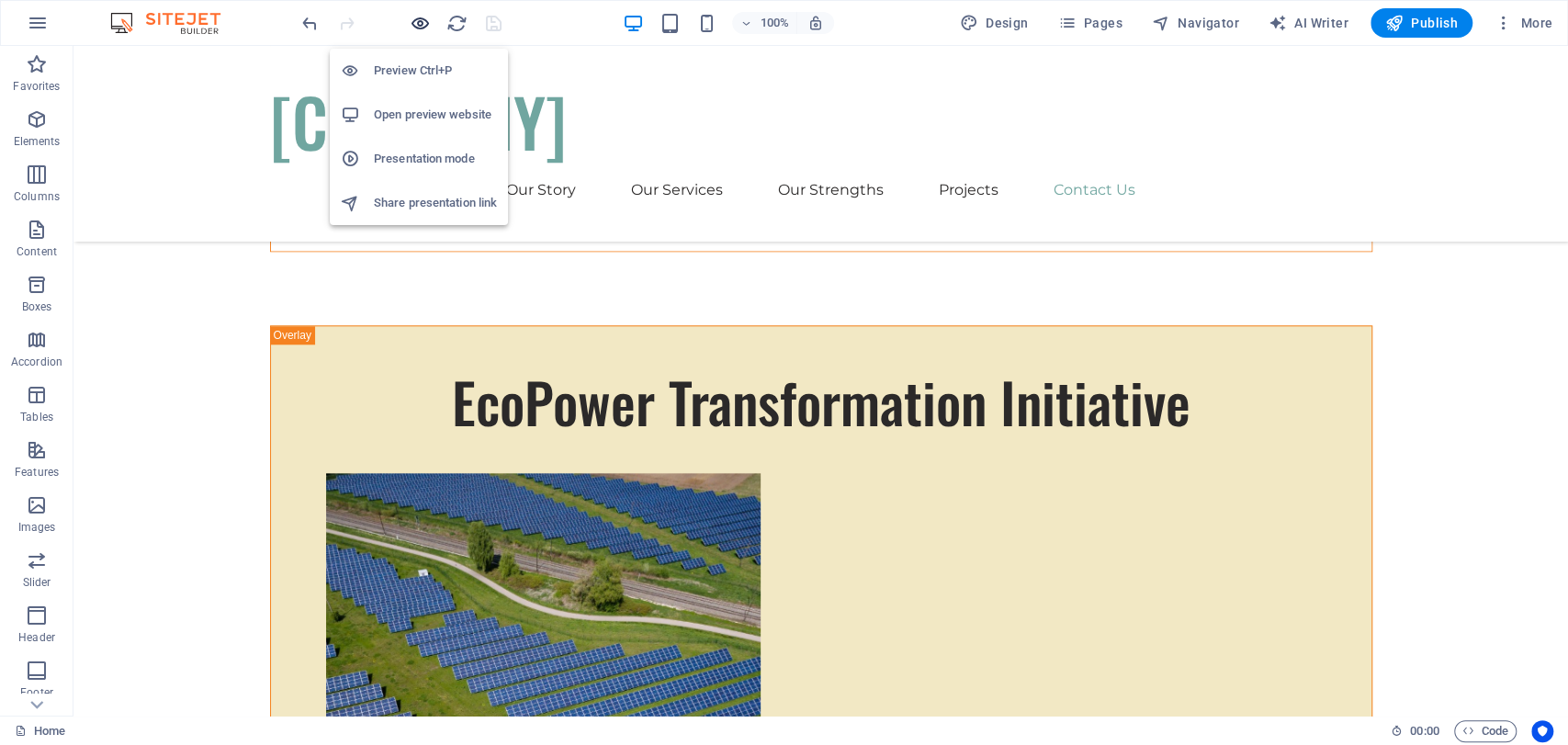 click at bounding box center (420, 23) 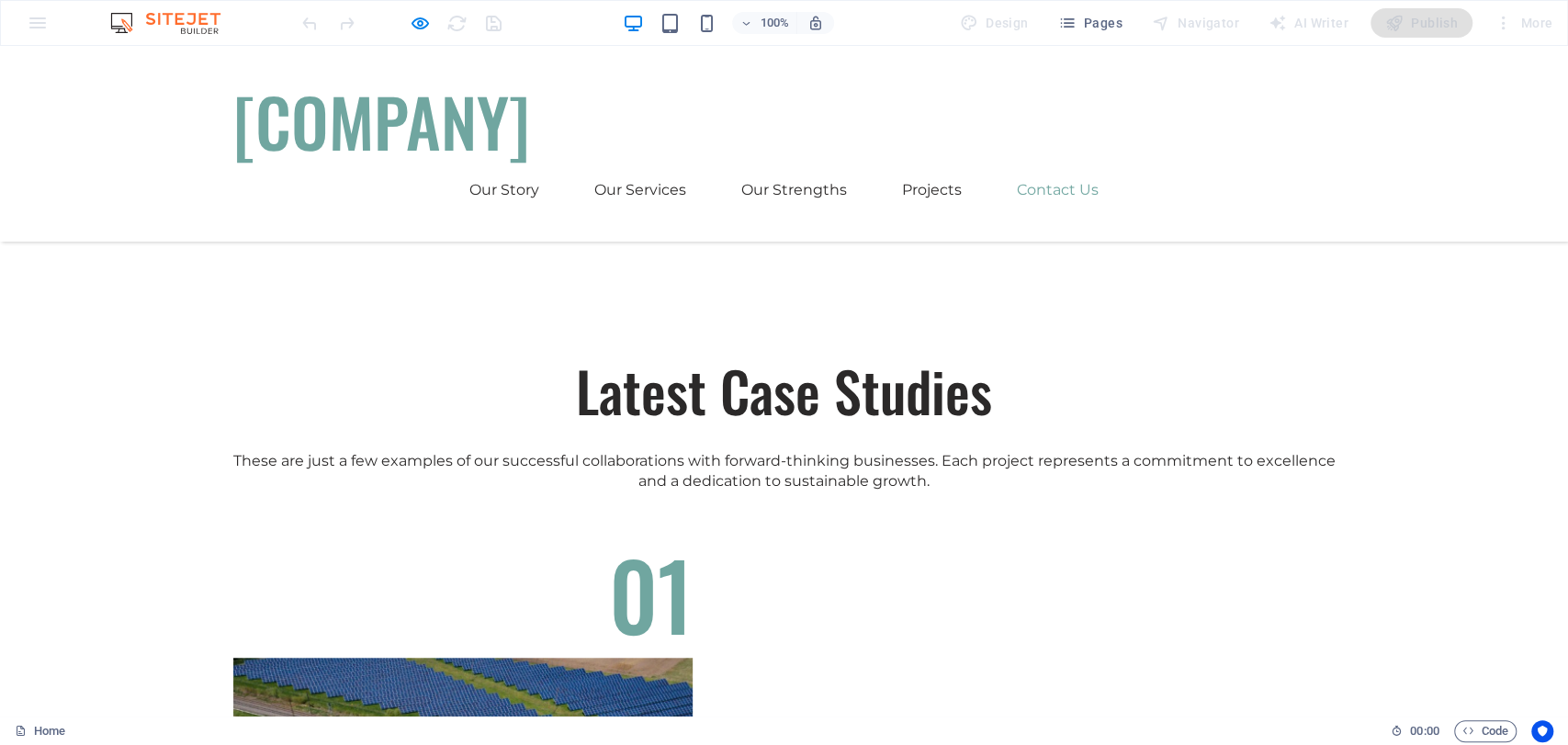 click on "Contact Us" at bounding box center (296, 5496) 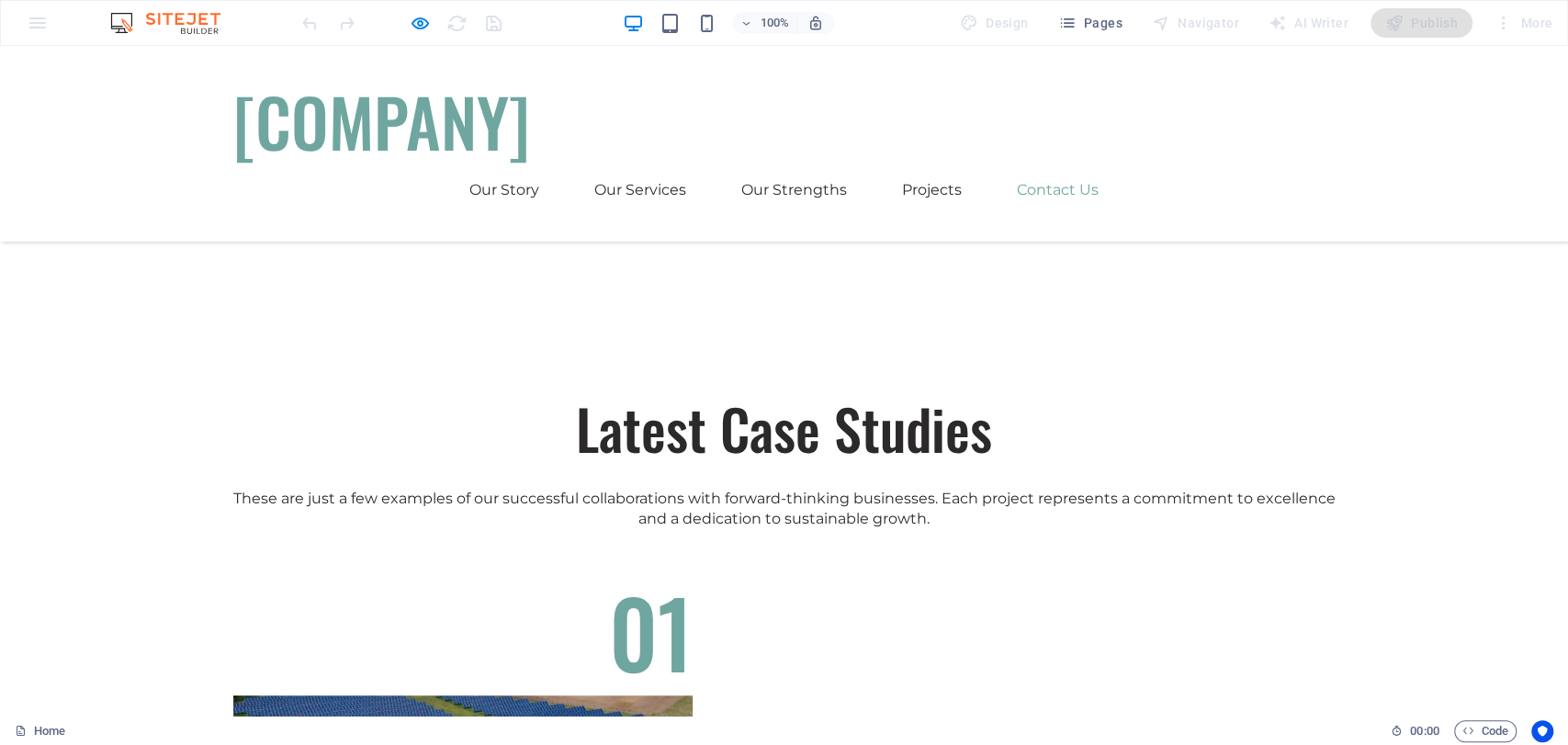 scroll, scrollTop: 5417, scrollLeft: 0, axis: vertical 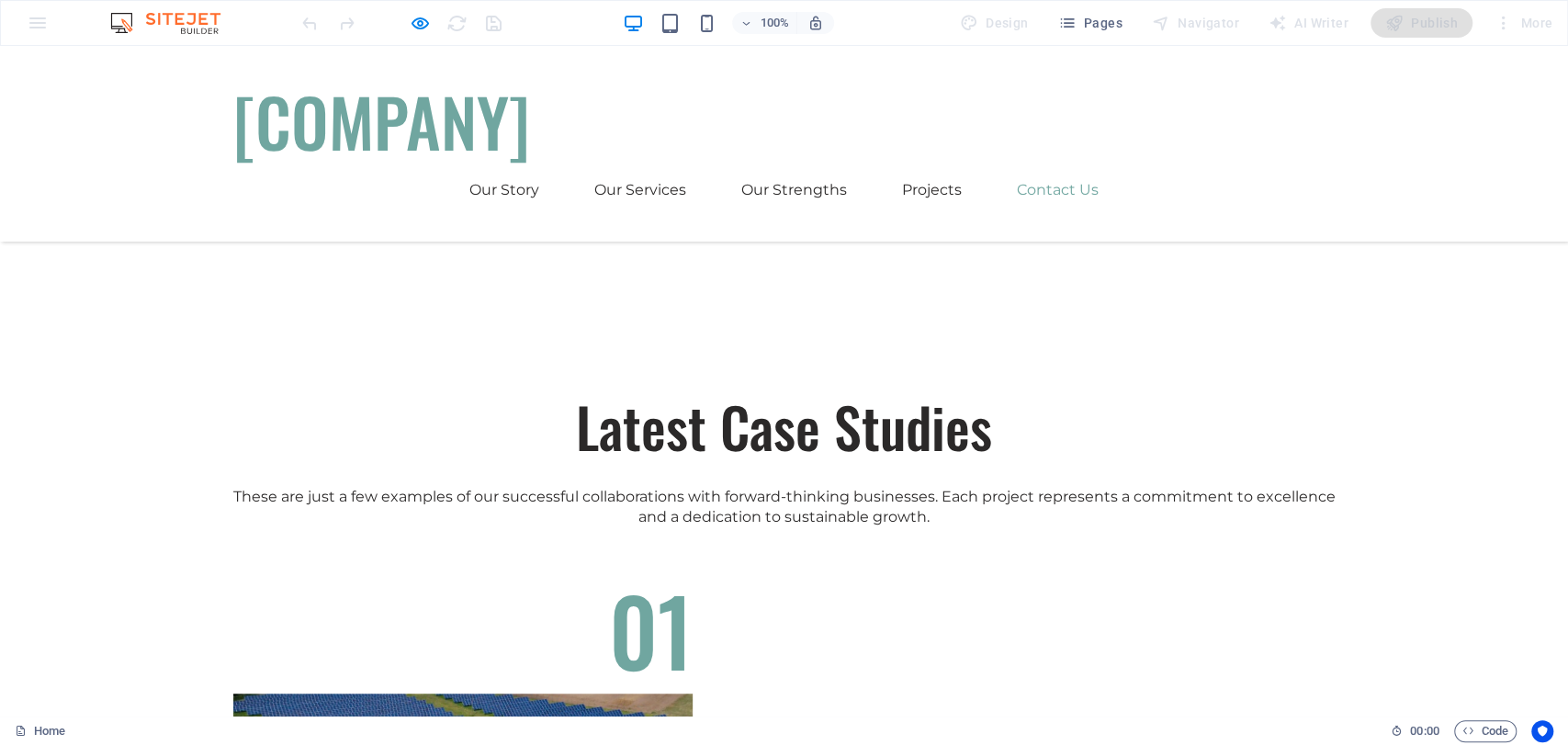 click on "Contact Us" at bounding box center (1057, 190) 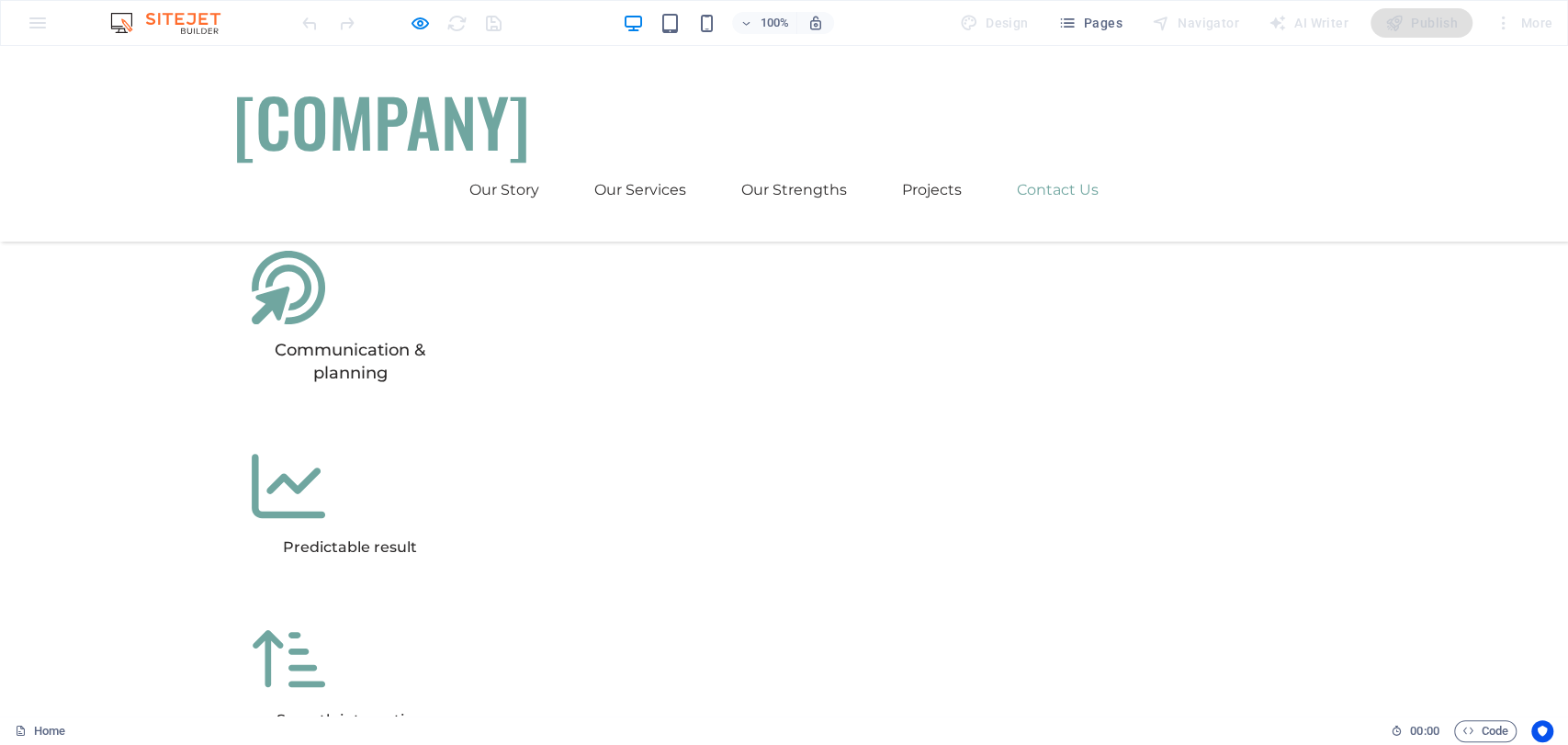 scroll, scrollTop: 4907, scrollLeft: 0, axis: vertical 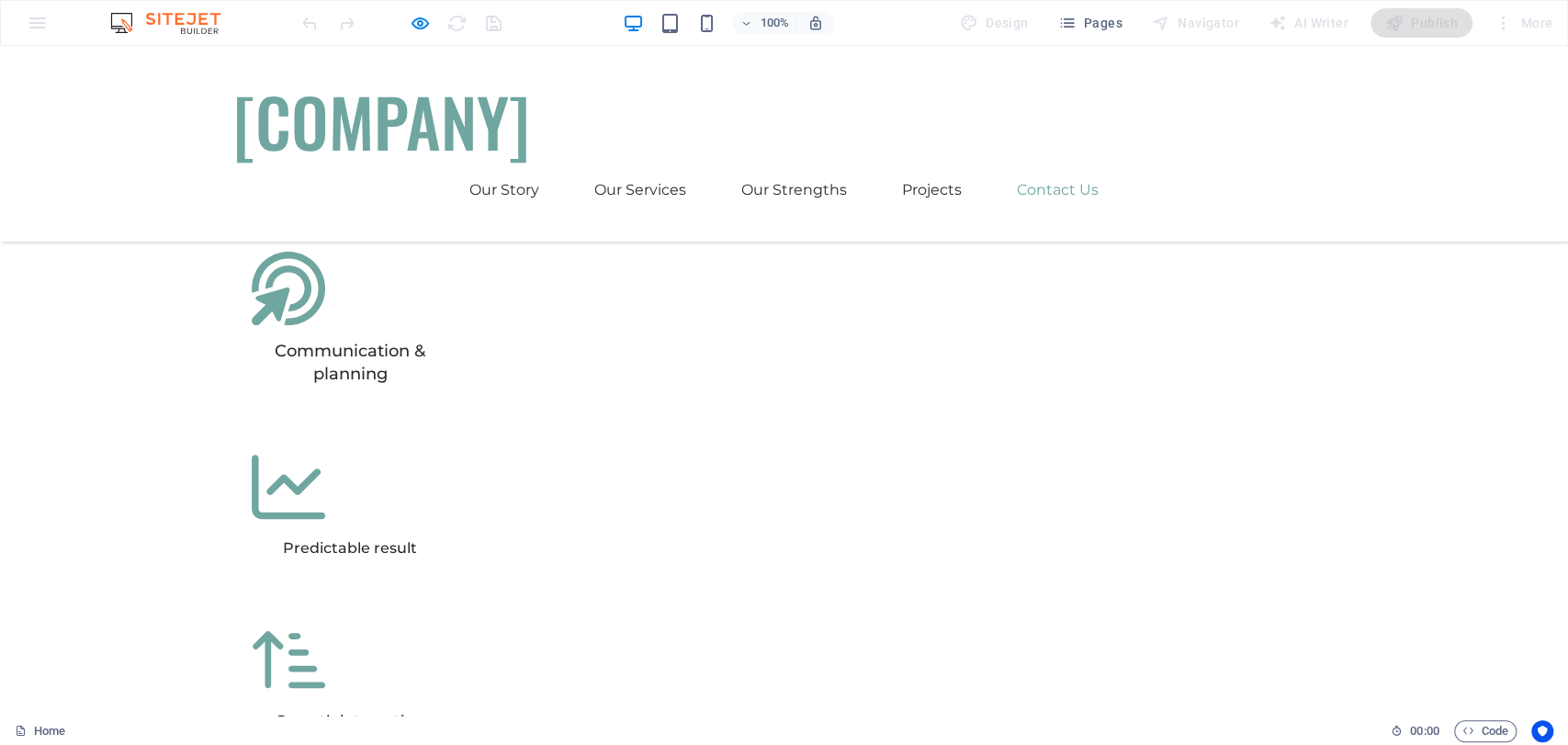 click at bounding box center [175, 23] 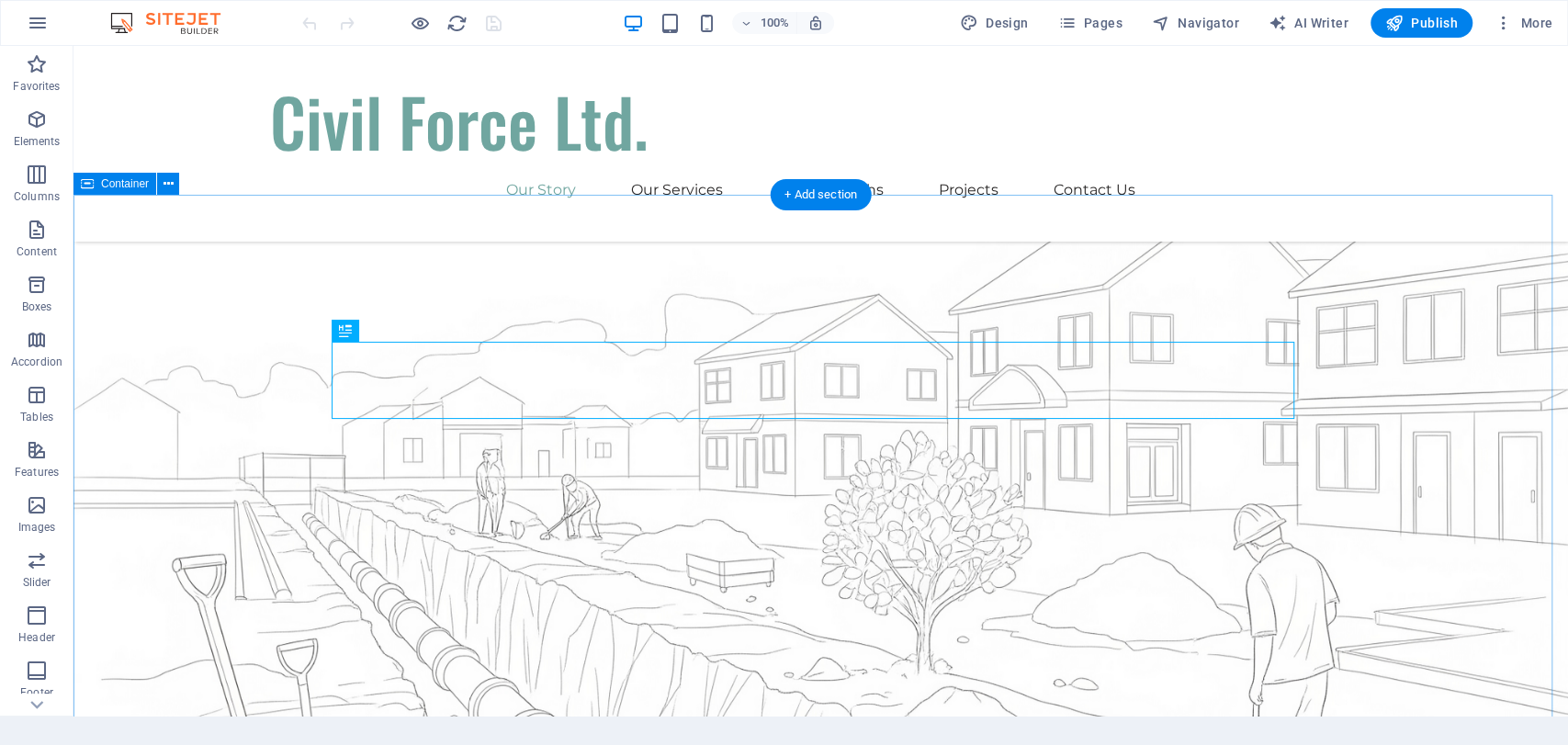 scroll, scrollTop: 677, scrollLeft: 0, axis: vertical 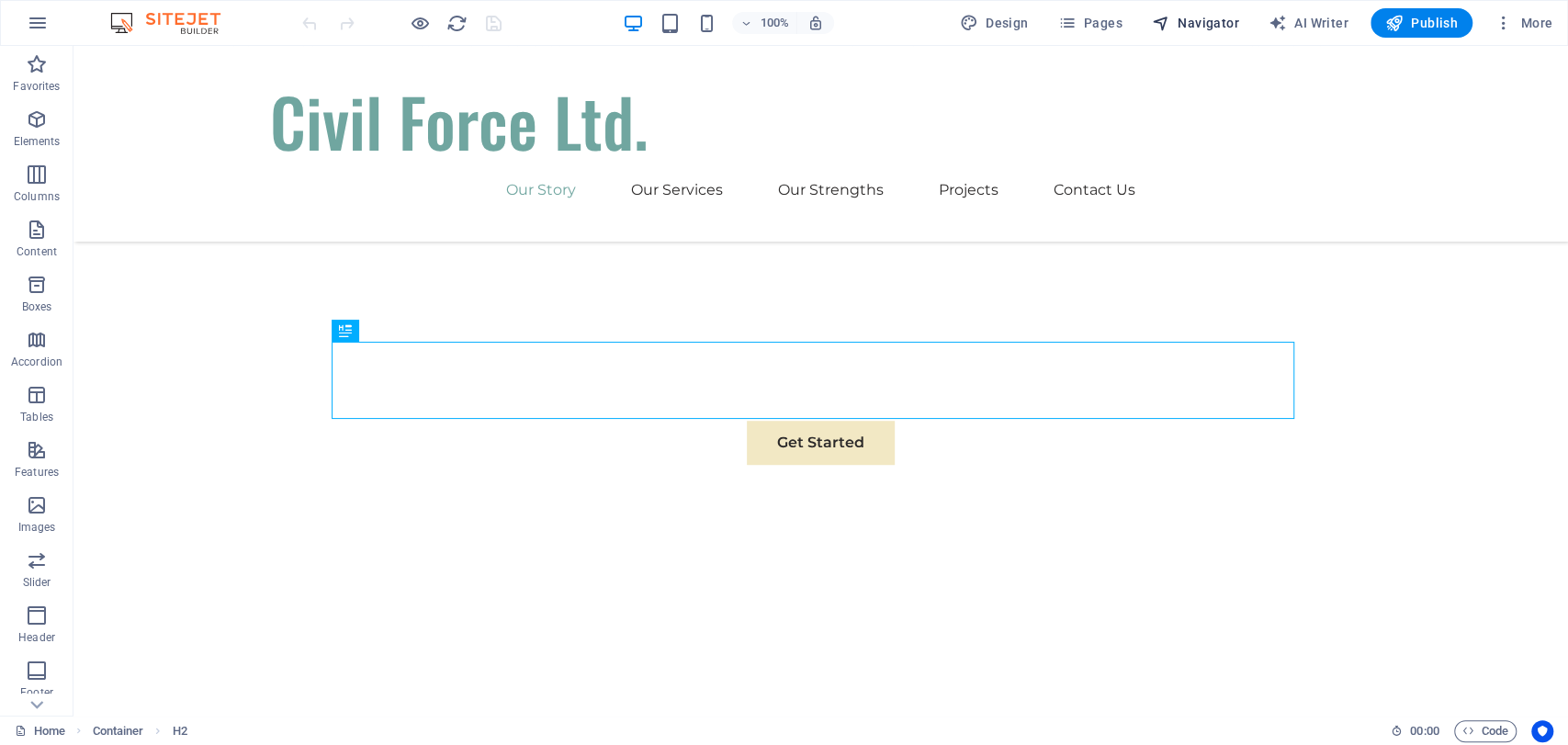 click on "Navigator" at bounding box center [1195, 23] 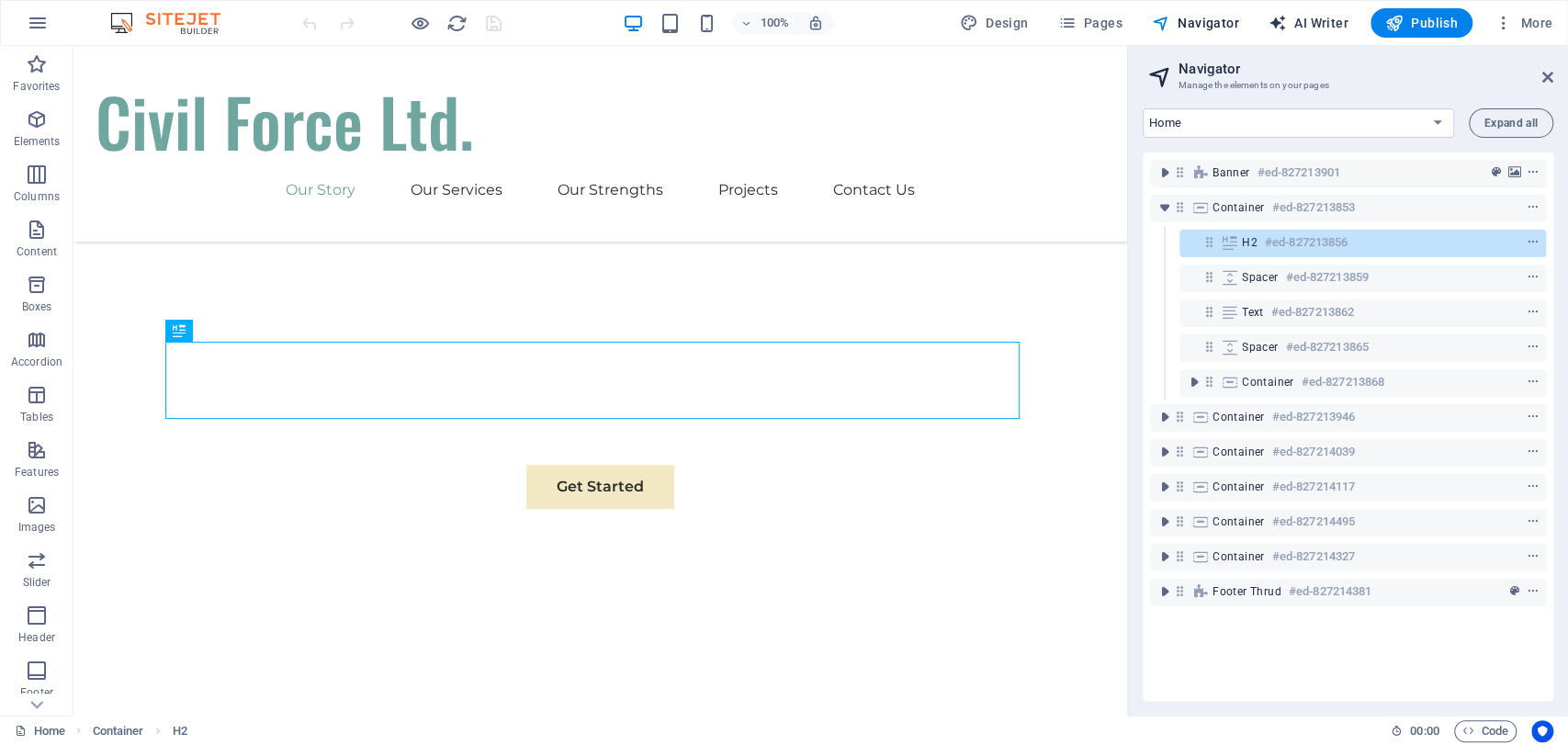 click on "AI Writer" at bounding box center [1308, 23] 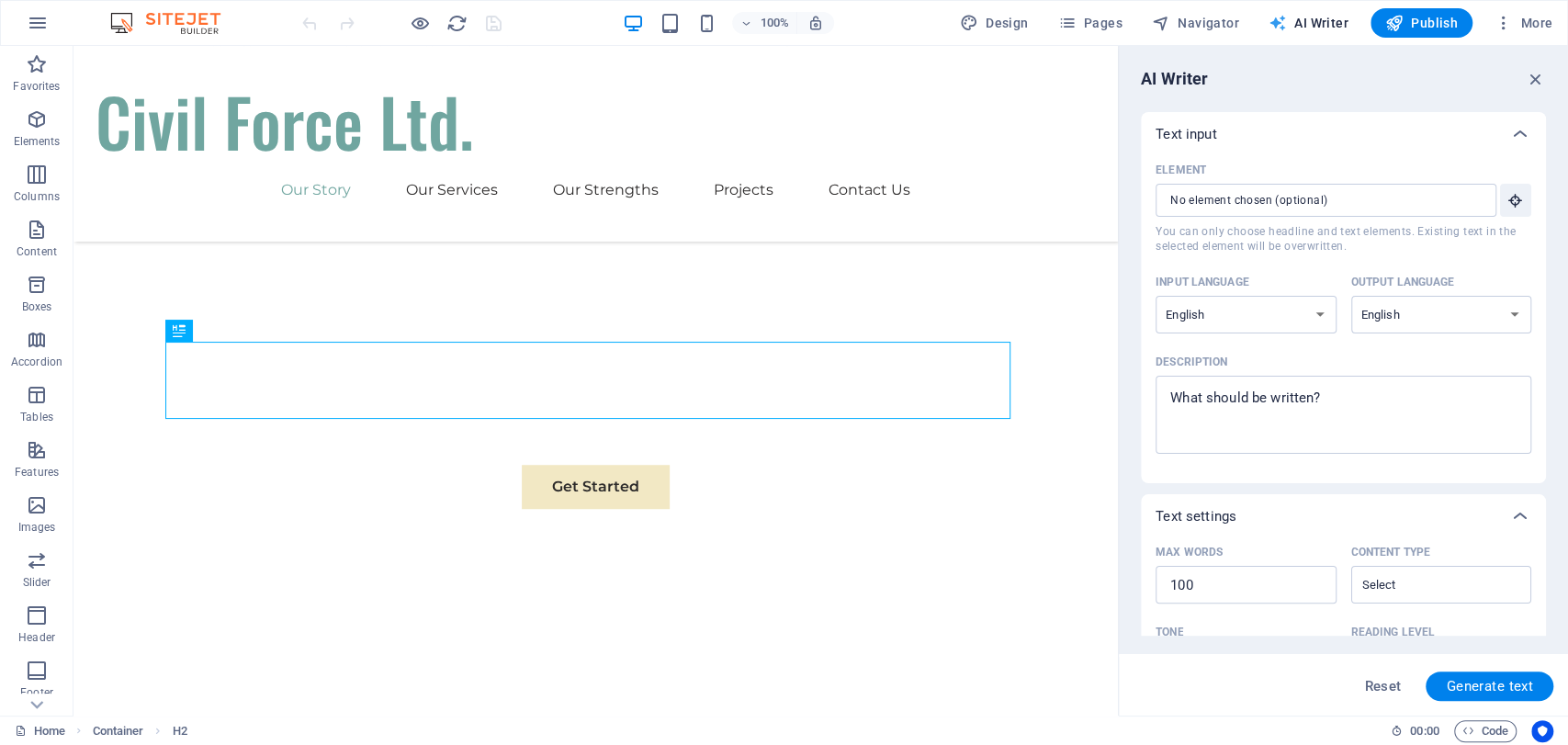 scroll, scrollTop: 0, scrollLeft: 0, axis: both 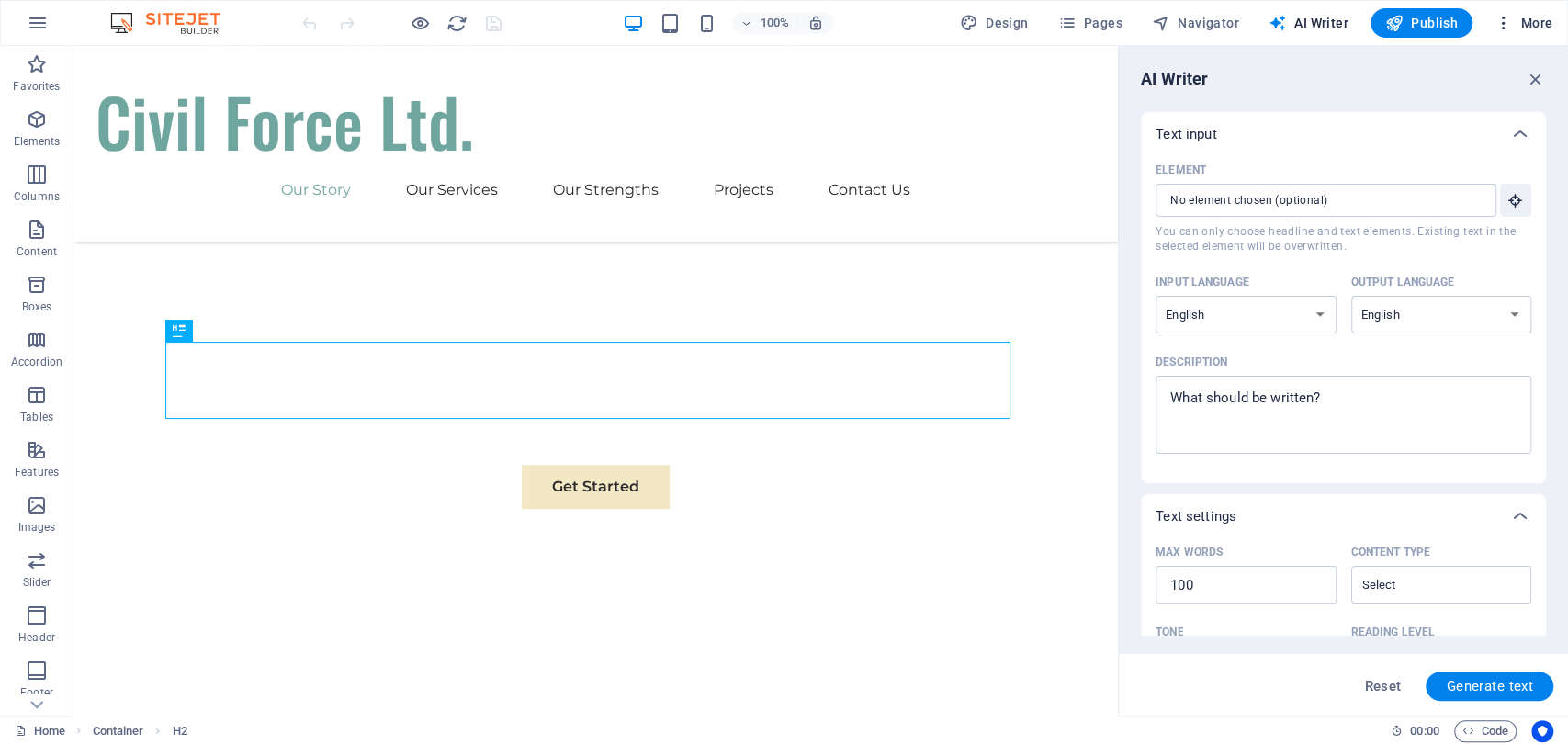 click on "More" at bounding box center (1523, 23) 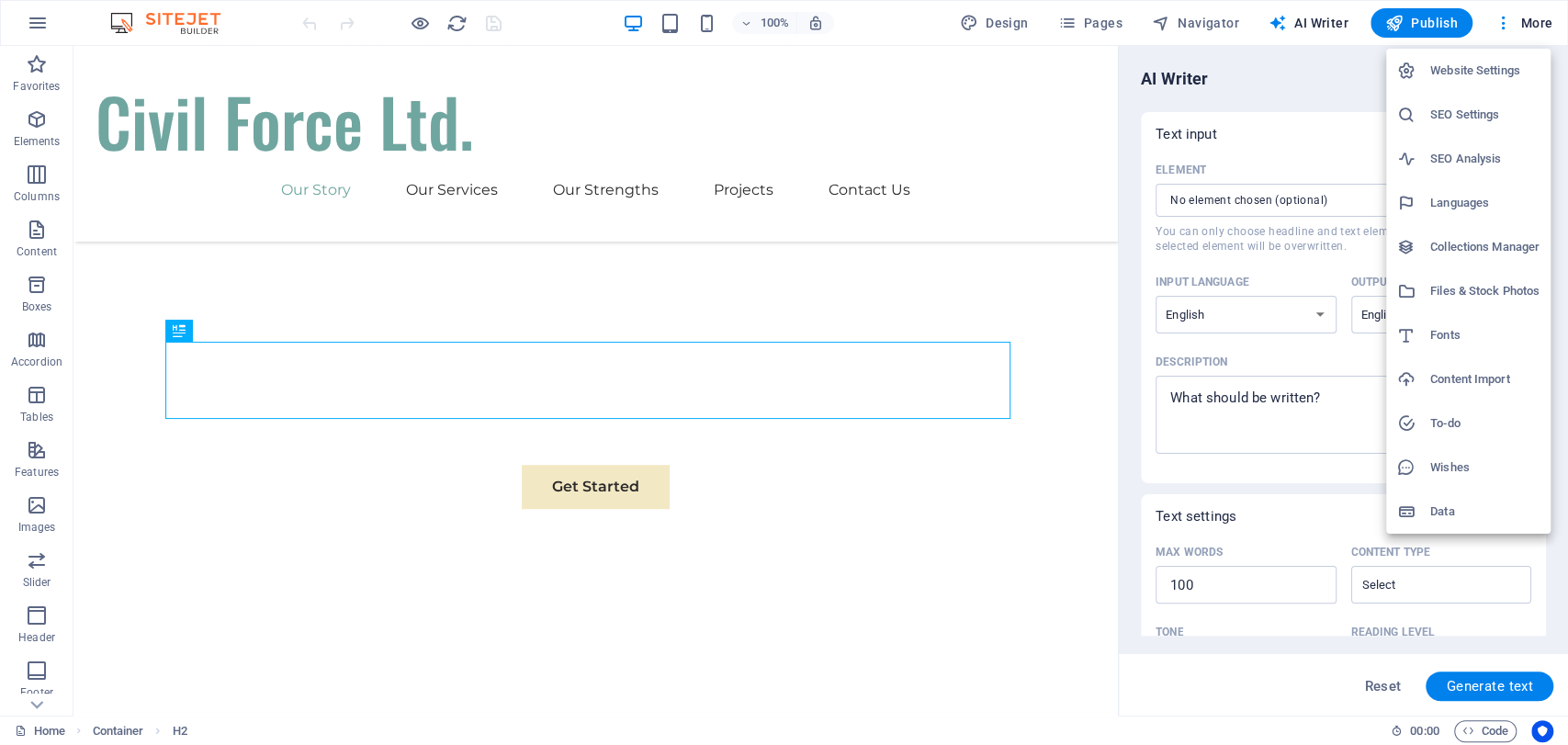 click at bounding box center (784, 372) 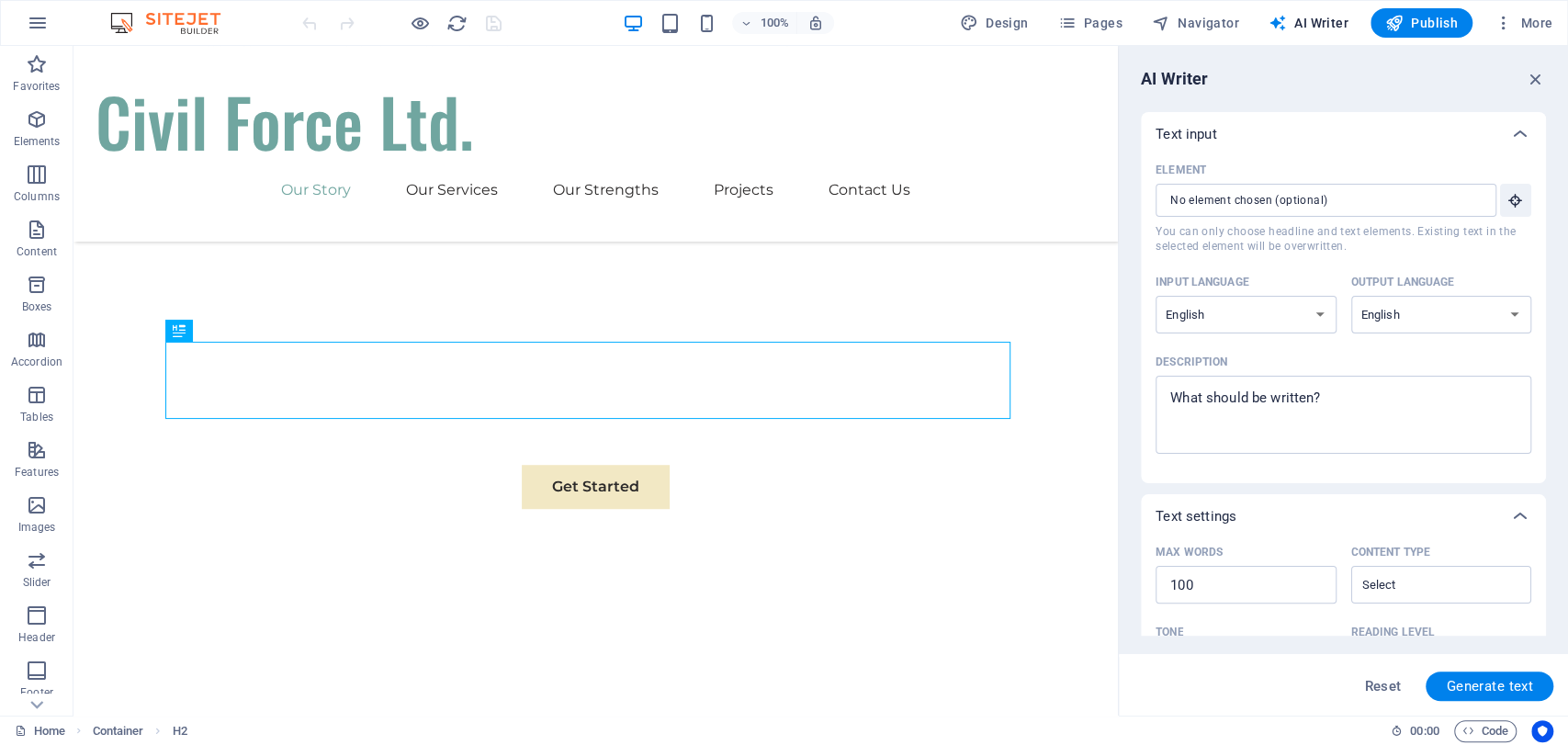 click on "Navigator" at bounding box center (1195, 23) 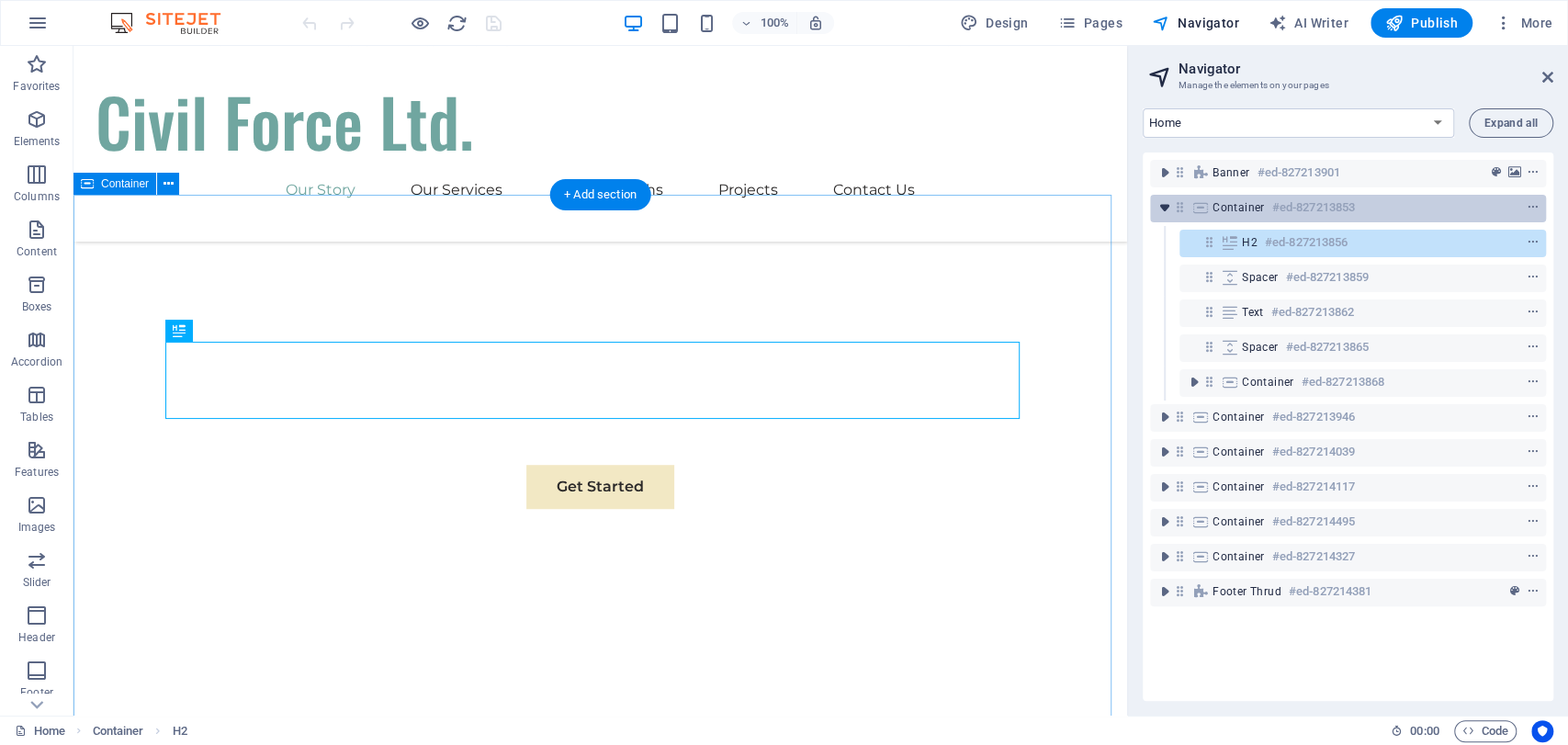 click at bounding box center [1165, 208] 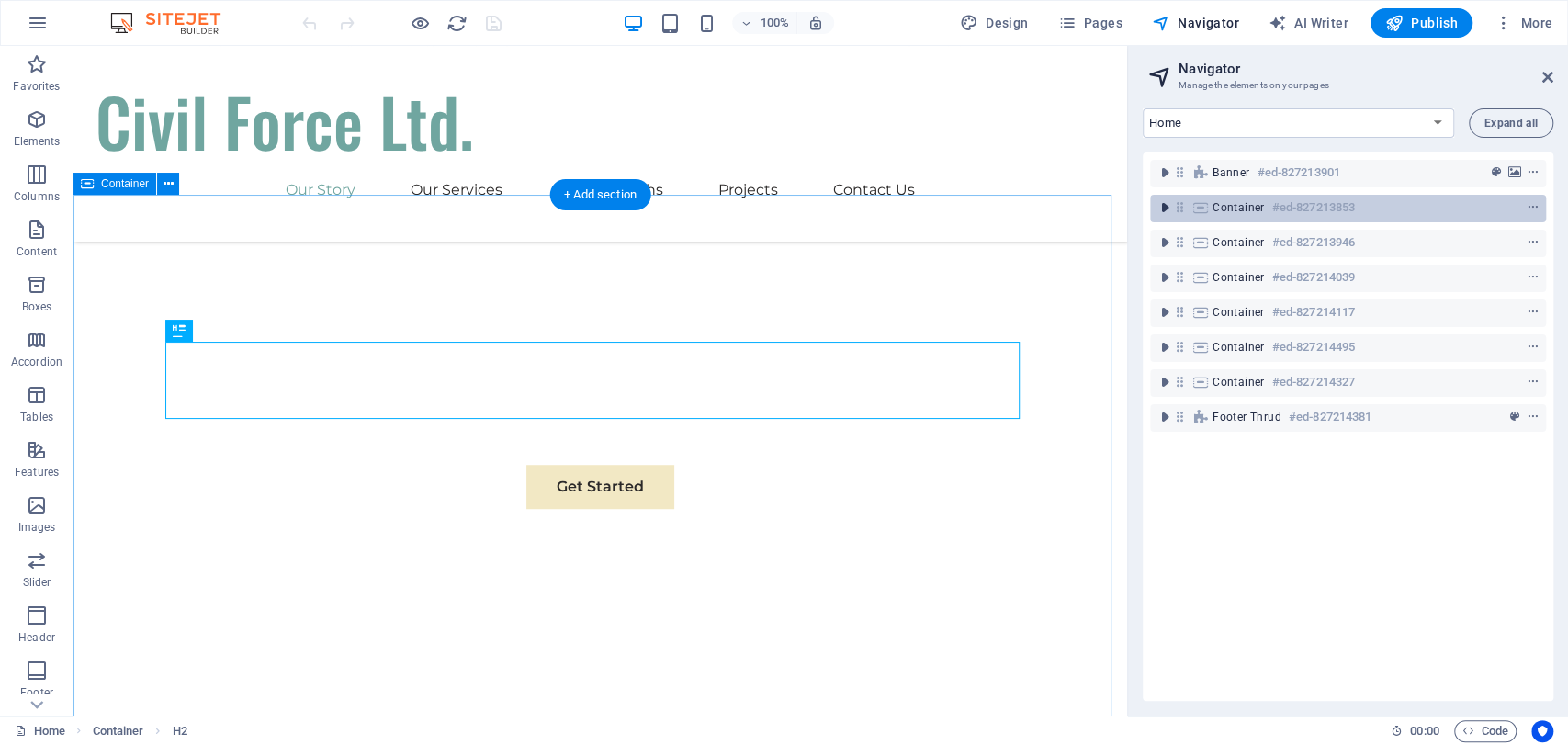 click at bounding box center [1165, 208] 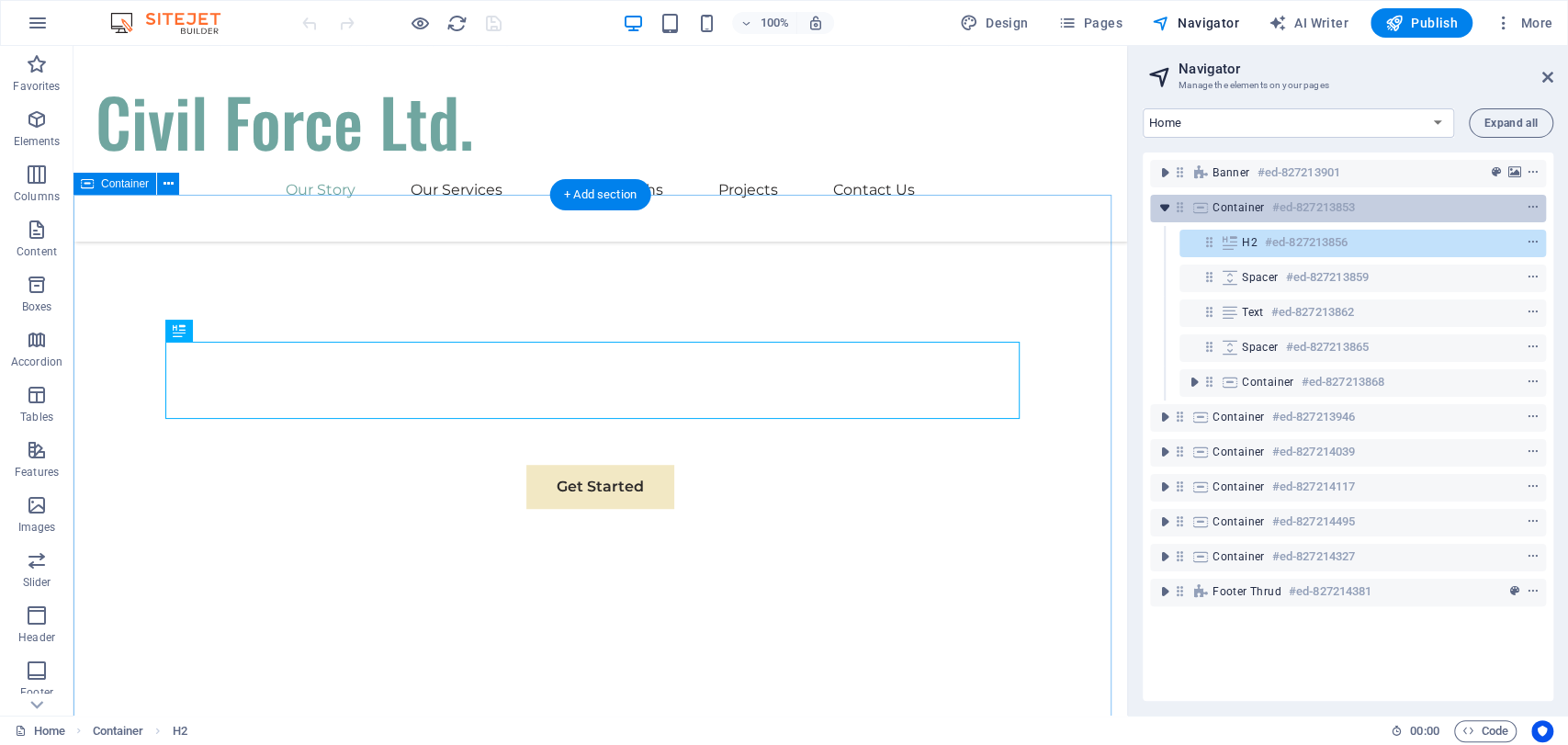click at bounding box center [1165, 208] 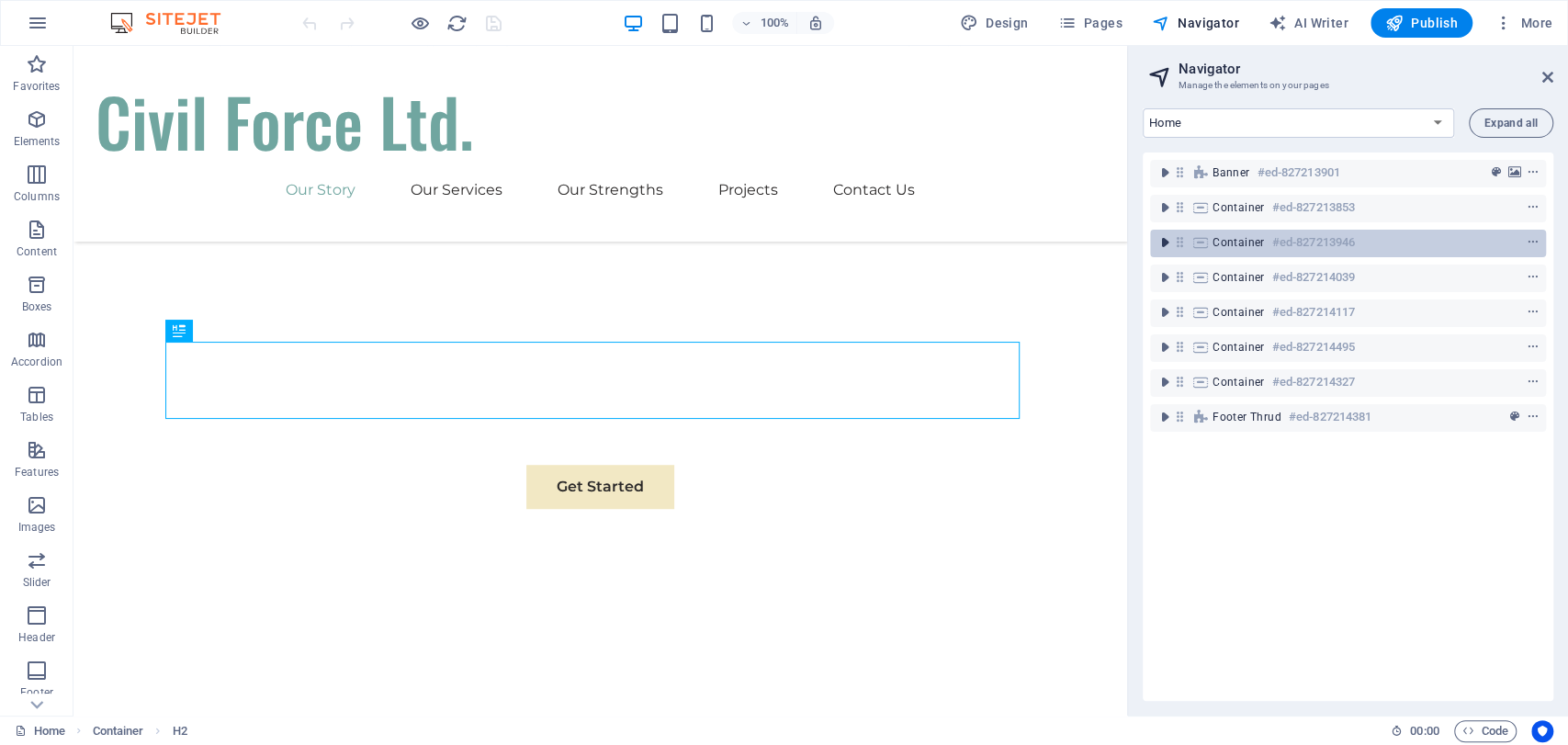 click at bounding box center (1165, 243) 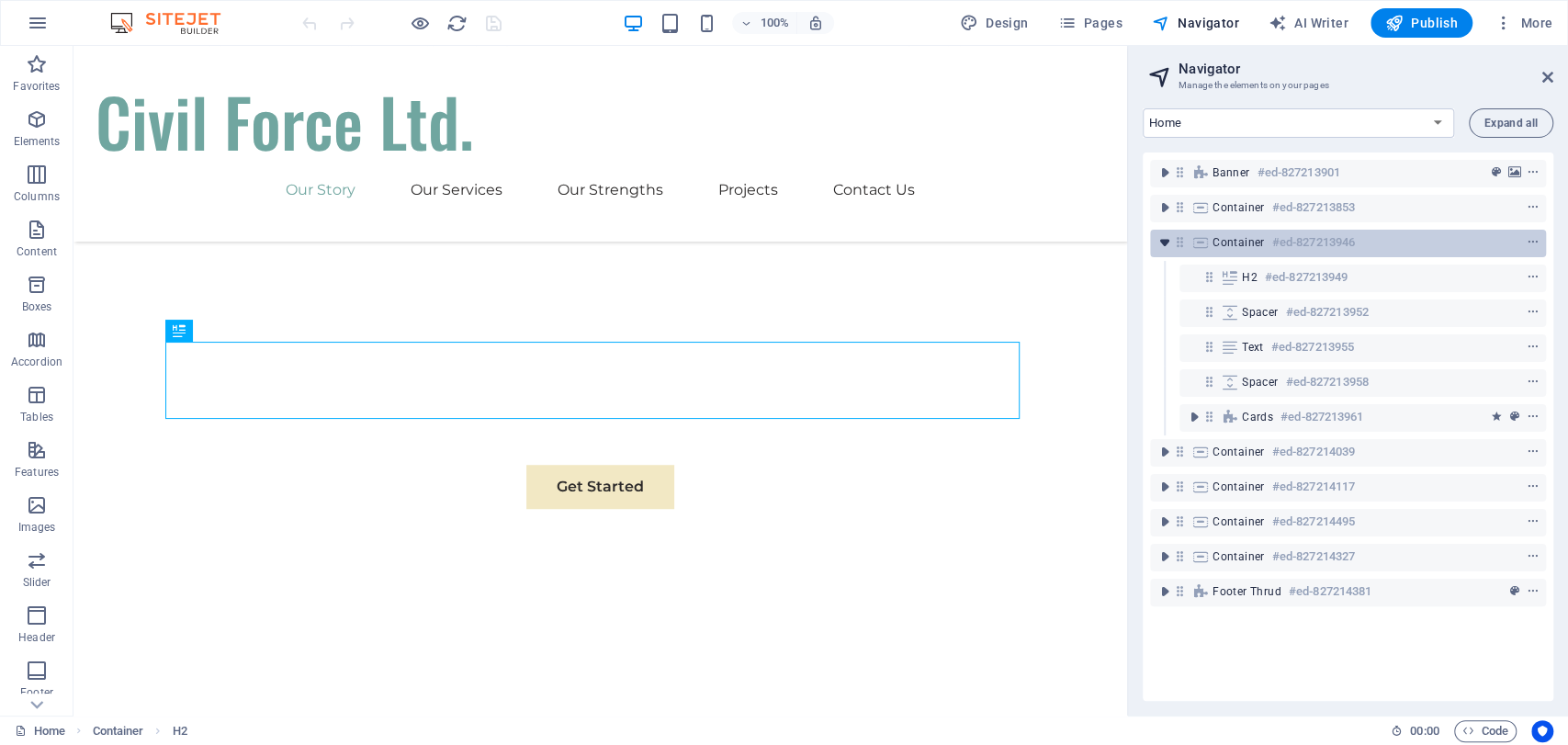 click at bounding box center [1165, 243] 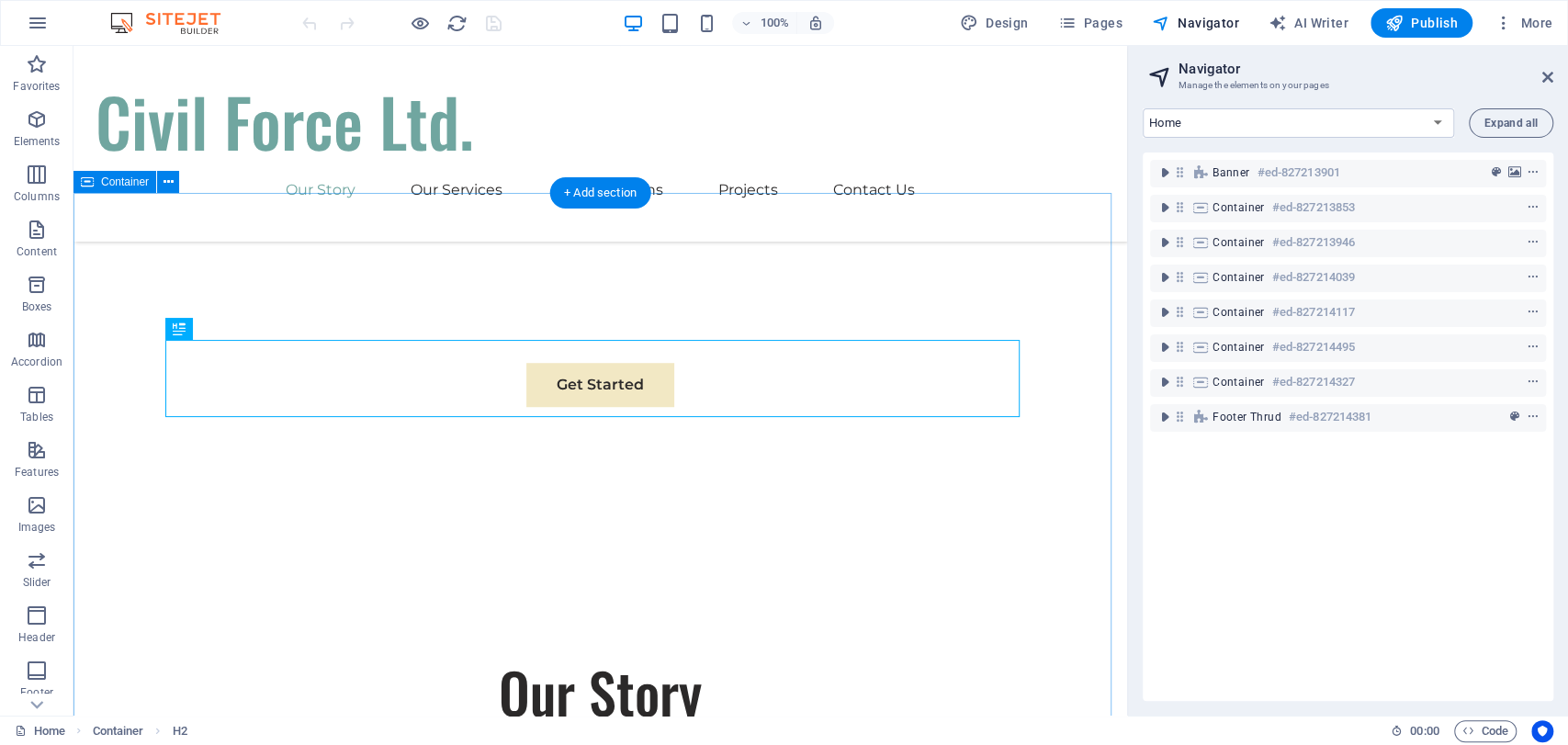 scroll, scrollTop: 882, scrollLeft: 0, axis: vertical 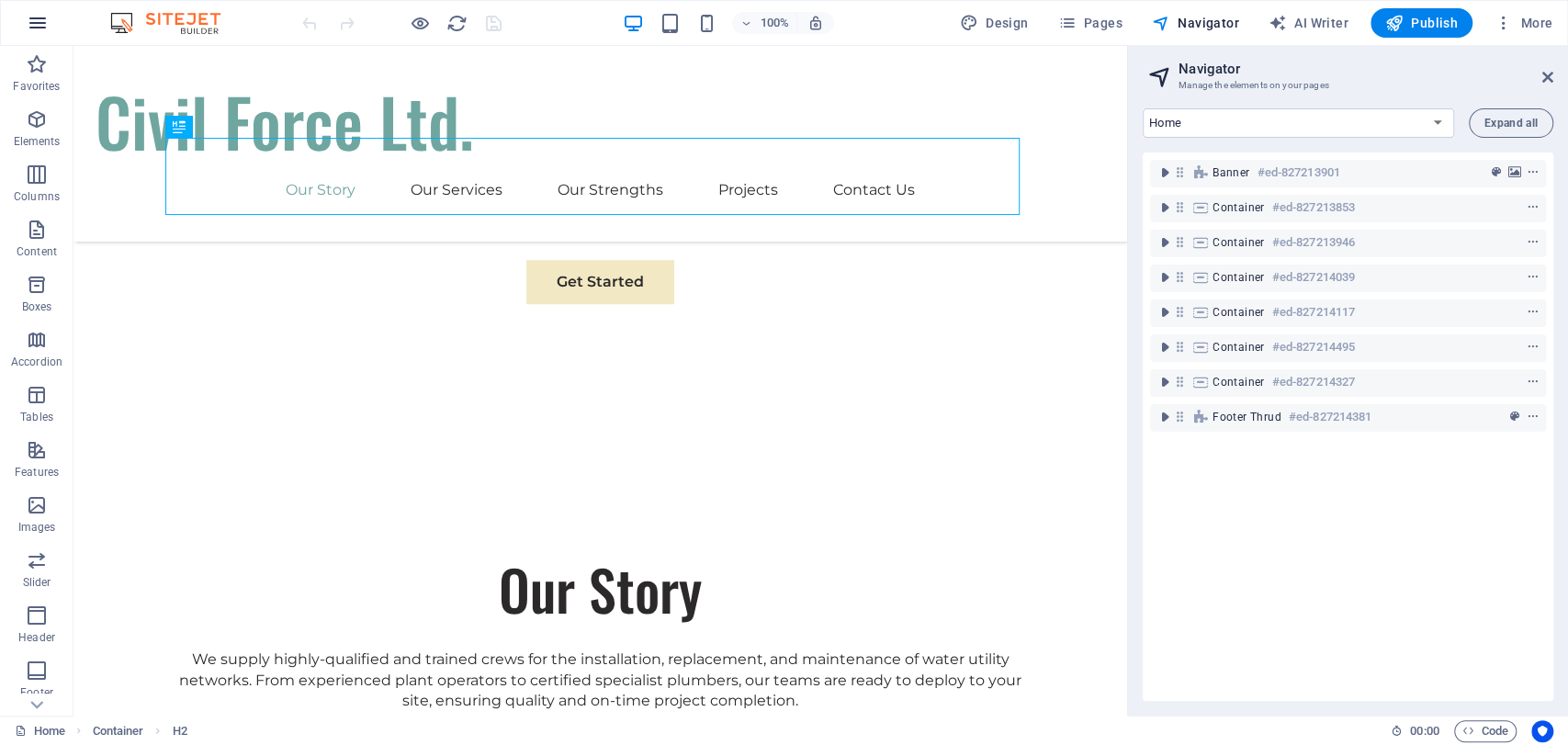 click at bounding box center [38, 23] 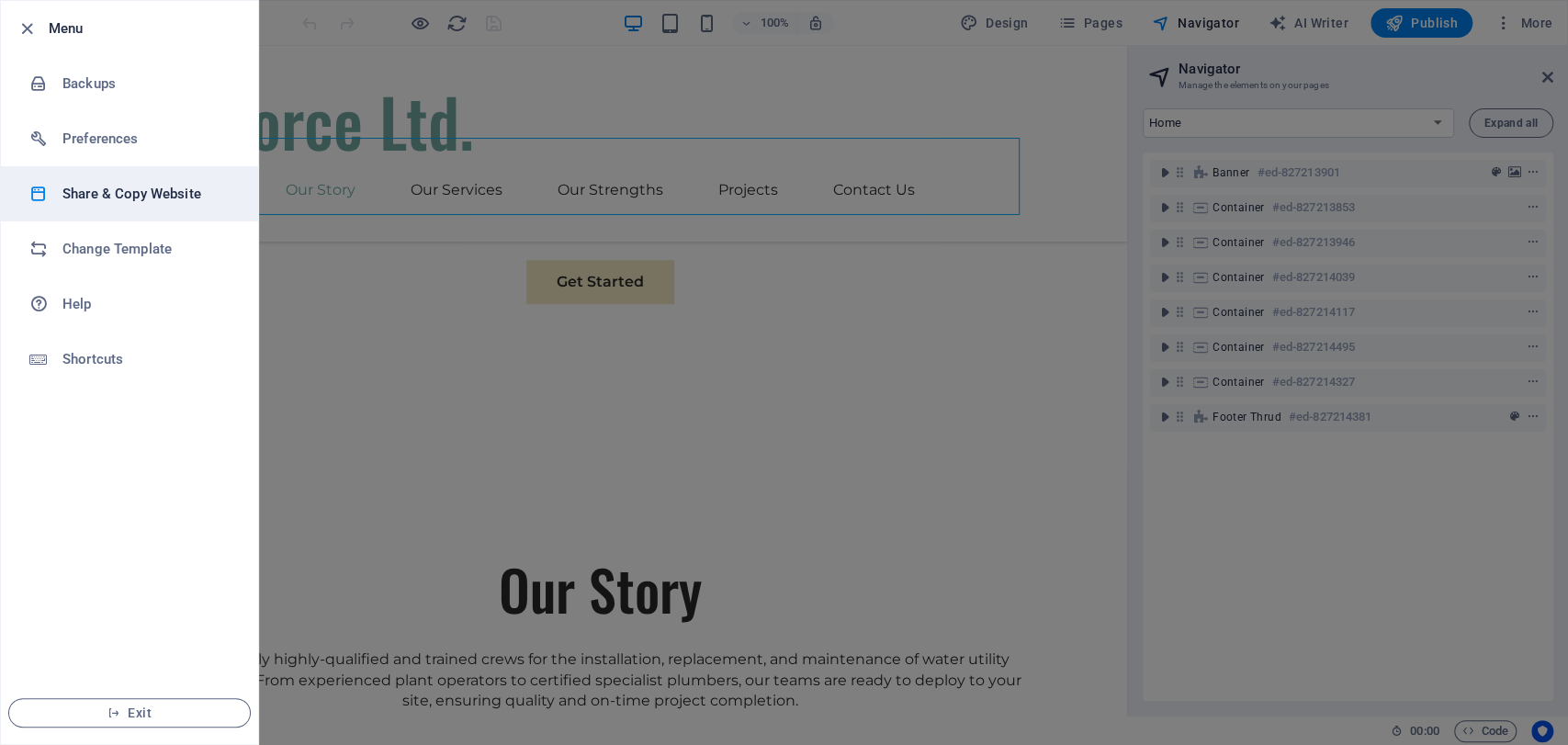 click on "Share & Copy Website" at bounding box center [147, 194] 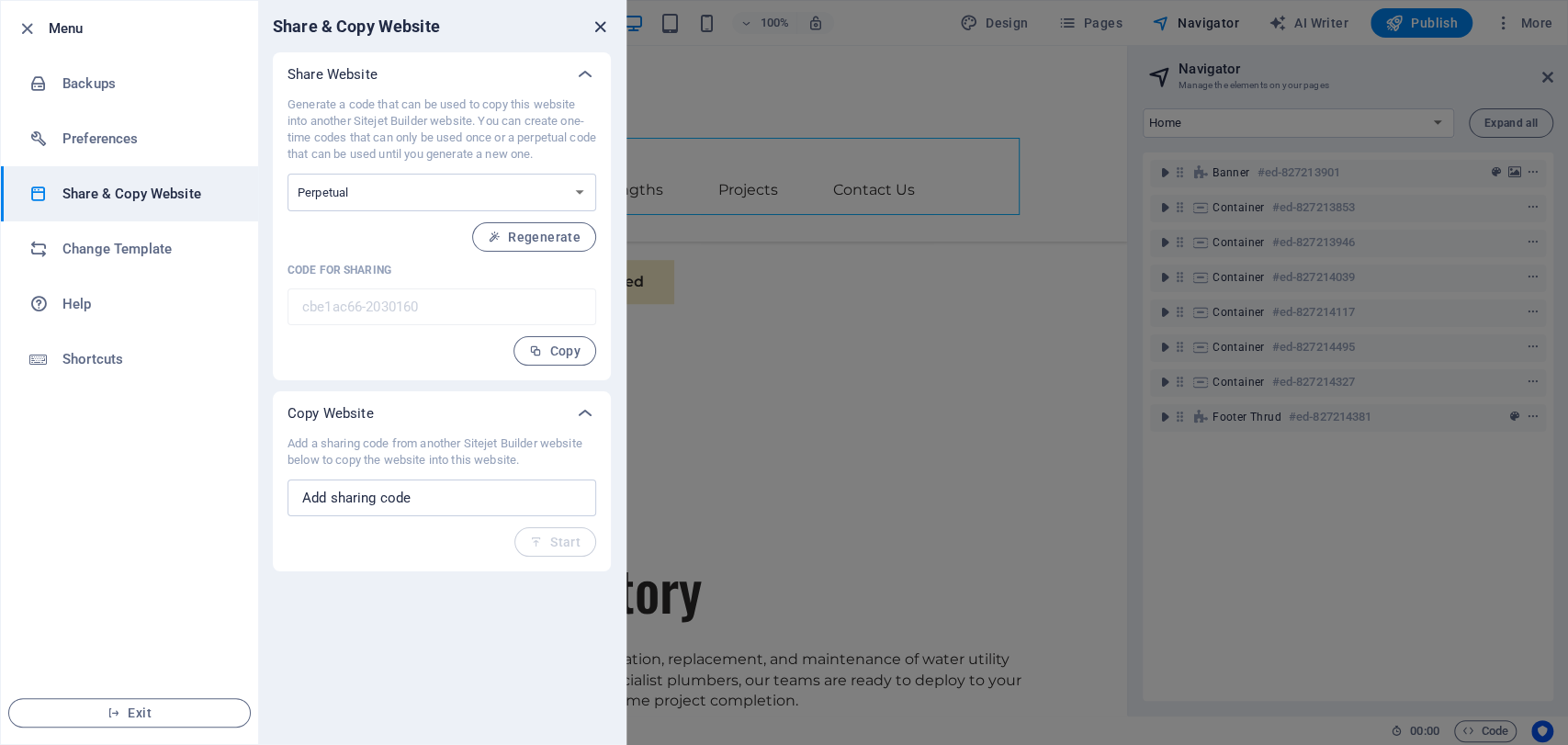 click at bounding box center [600, 27] 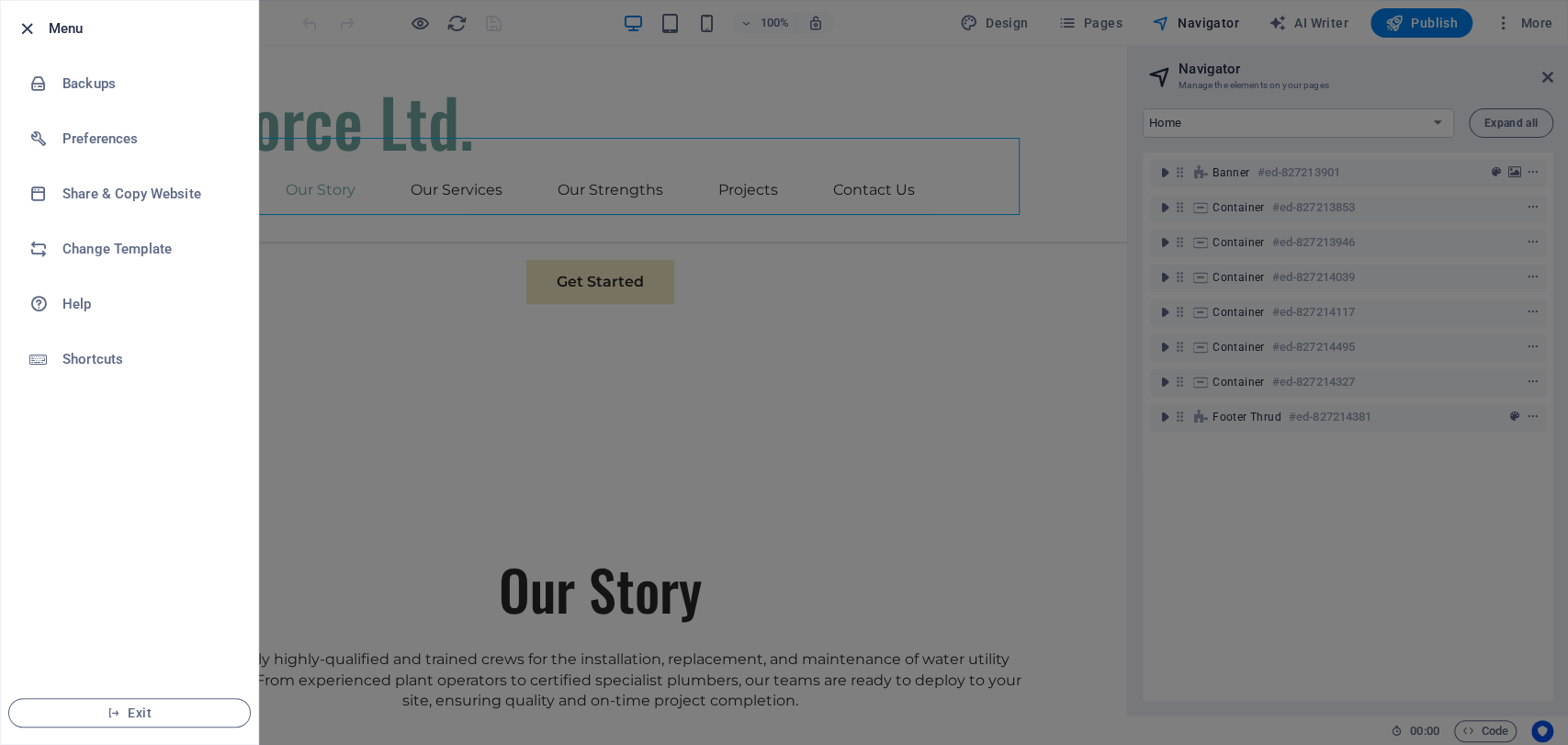 click at bounding box center (27, 28) 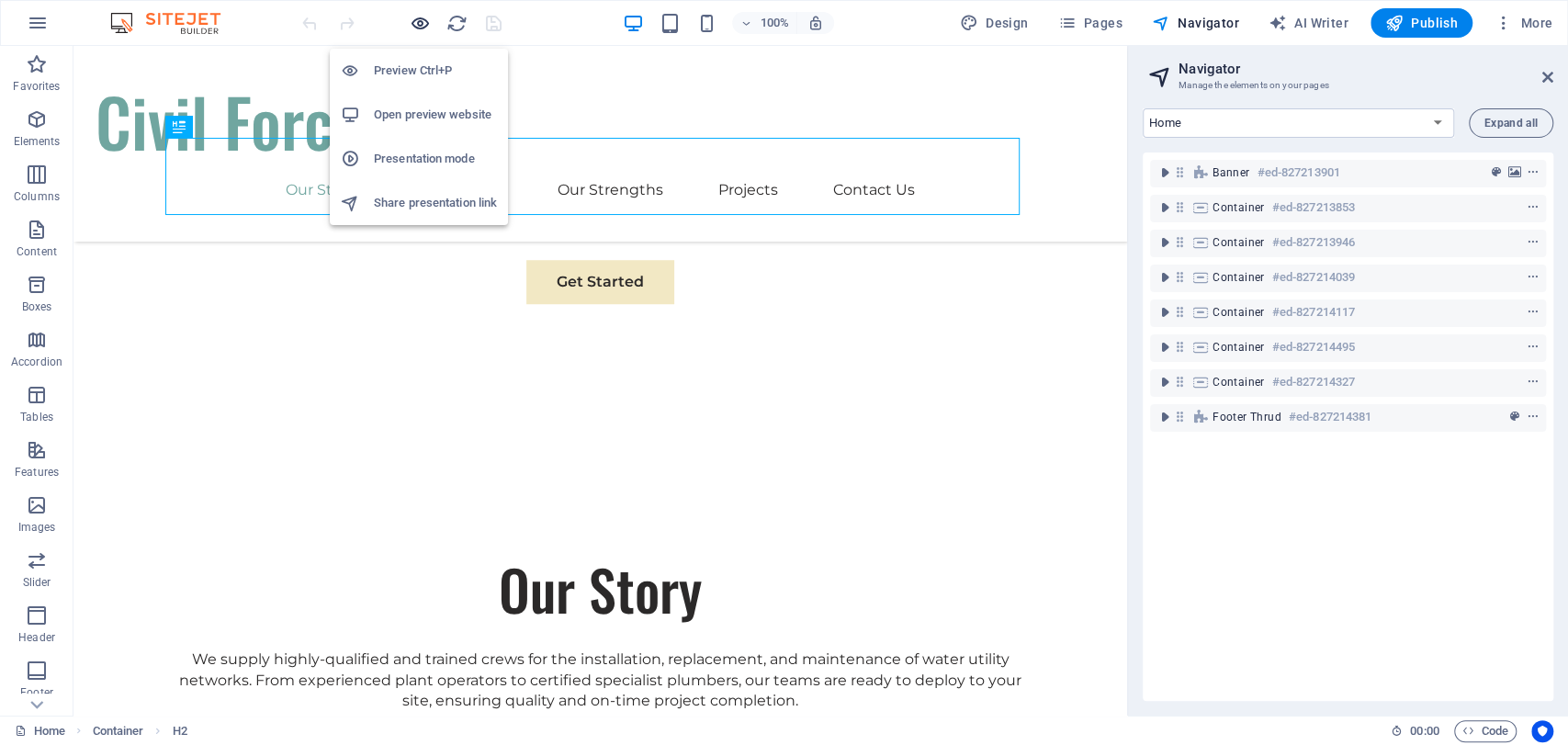 click at bounding box center (420, 23) 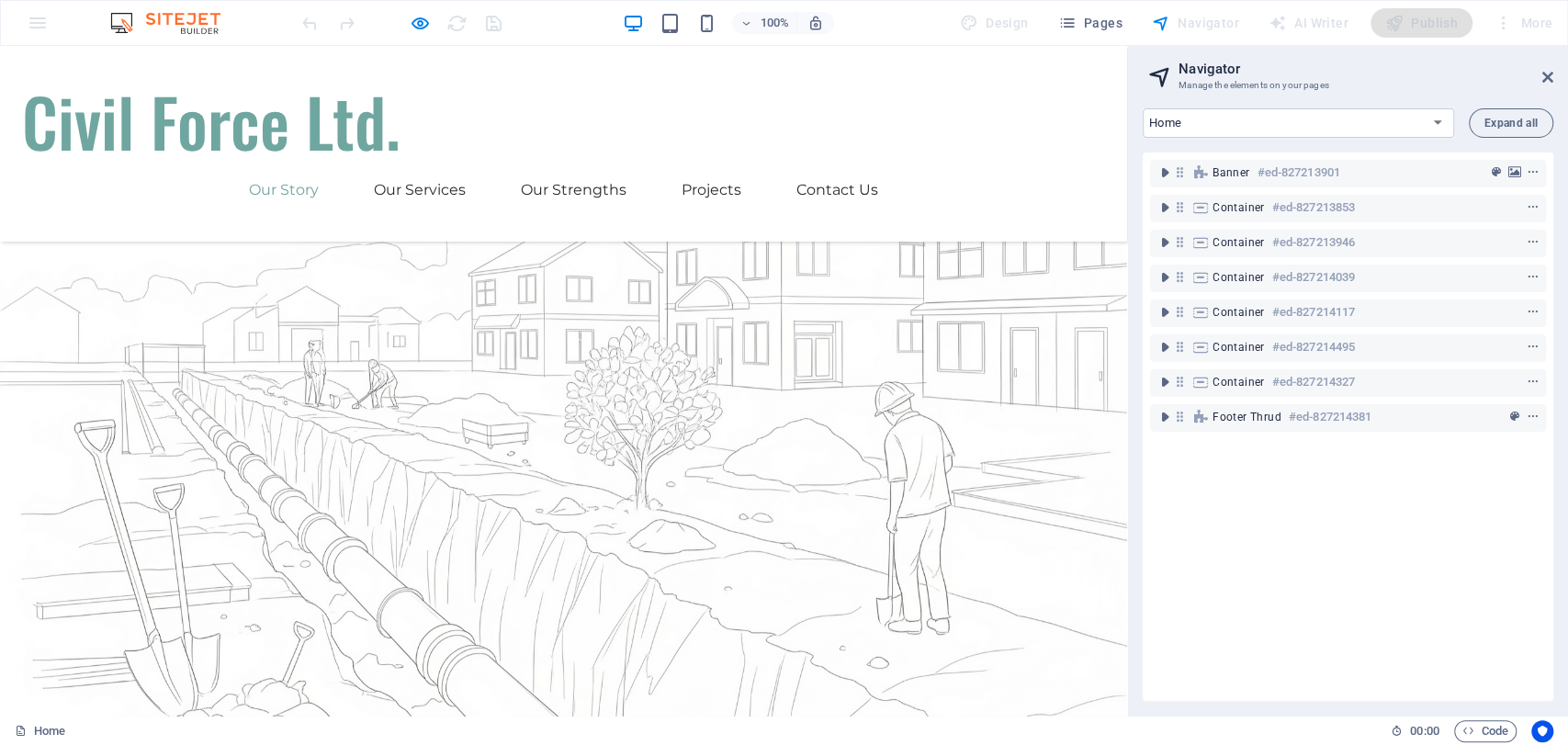 scroll, scrollTop: 204, scrollLeft: 0, axis: vertical 